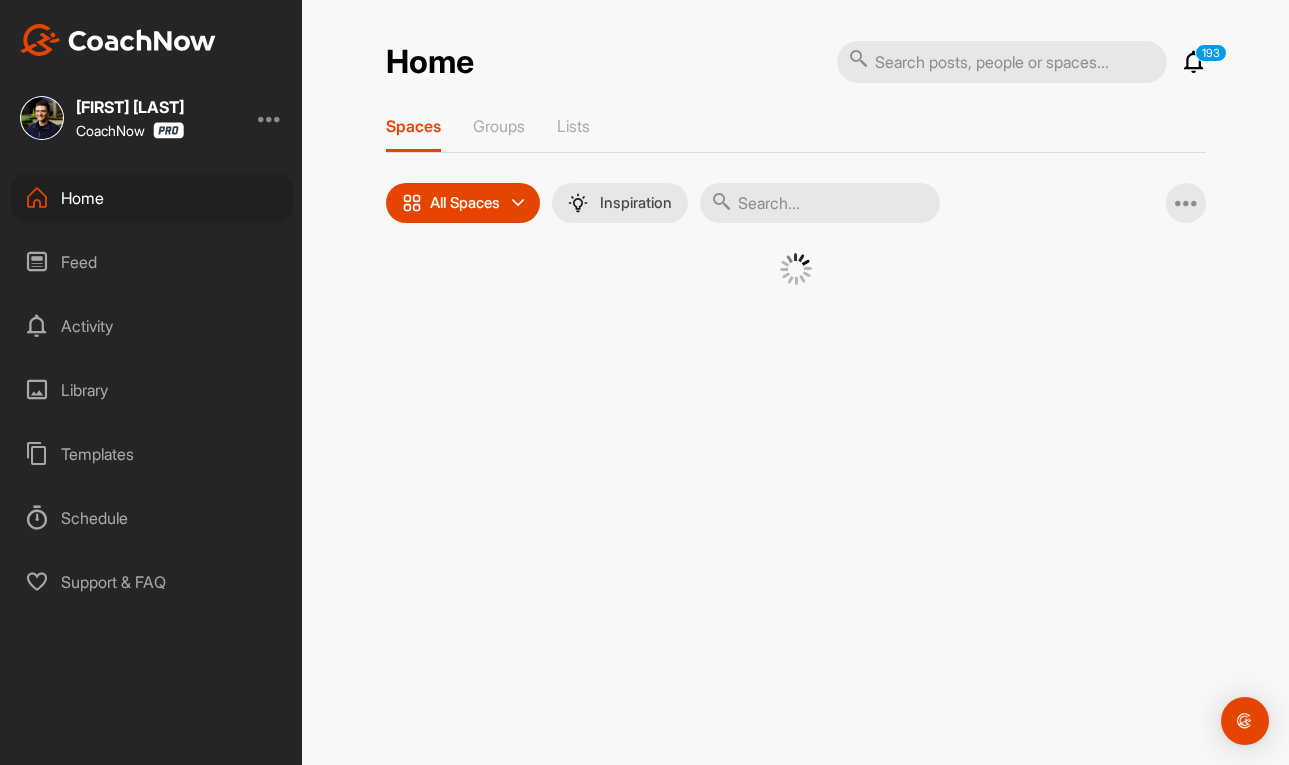 scroll, scrollTop: 0, scrollLeft: 0, axis: both 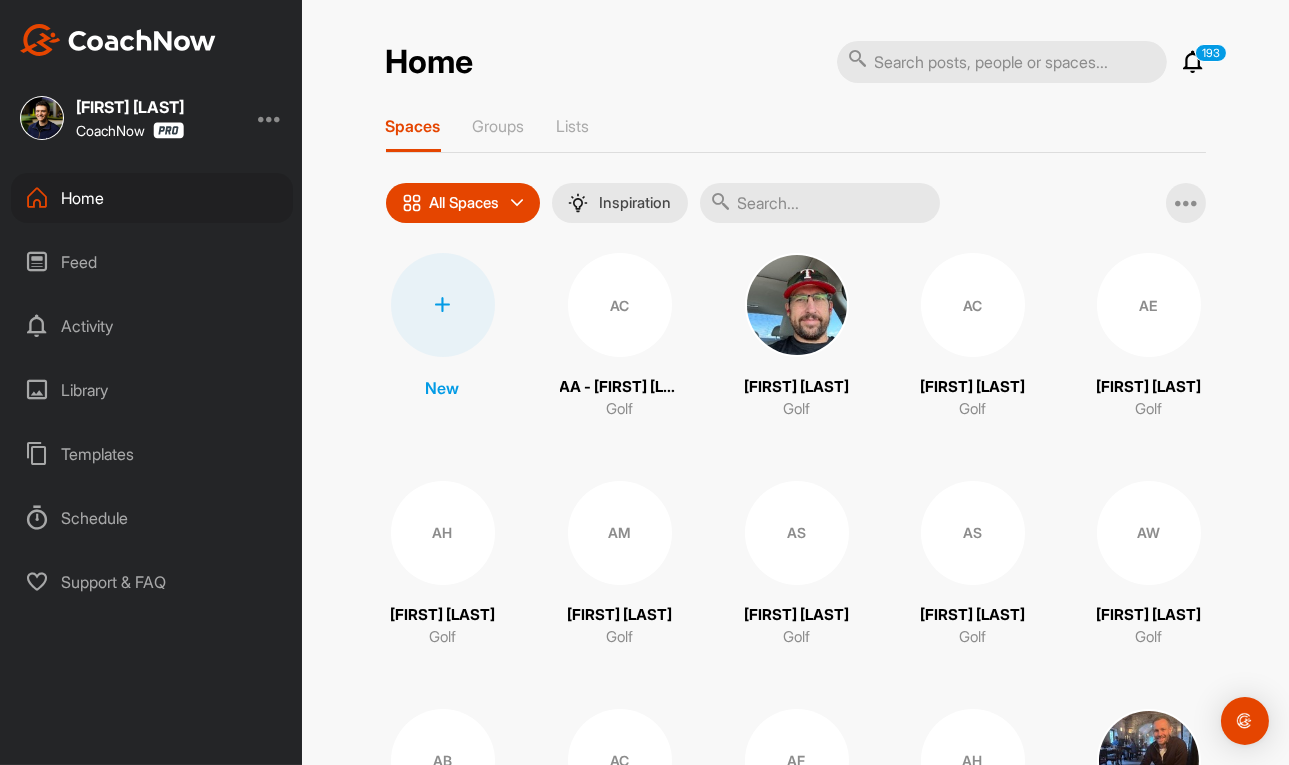 click at bounding box center (443, 305) 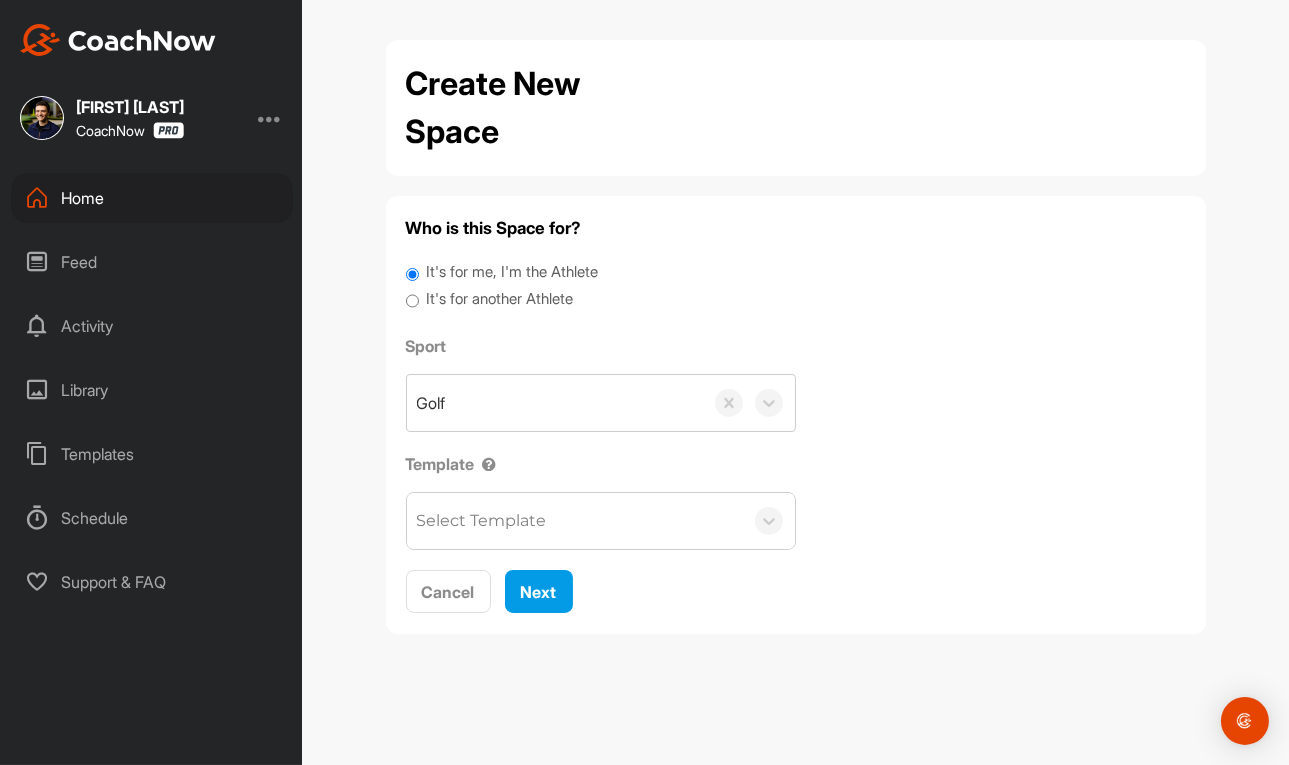 click on "It's for another Athlete" at bounding box center [499, 299] 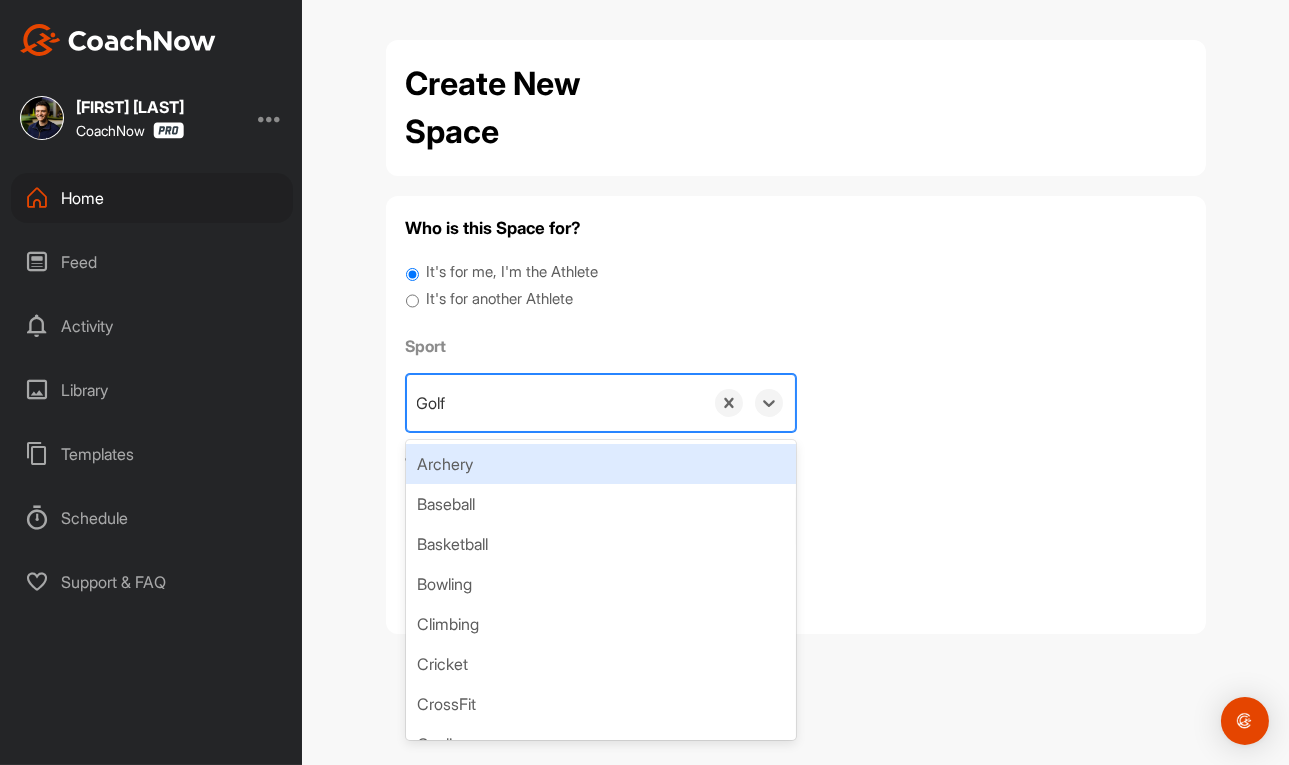 click on "Golf" at bounding box center (555, 403) 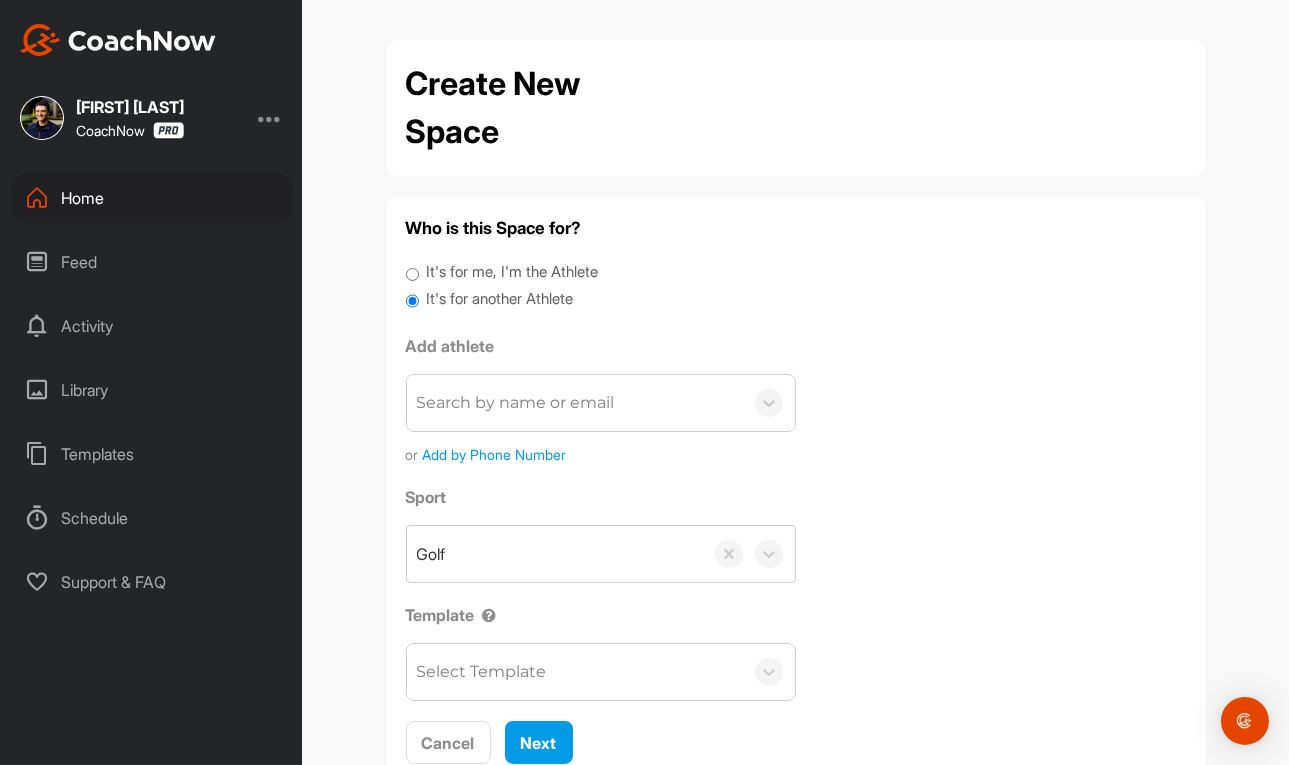 drag, startPoint x: 476, startPoint y: 421, endPoint x: 488, endPoint y: 437, distance: 20 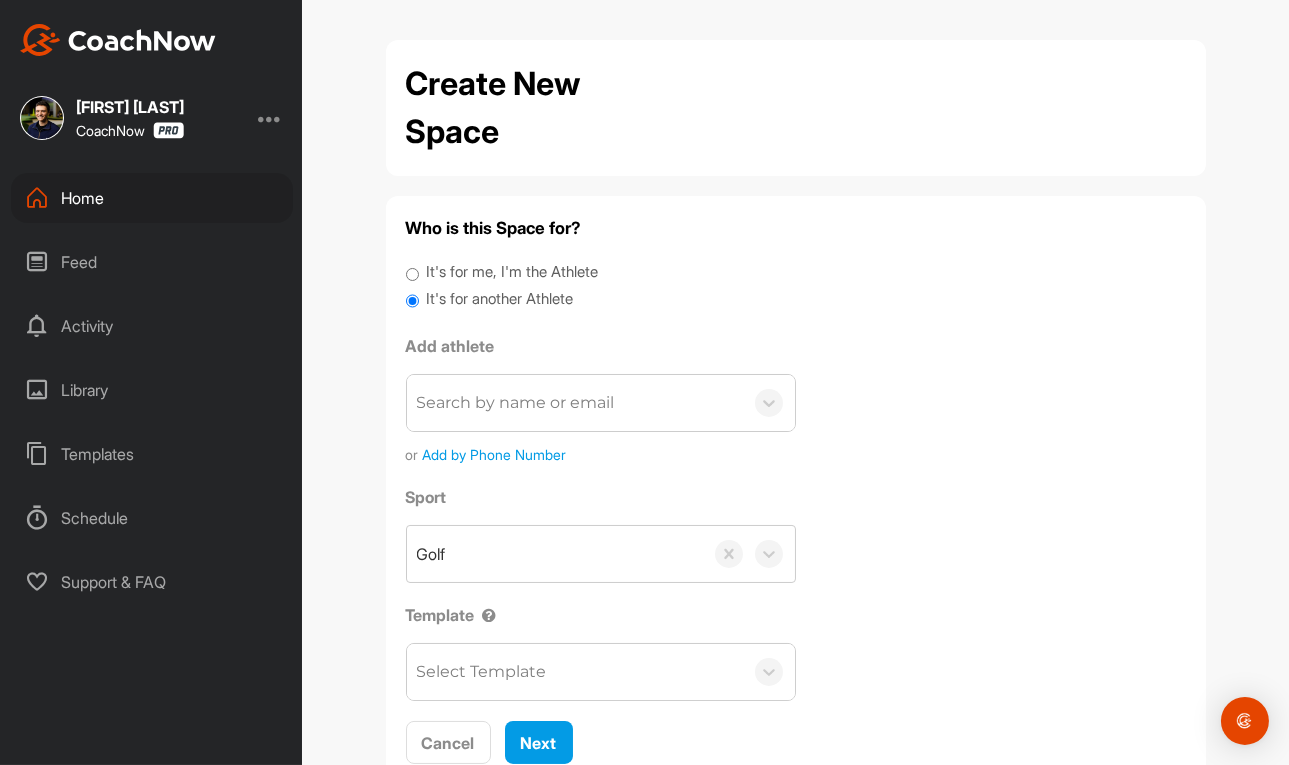 type on "[EMAIL]" 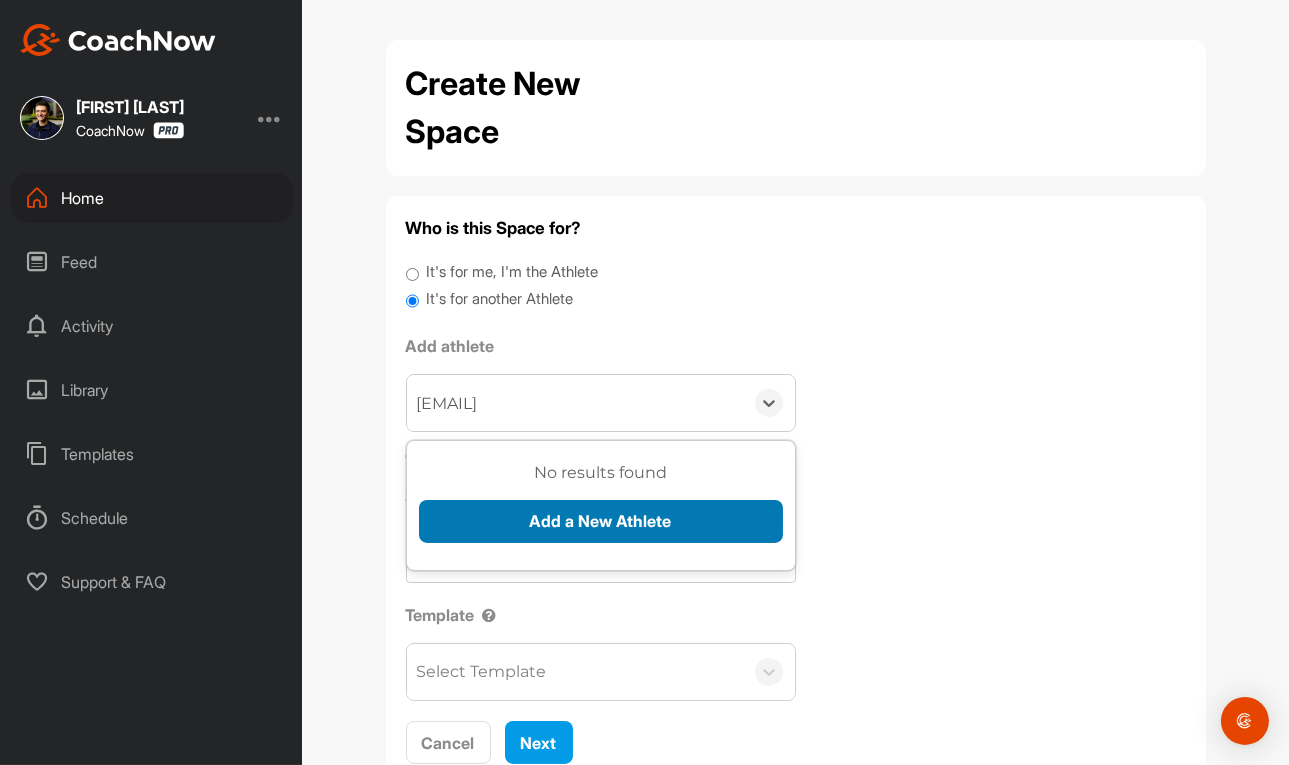 click on "Add a New Athlete" at bounding box center [601, 521] 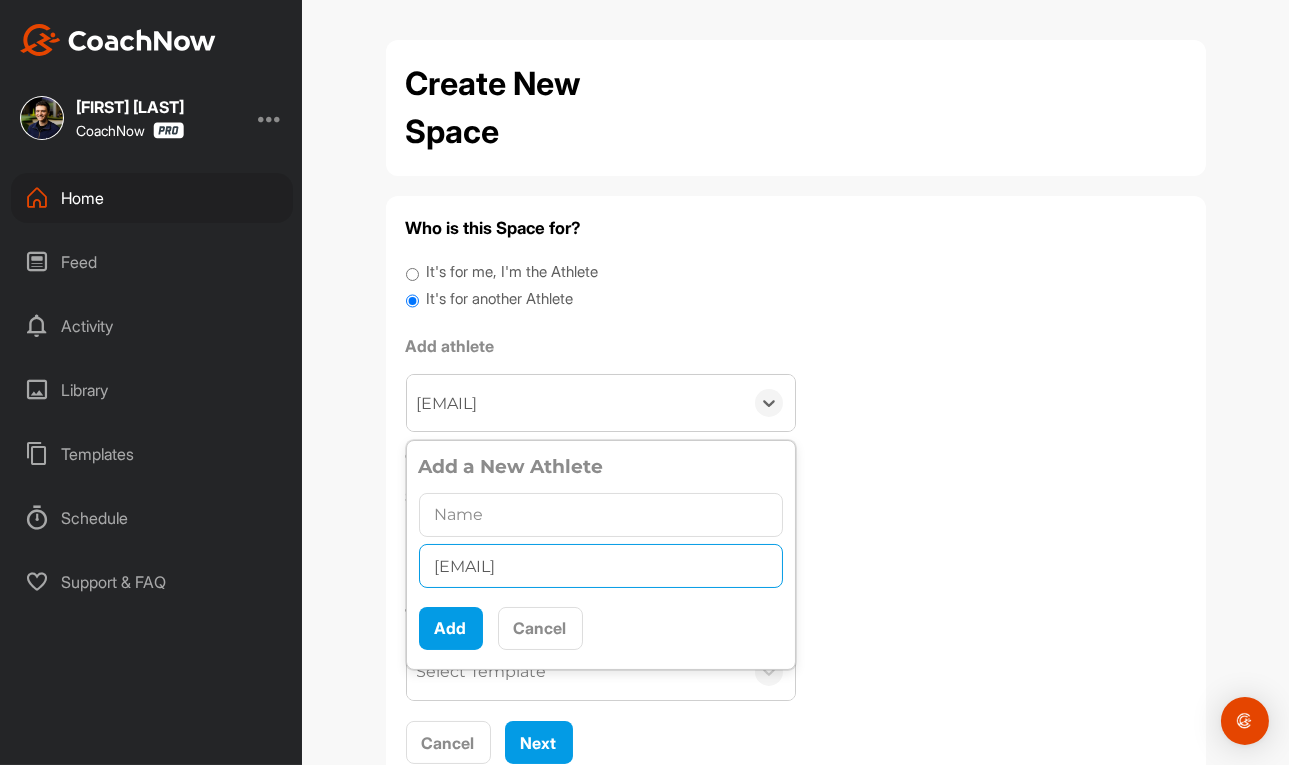 click on "[EMAIL]" at bounding box center (601, 566) 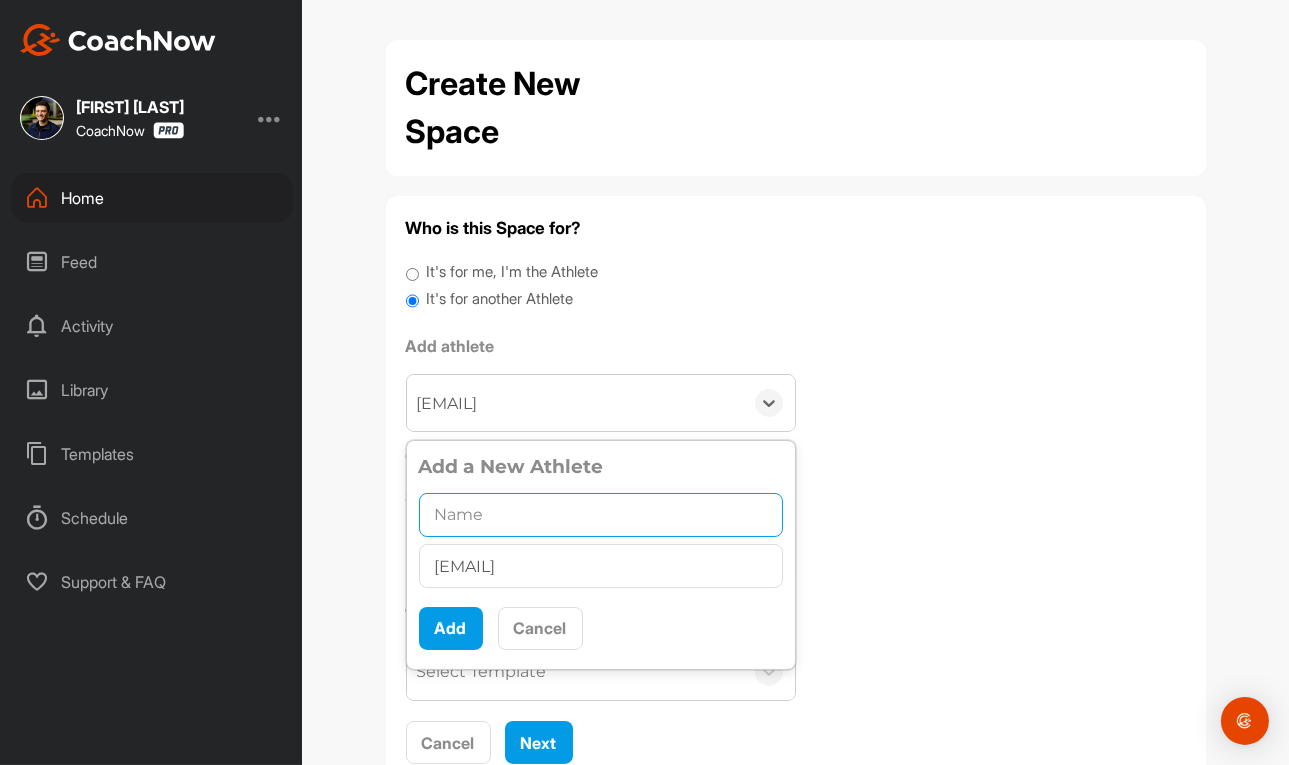 click at bounding box center (601, 515) 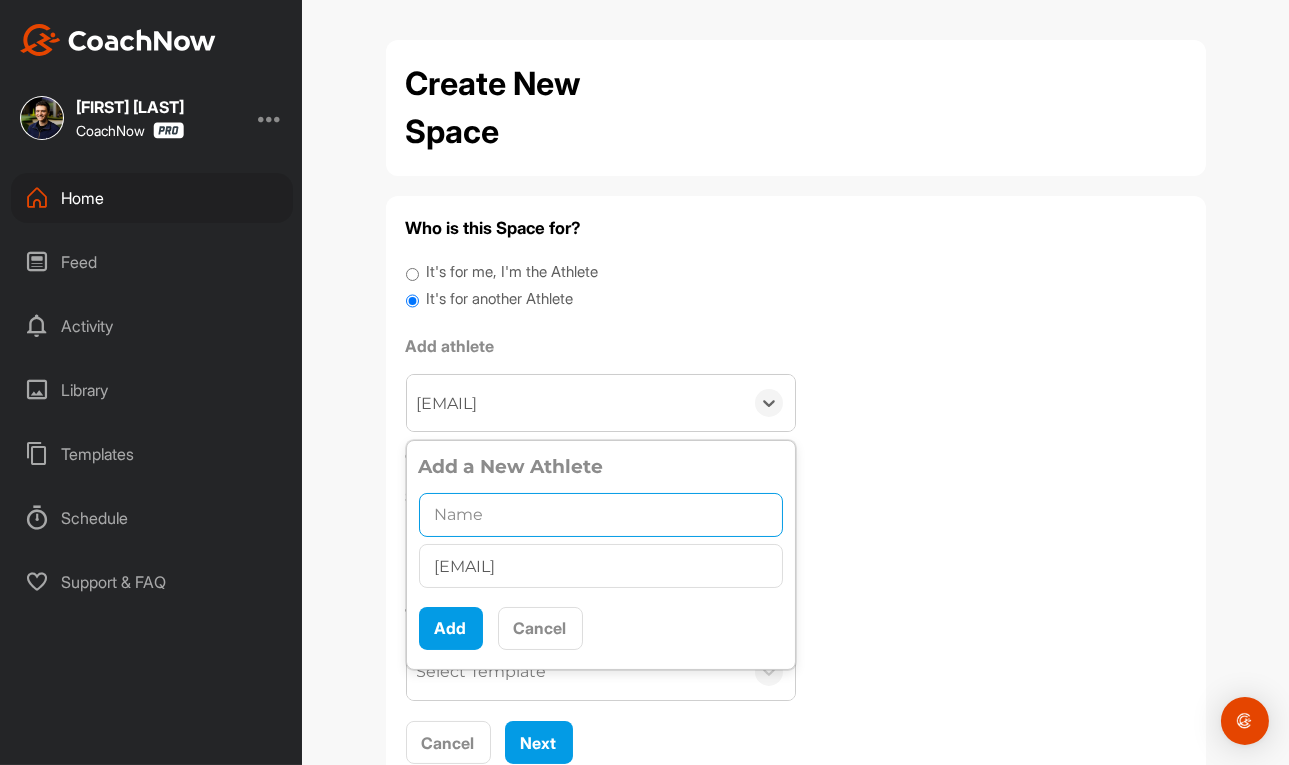 paste on "[FIRST] [LAST]" 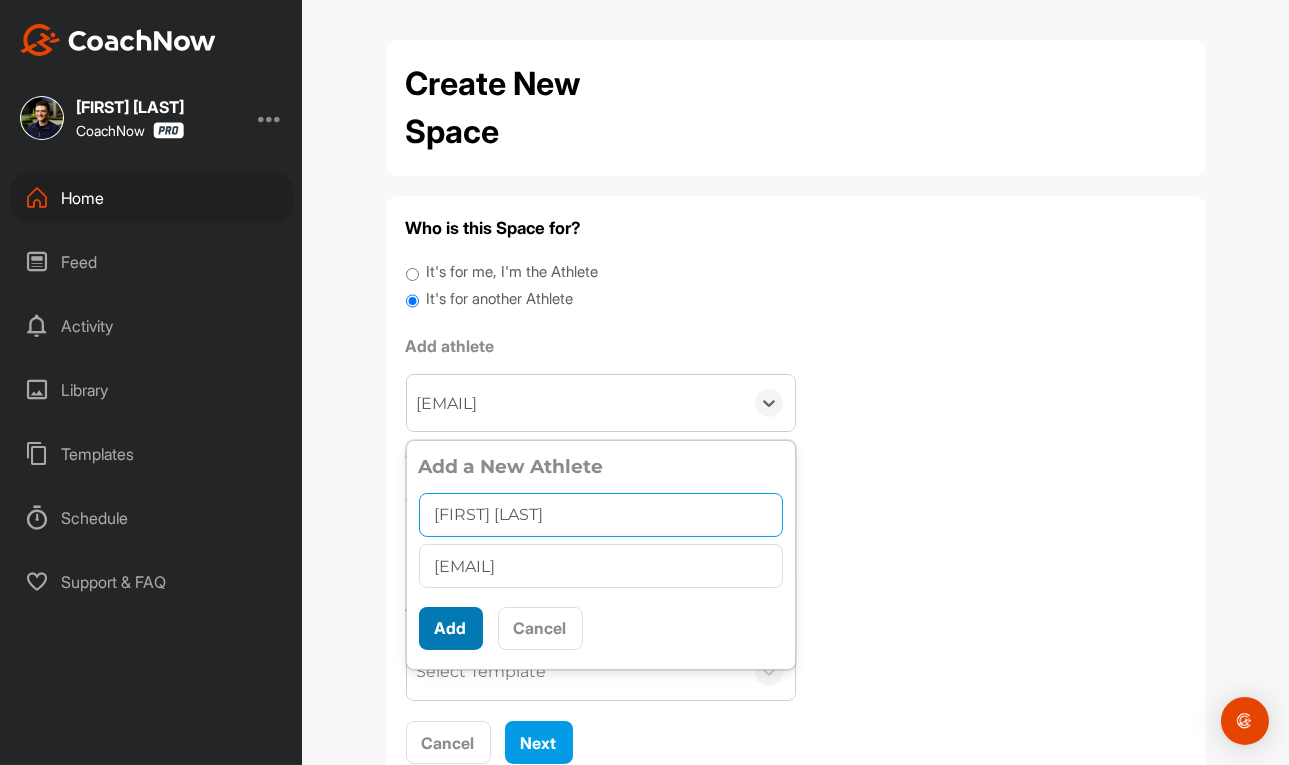 type on "[FIRST] [LAST]" 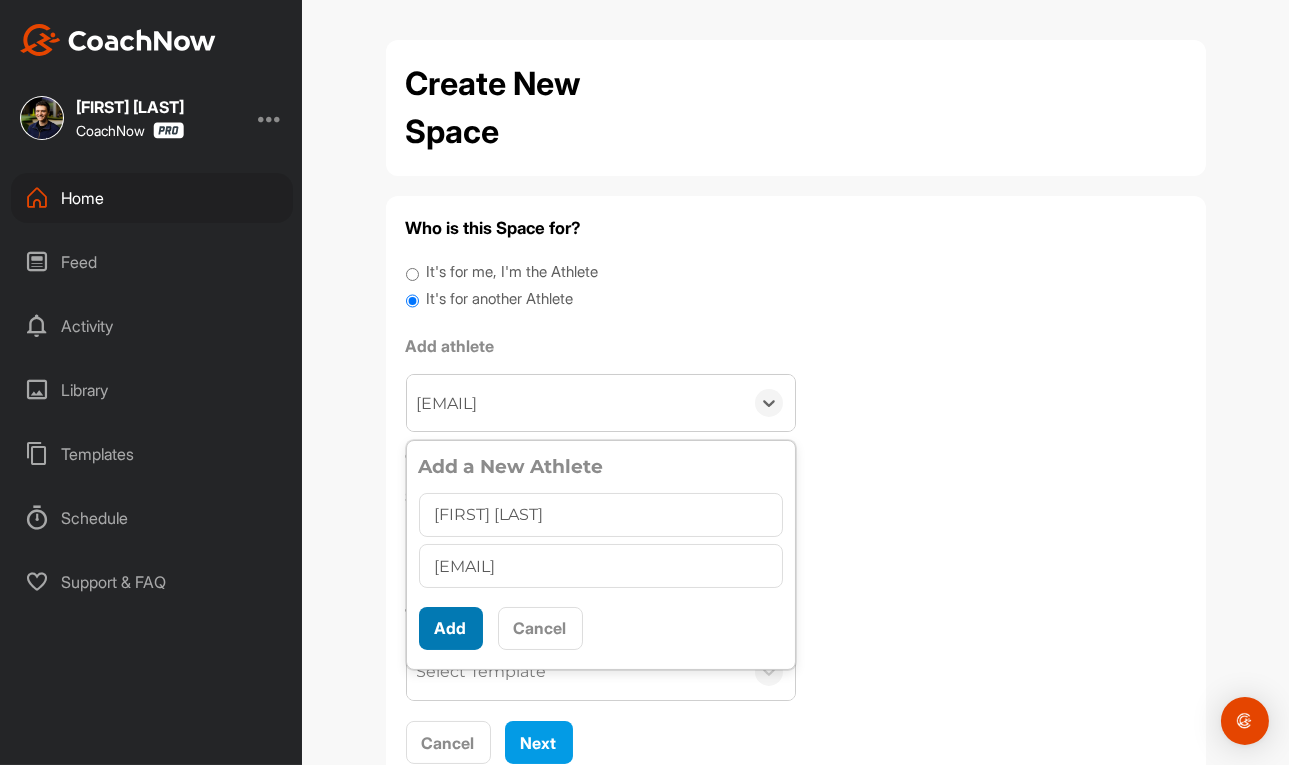 click on "Add" at bounding box center (451, 628) 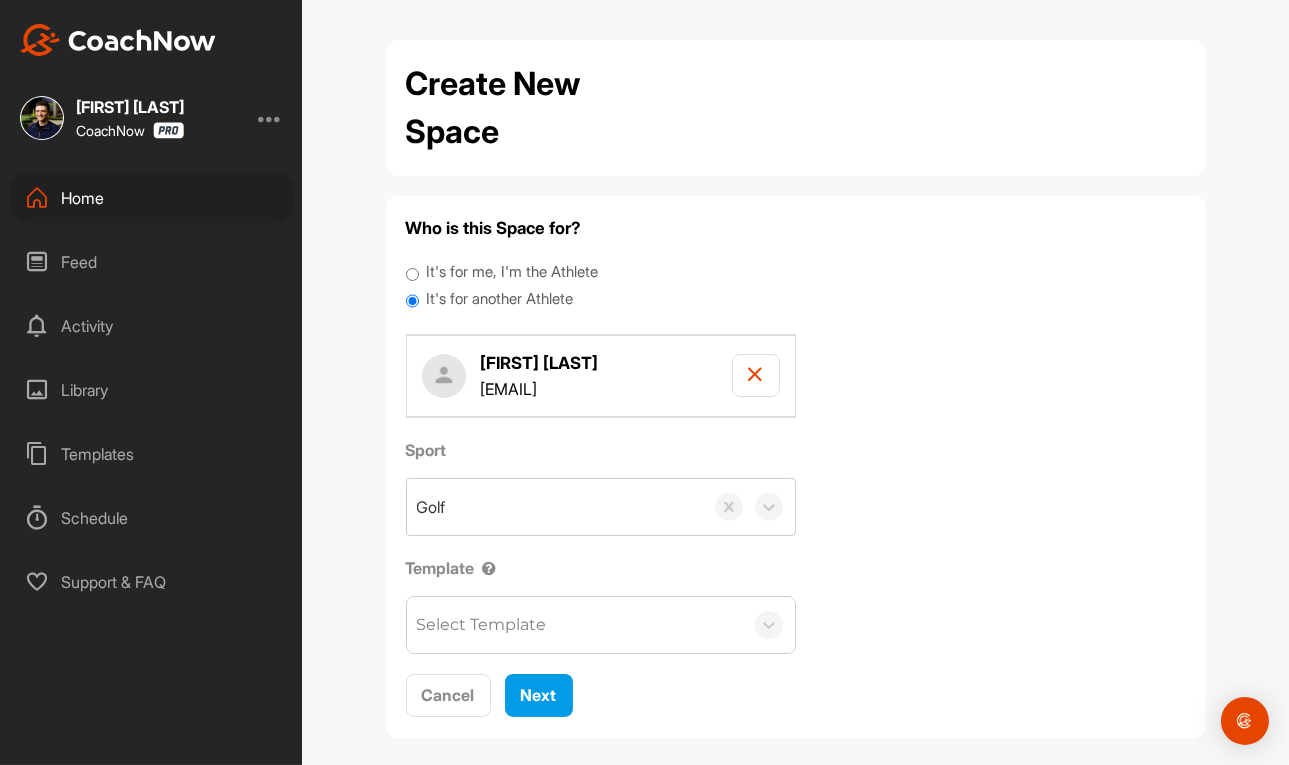 click on "Select Template" at bounding box center (575, 625) 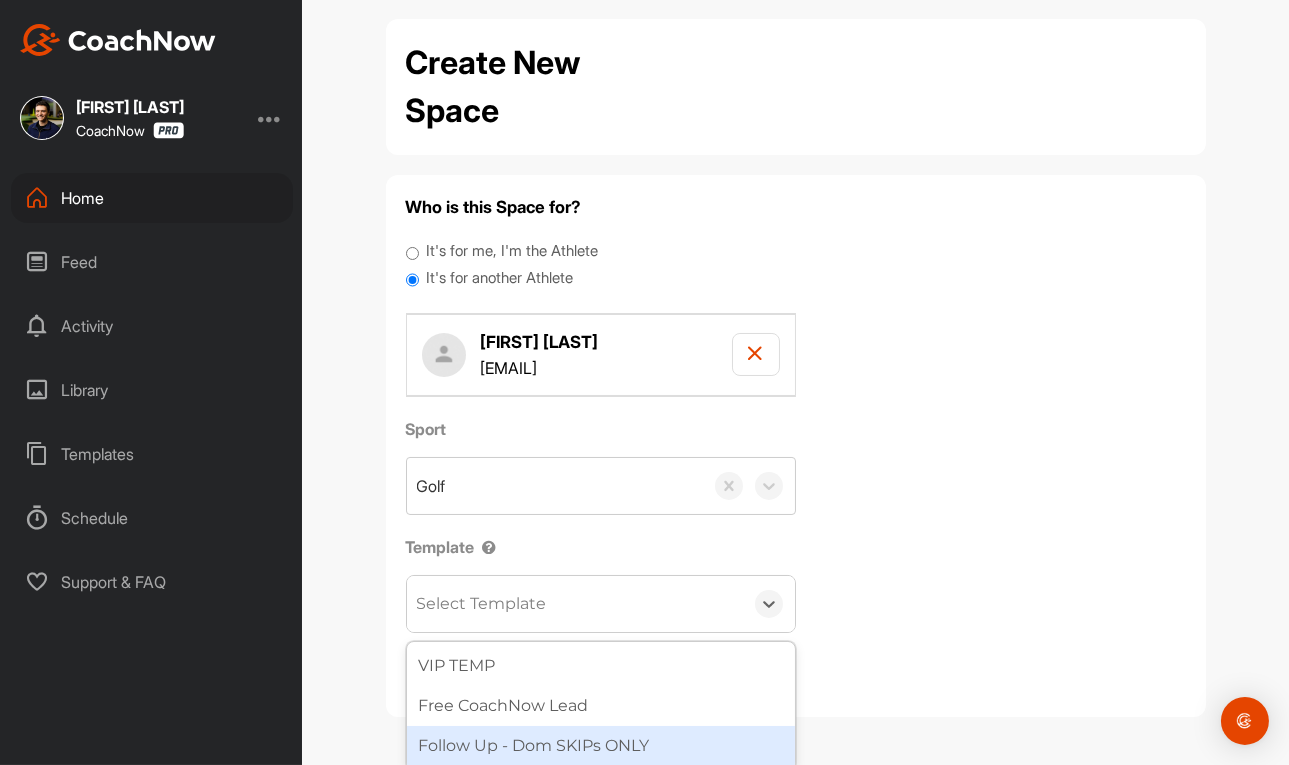 scroll, scrollTop: 24, scrollLeft: 0, axis: vertical 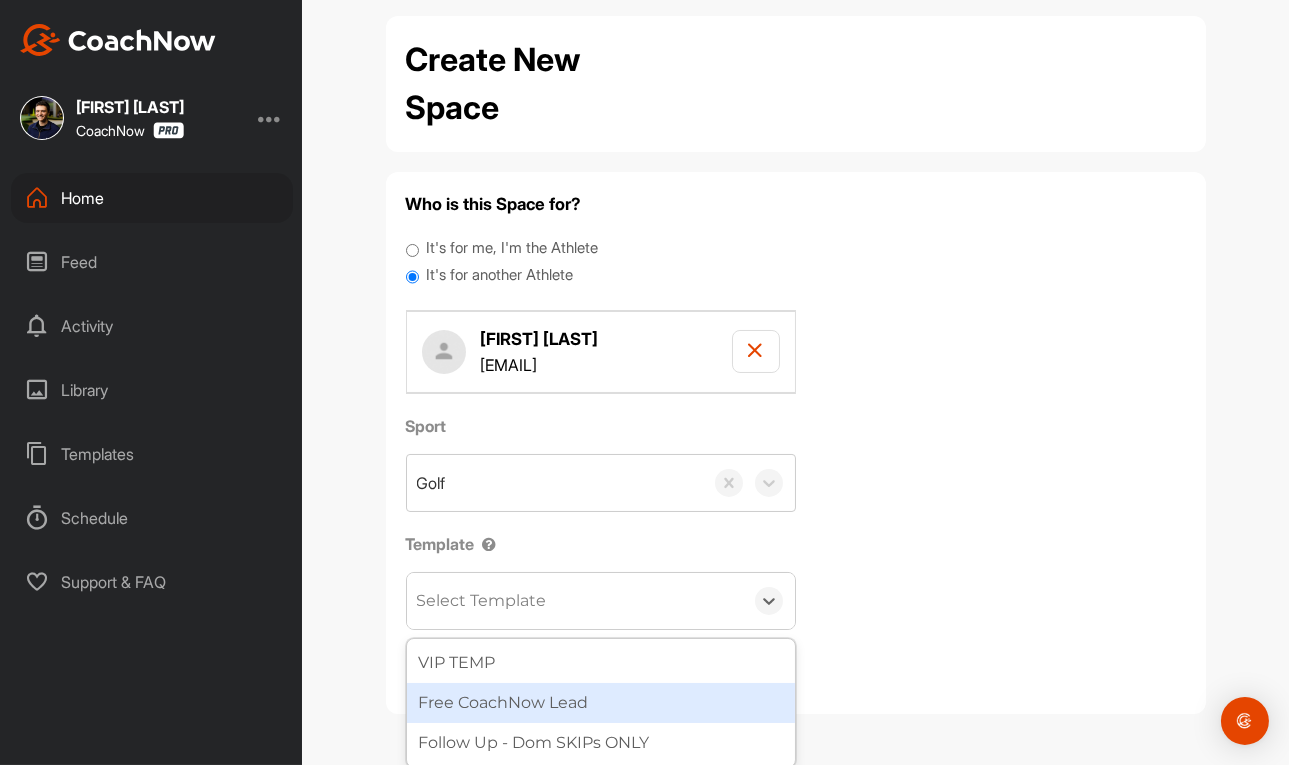 click on "Sport Golf Template         option Free CoachNow Lead focused, 2 of 3. 3 results available. Use Up and Down to choose options, press Enter to select the currently focused option, press Escape to exit the menu, press Tab to select the option and exit the menu. Select Template VIP TEMP Free CoachNow Lead Follow Up - Dom SKIPs ONLY" at bounding box center [796, 522] 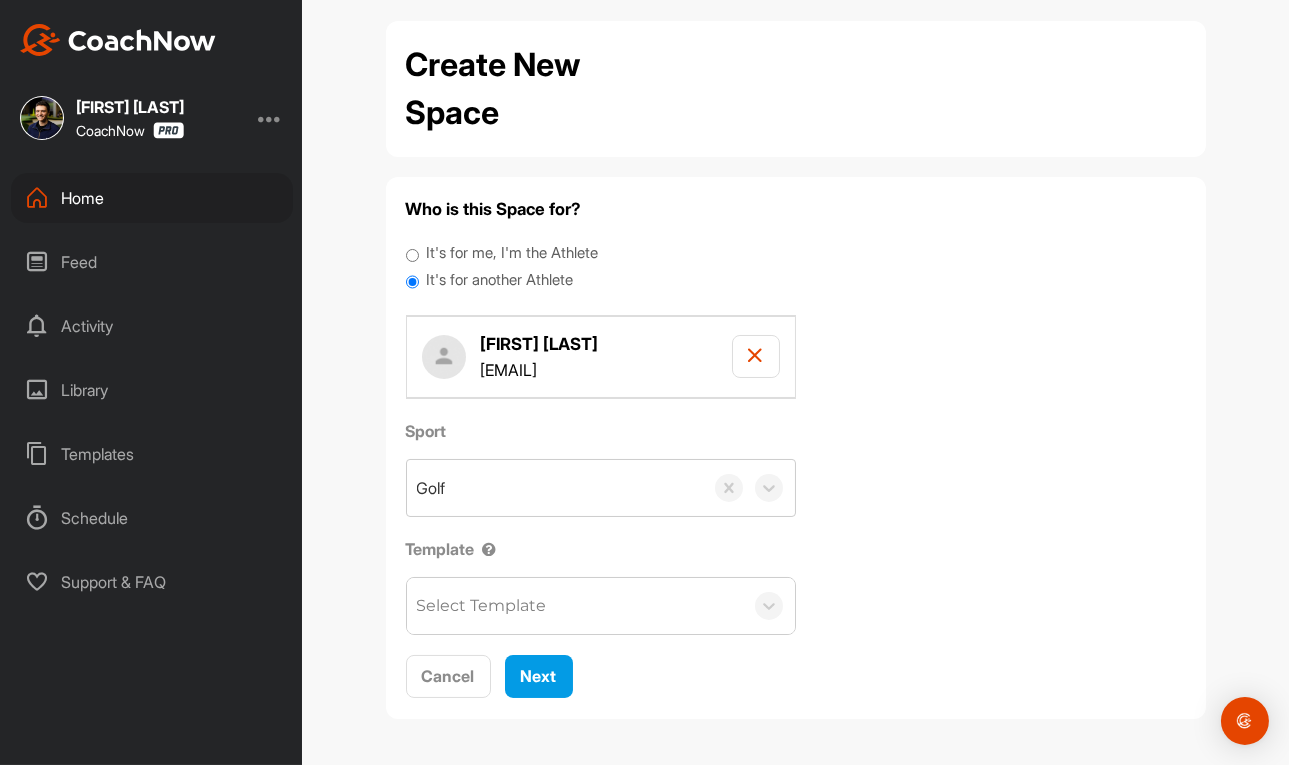 scroll, scrollTop: 17, scrollLeft: 0, axis: vertical 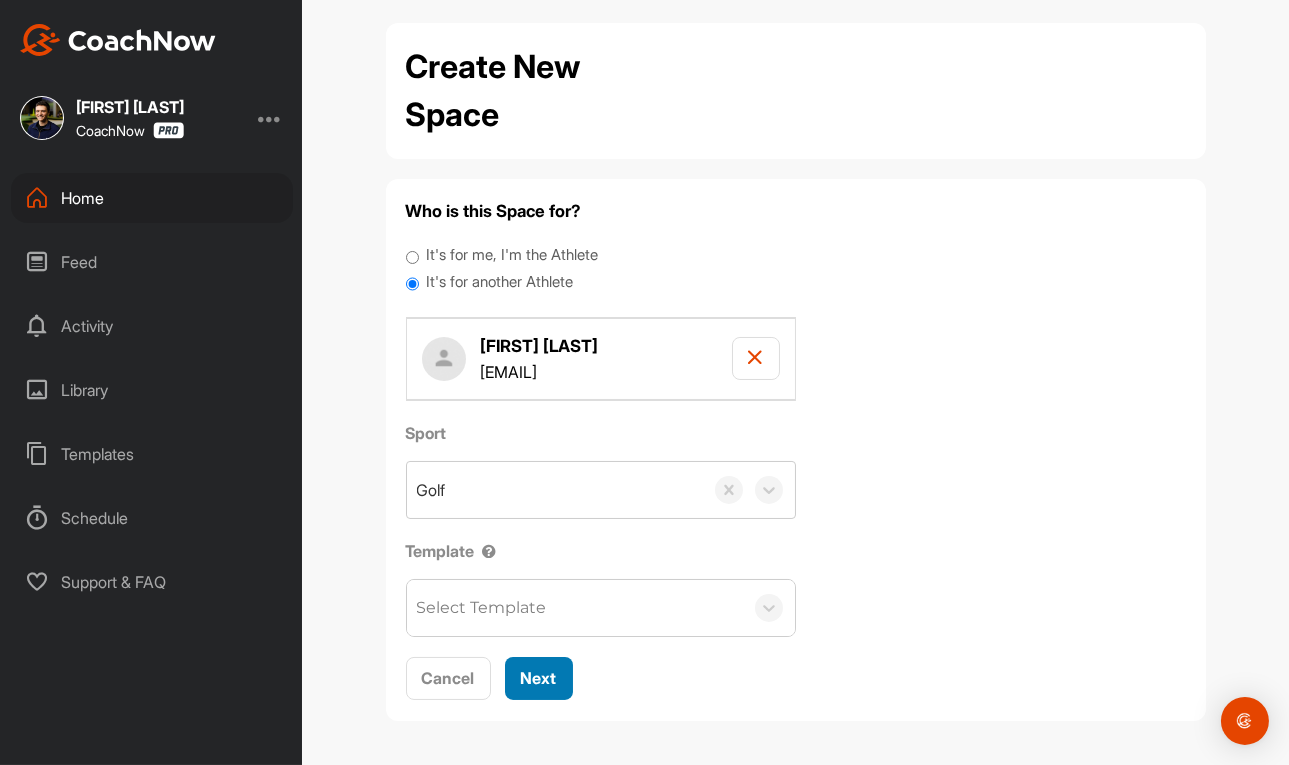 click on "Next" at bounding box center [539, 678] 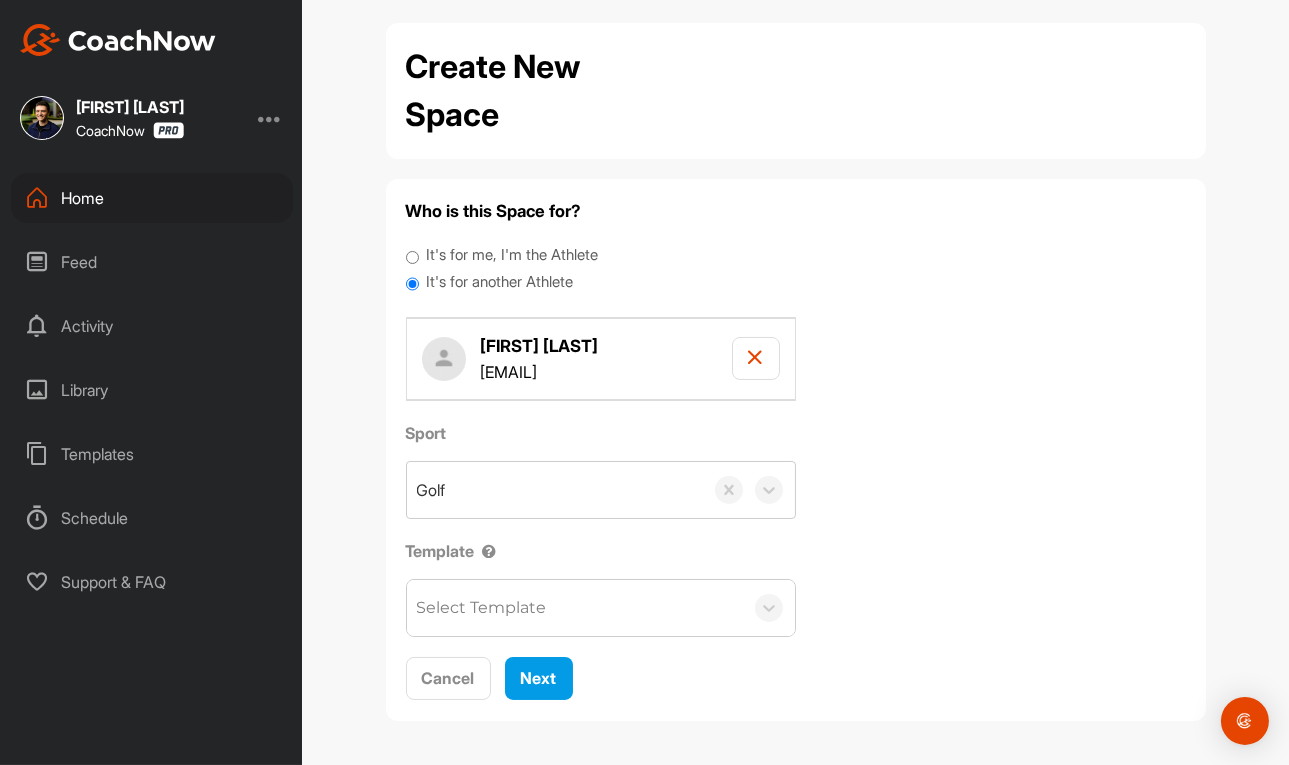 scroll, scrollTop: 0, scrollLeft: 0, axis: both 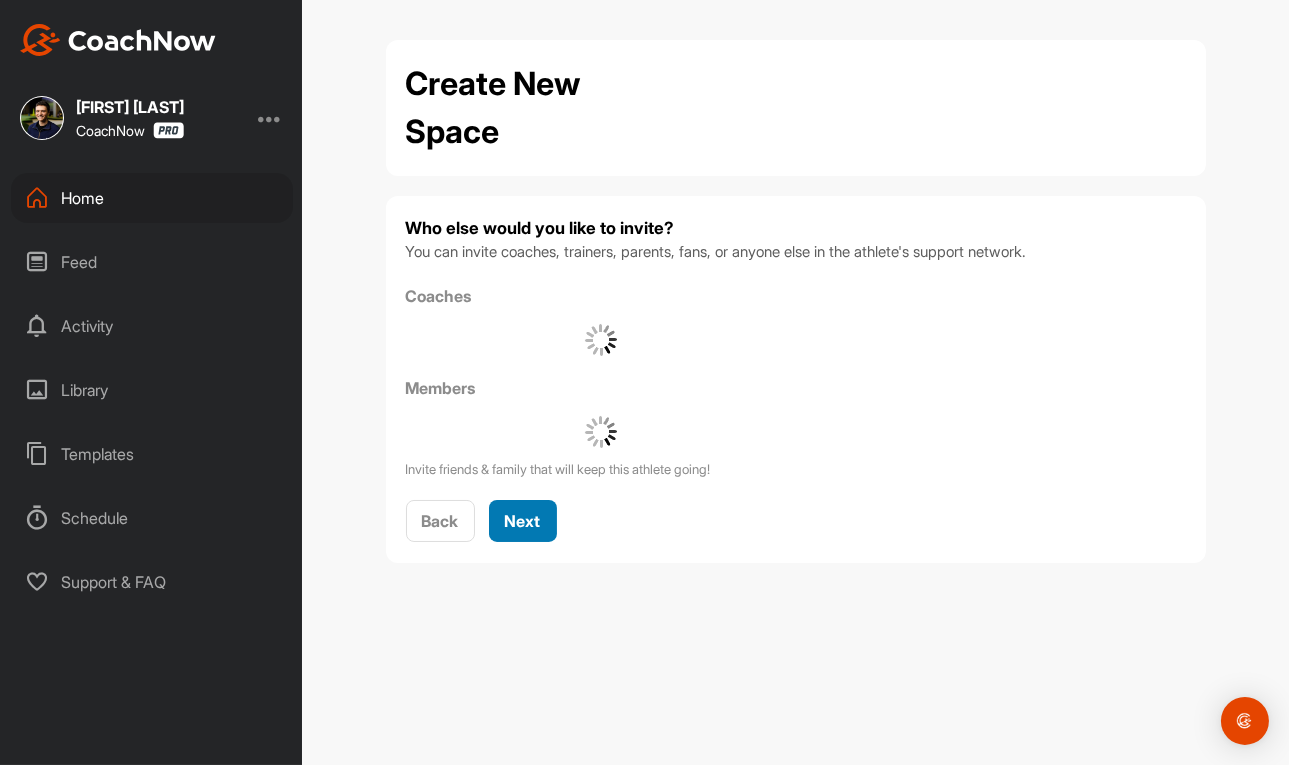 drag, startPoint x: 514, startPoint y: 523, endPoint x: 523, endPoint y: 499, distance: 25.632011 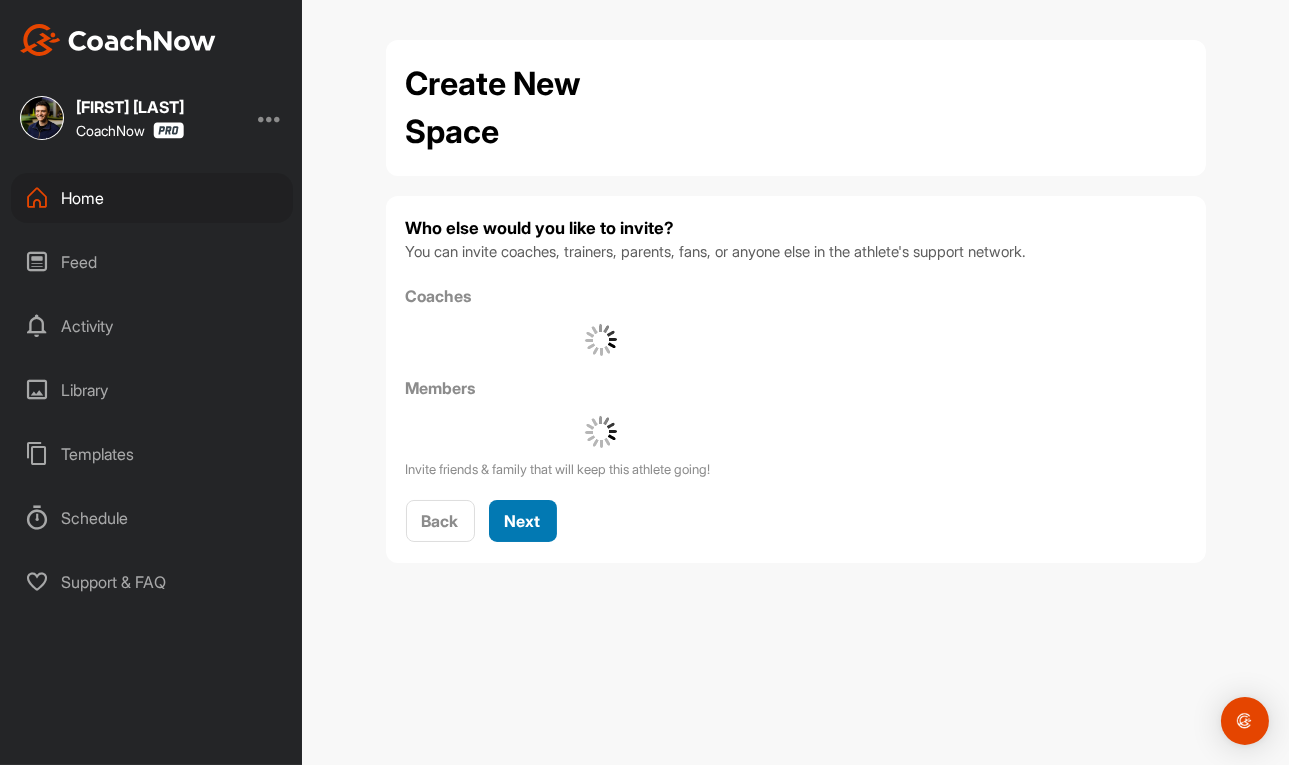 click on "Next" at bounding box center [523, 521] 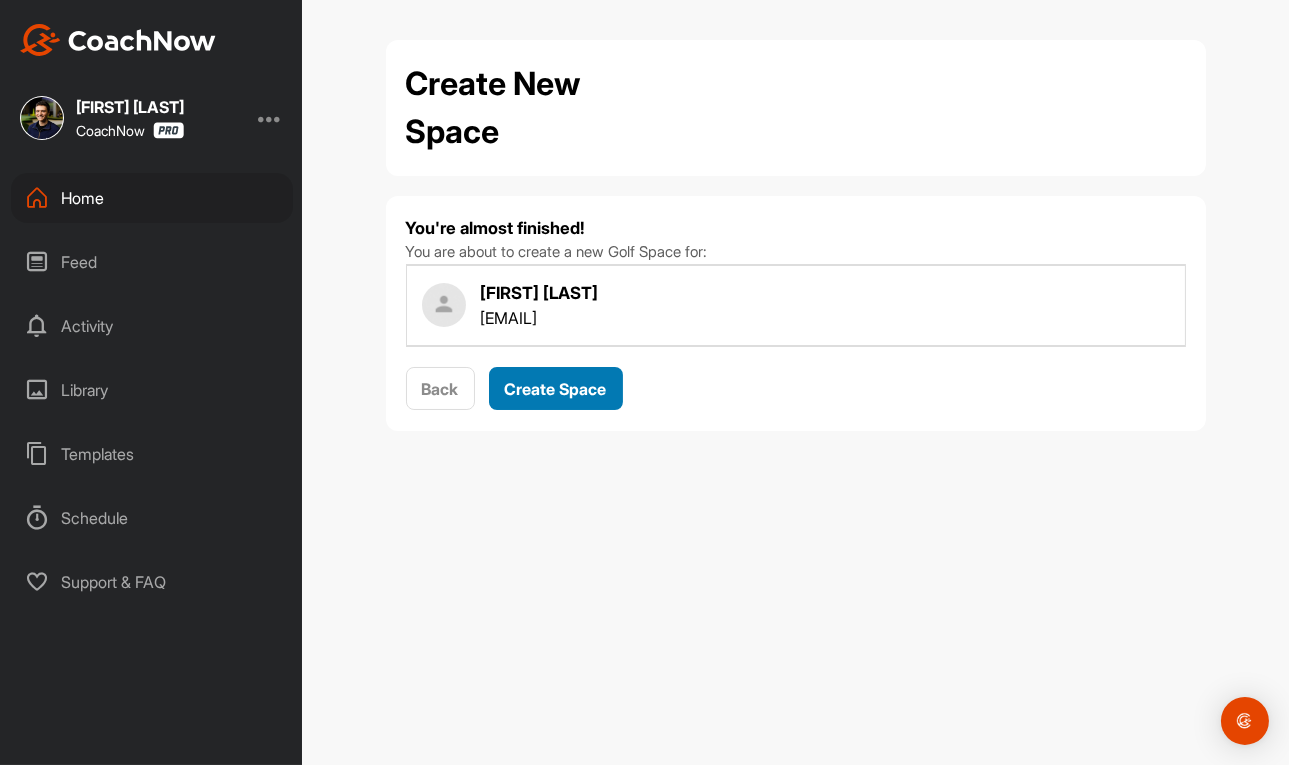 click on "Create Space" at bounding box center (556, 389) 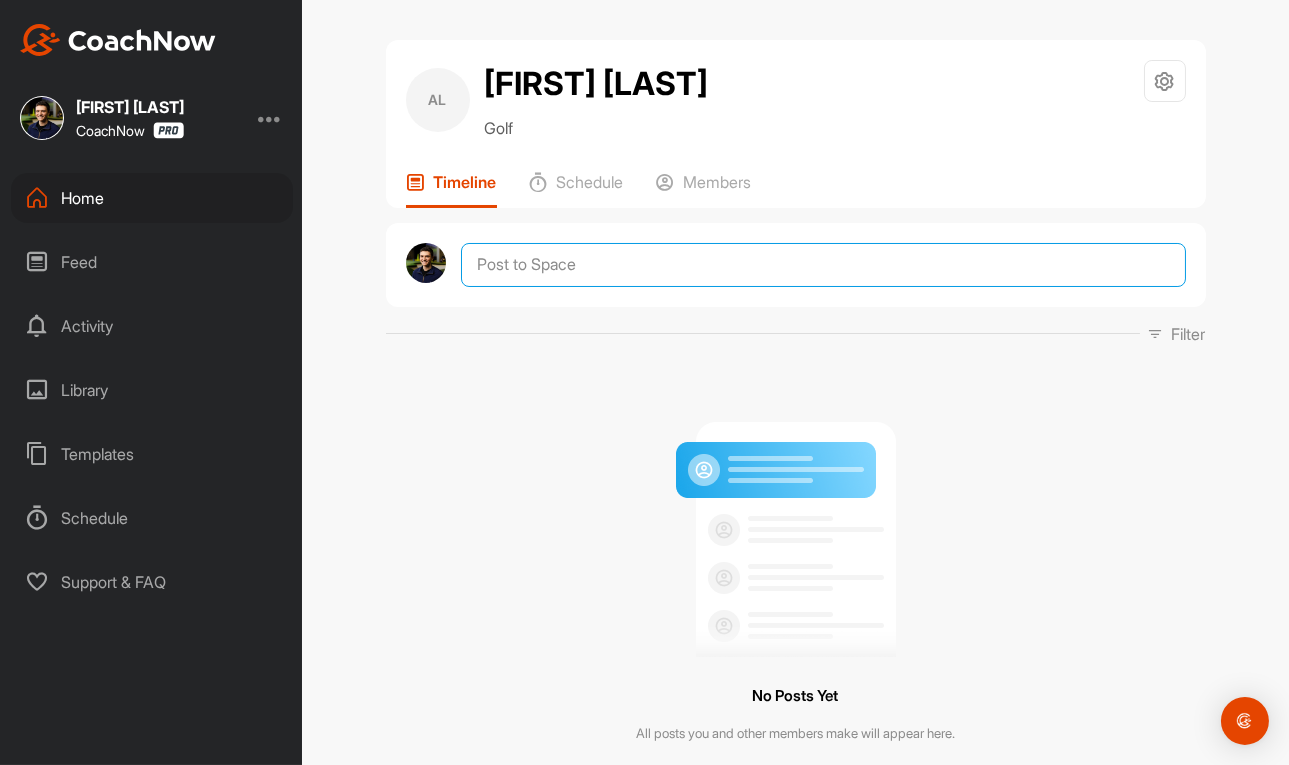 click at bounding box center [823, 265] 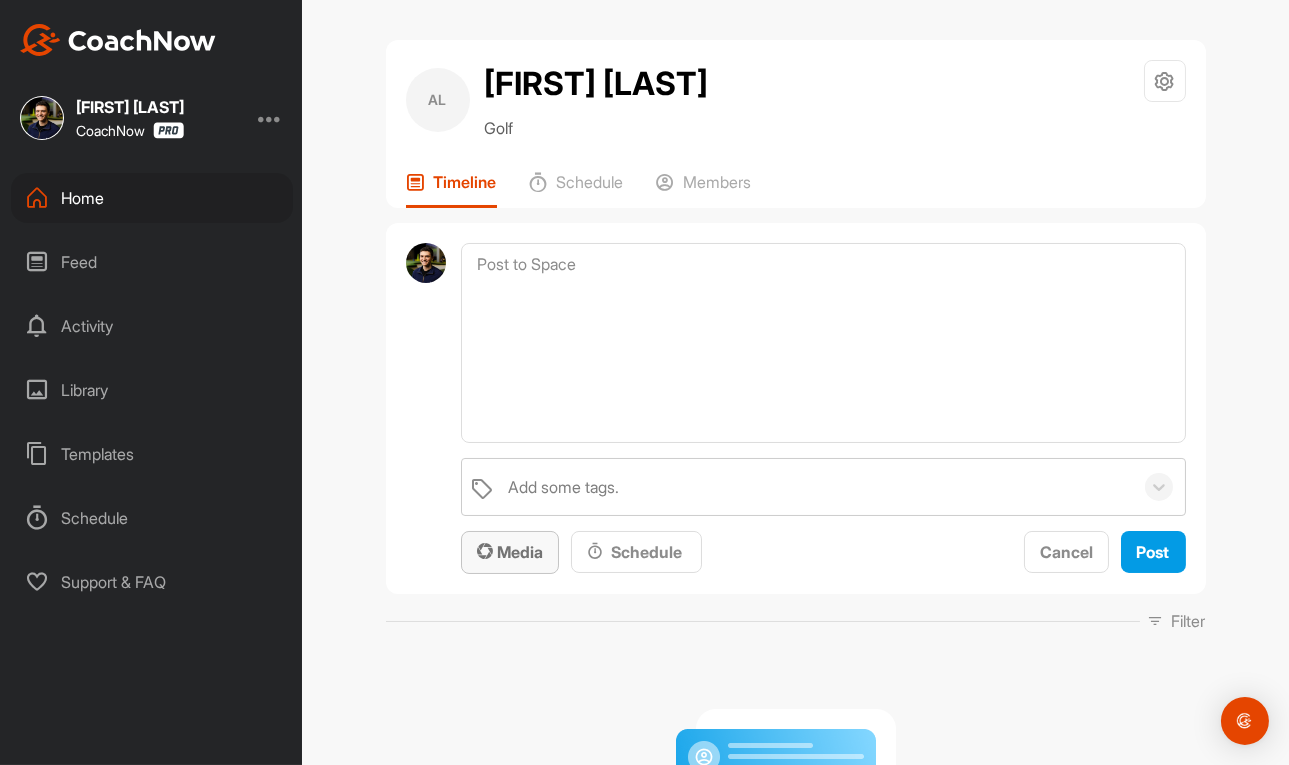 click on "Media" at bounding box center (510, 552) 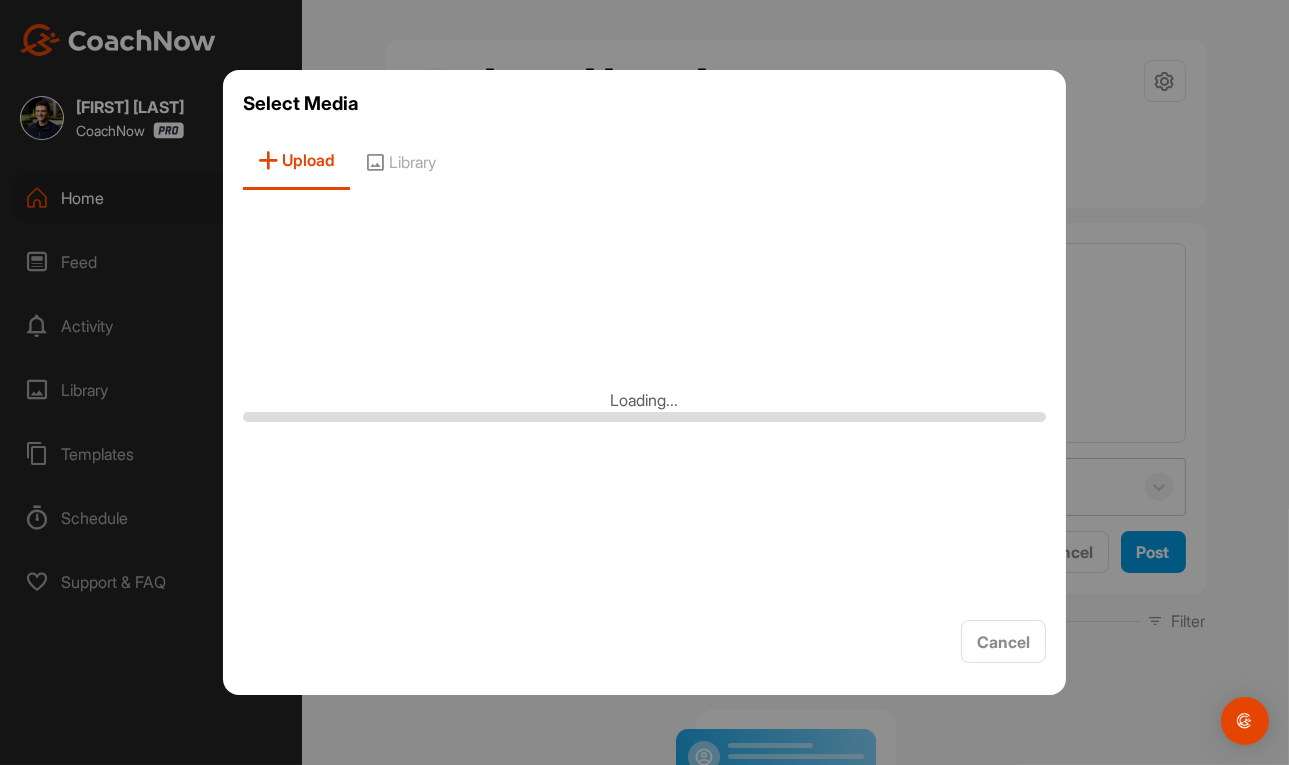 drag, startPoint x: 450, startPoint y: 517, endPoint x: 522, endPoint y: 497, distance: 74.726166 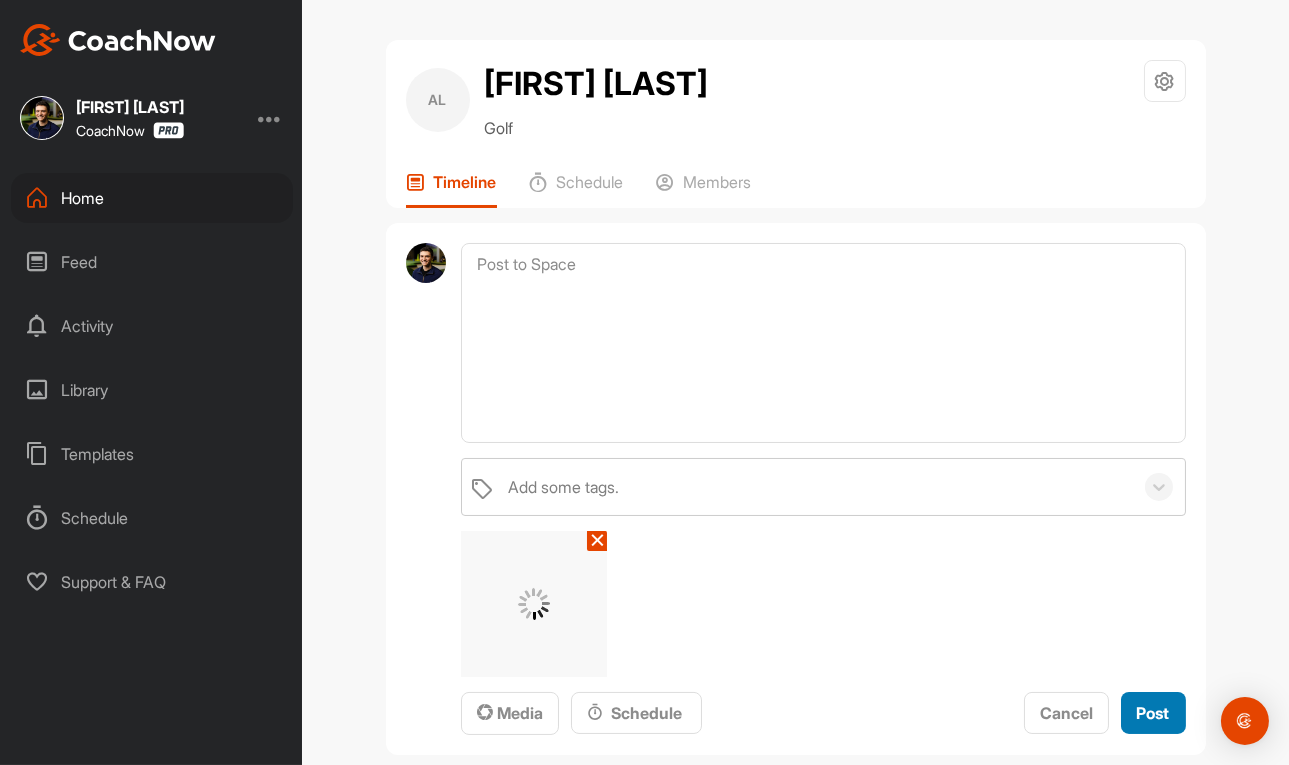 click on "Post" at bounding box center (1153, 713) 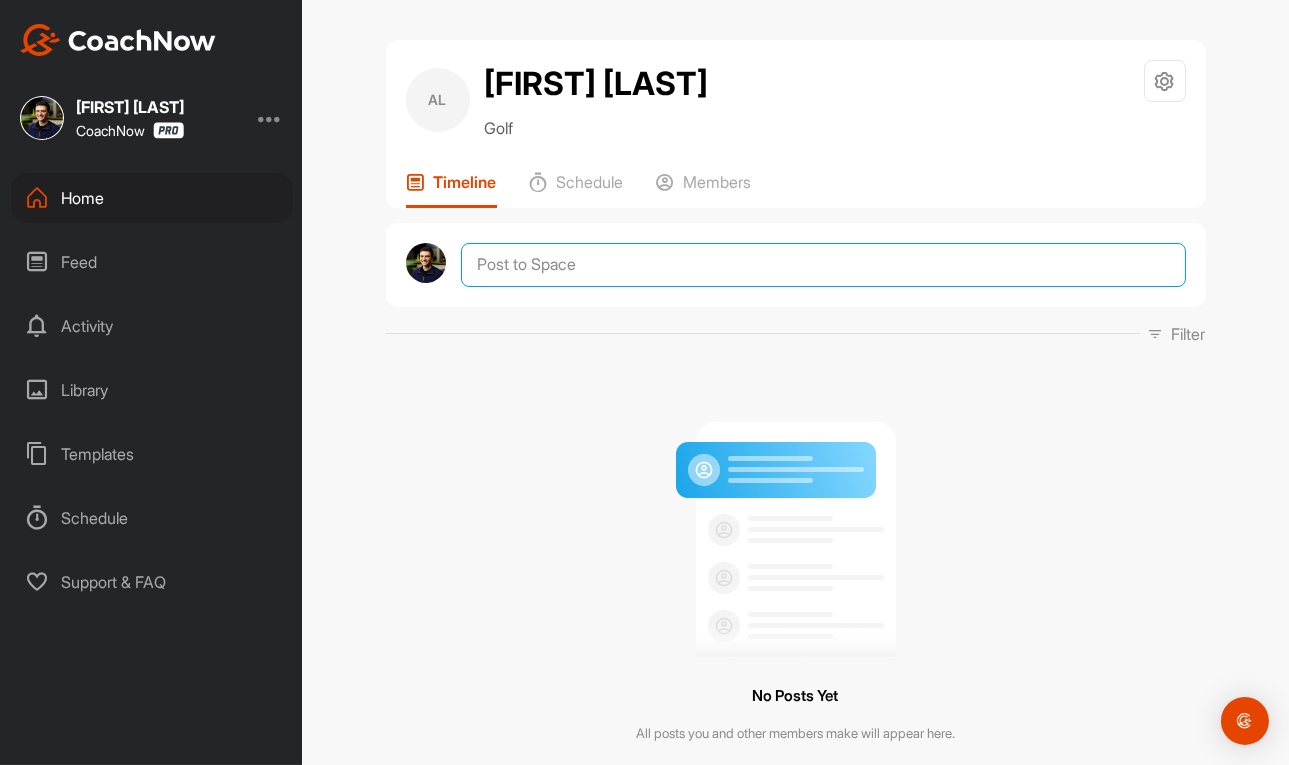 click at bounding box center (823, 265) 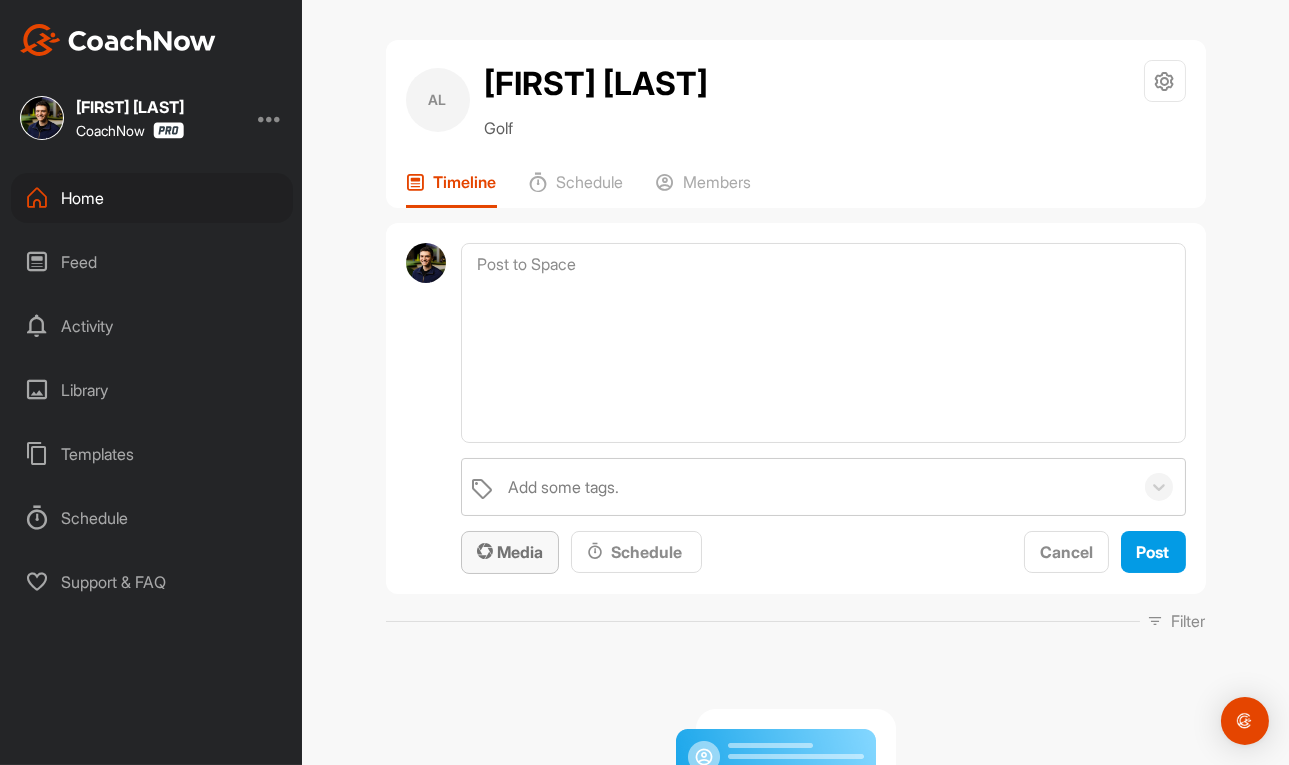 click on "Media" at bounding box center (510, 552) 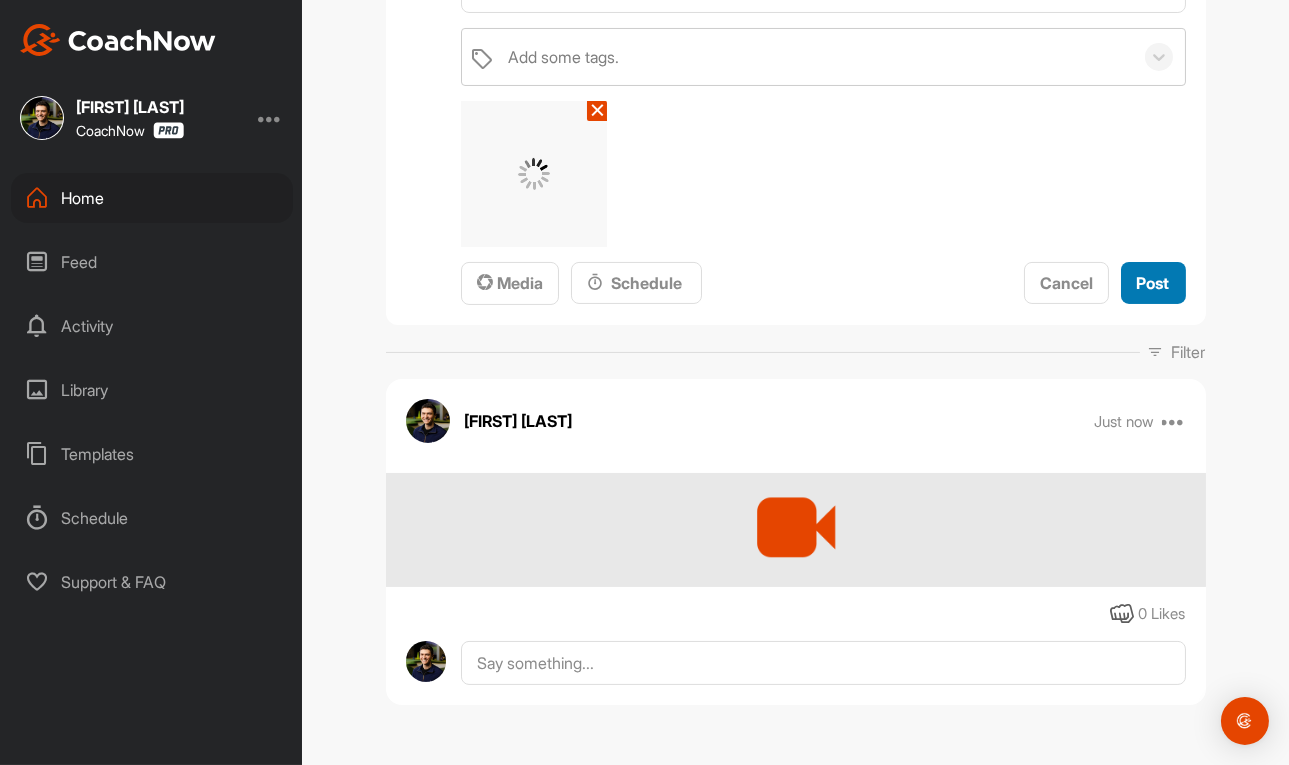 click on "Post" at bounding box center (1153, 283) 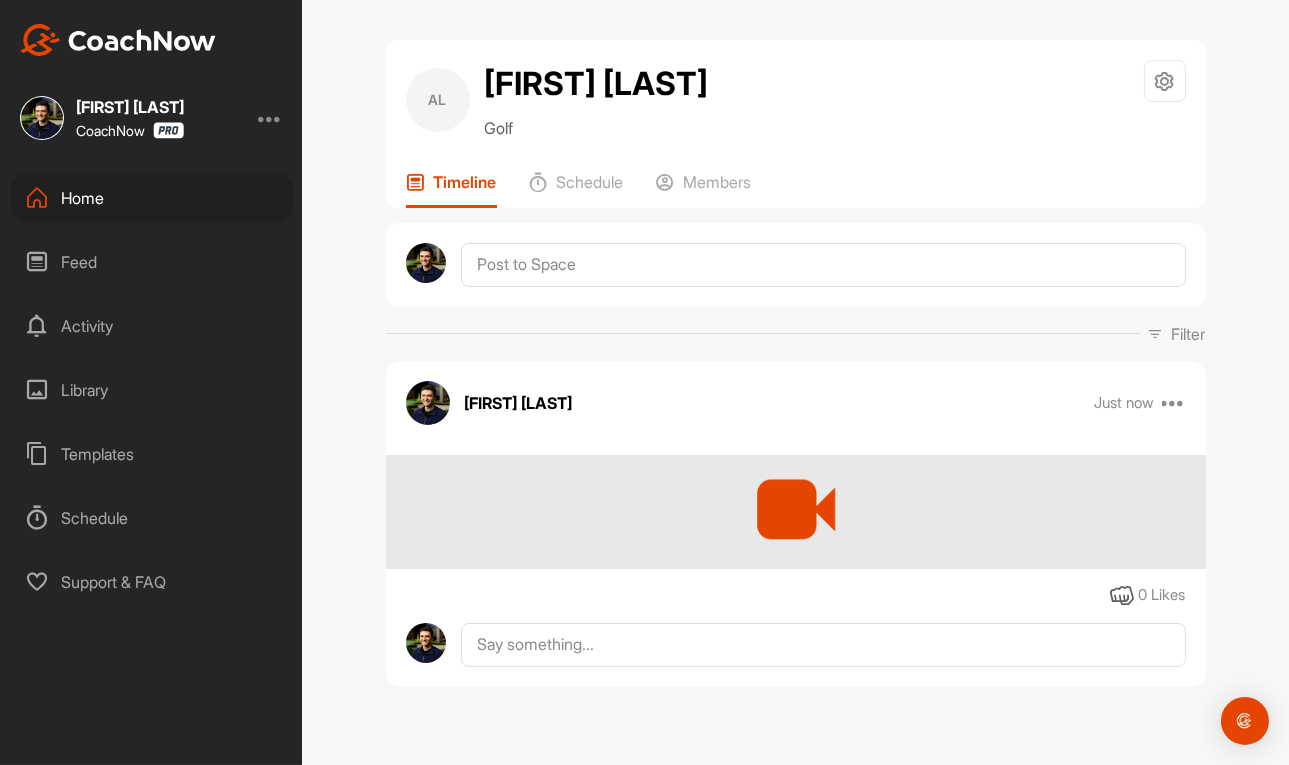 scroll, scrollTop: 0, scrollLeft: 0, axis: both 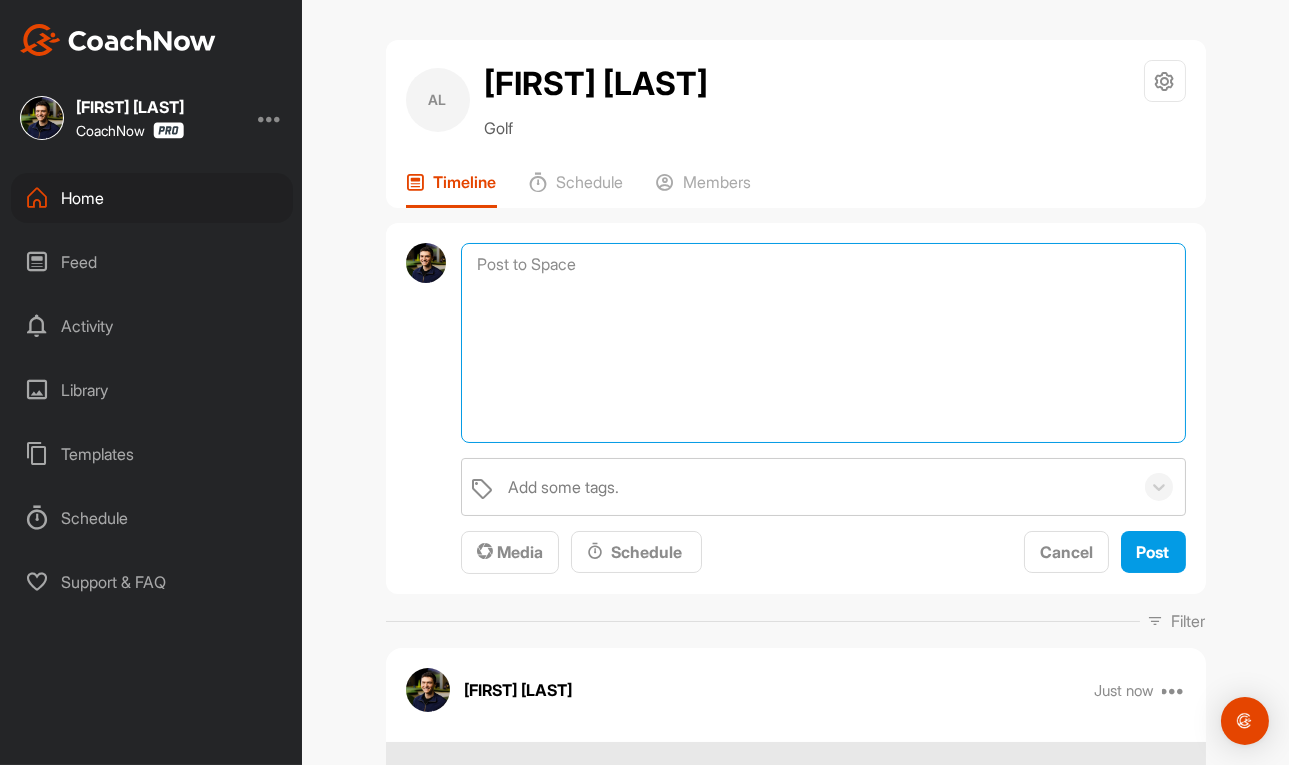 click at bounding box center (823, 343) 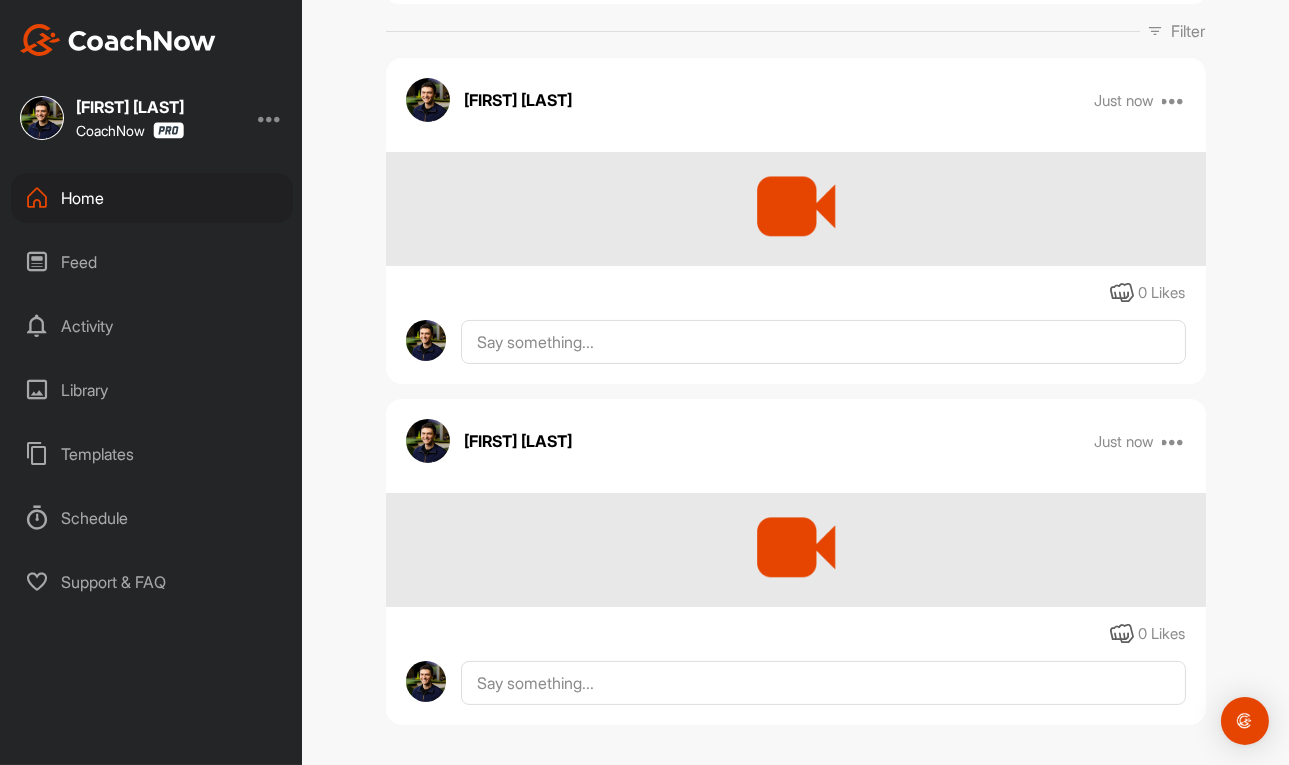 scroll, scrollTop: 611, scrollLeft: 0, axis: vertical 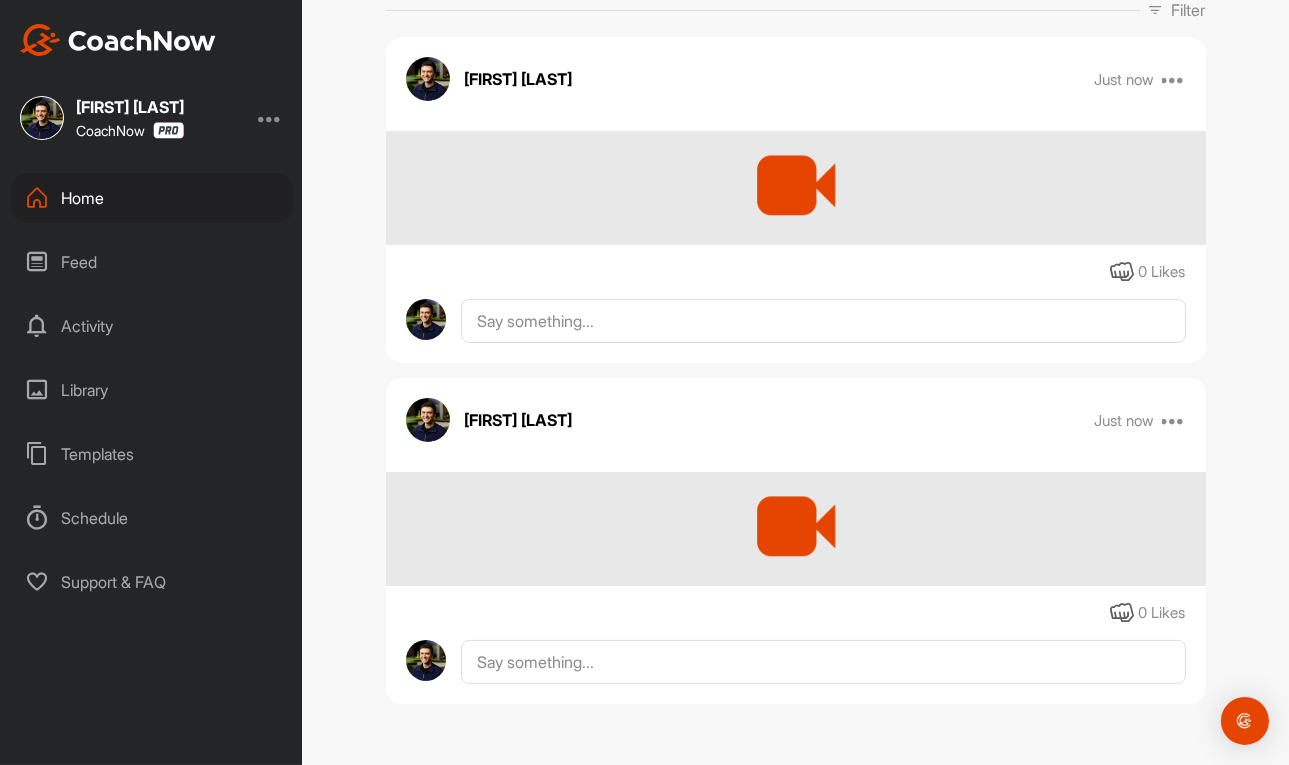 click on "AL Aaron Lang Golf Space Settings Your Notifications Timeline Schedule Members Add some tags.   Media    Schedule     Cancel   Post Filter Media Type Images Videos Notes Audio Documents Author AE AJ Erzen aj@legacywealthplanning.com Aaron Cortez acor07@hotmail.com AC Aaron De La Cruz aaronxdelacruz@gmail.com AE Aaron Evison aaronevison118@gmail.com Aaron Fusiek aaron@theoptimumgolf.com AH Aaron Hoffmann aaronhoffmann@me.com Aaron Mawhirter 13mawhirtera@gmail.com AM Aaron Moll aaronmoll14@gmail.com AS Aaron Strahan aaron.strahan23@gmail.com AS Aaron sheppard shepusaf02@yahoo.com AW Aaron wilcox wilcoxpainting@yahoo.com AC Adam Coughlan adam.coughlanryan@gmail.com AF Adam Fletcher abfletcher@gmail.com Adam Nixon anico_92@hotmail.co.uk AP Adam Pierce afpierce489@gmail.com AP Adam Powell adam.powell0011@gmail.com AR Adam Rumian adam.rumian@gmail.com AS Adam Searle adamsearle91@gmail.com AS Adam Shepherd acstennis1@gmail.com AS Adam Struss astruss16@gmail.com AJ Adrian Javier adrianjavier24@gmail.com AS AF AT" at bounding box center [796, 82] 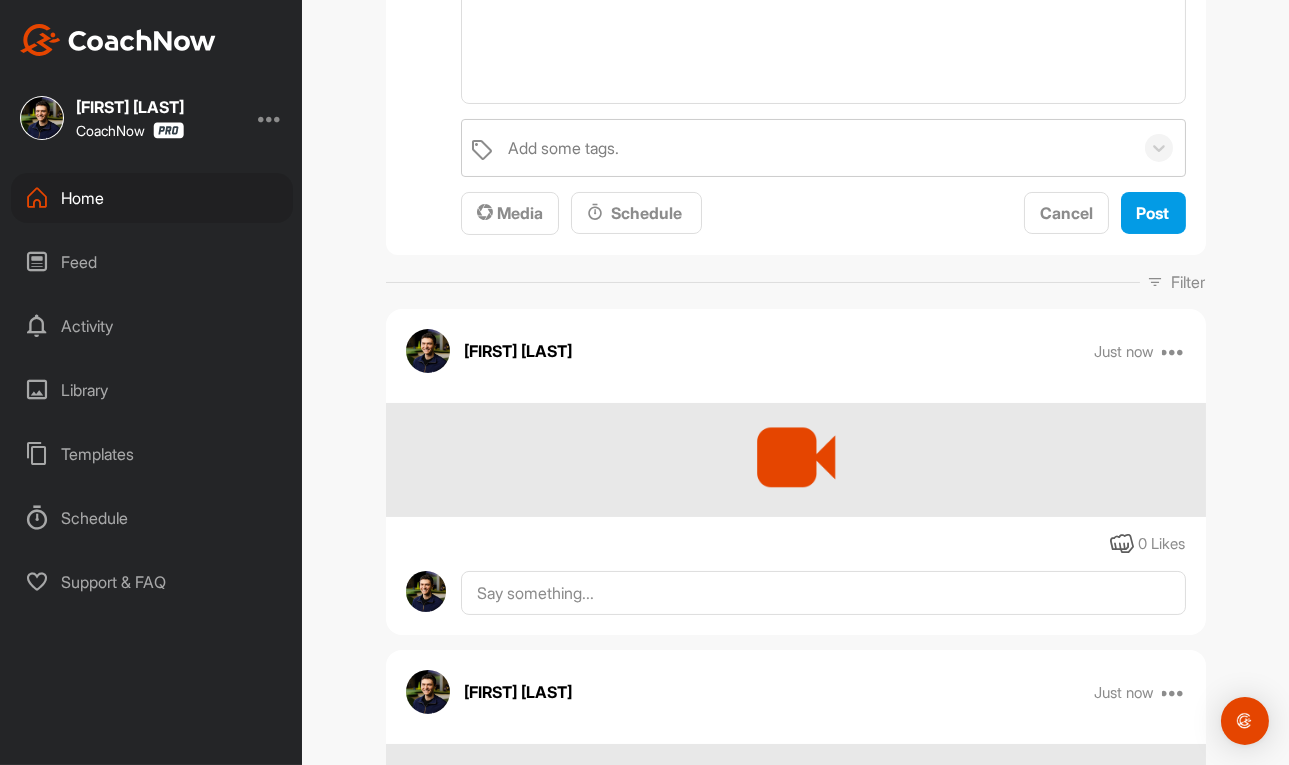 scroll, scrollTop: 66, scrollLeft: 0, axis: vertical 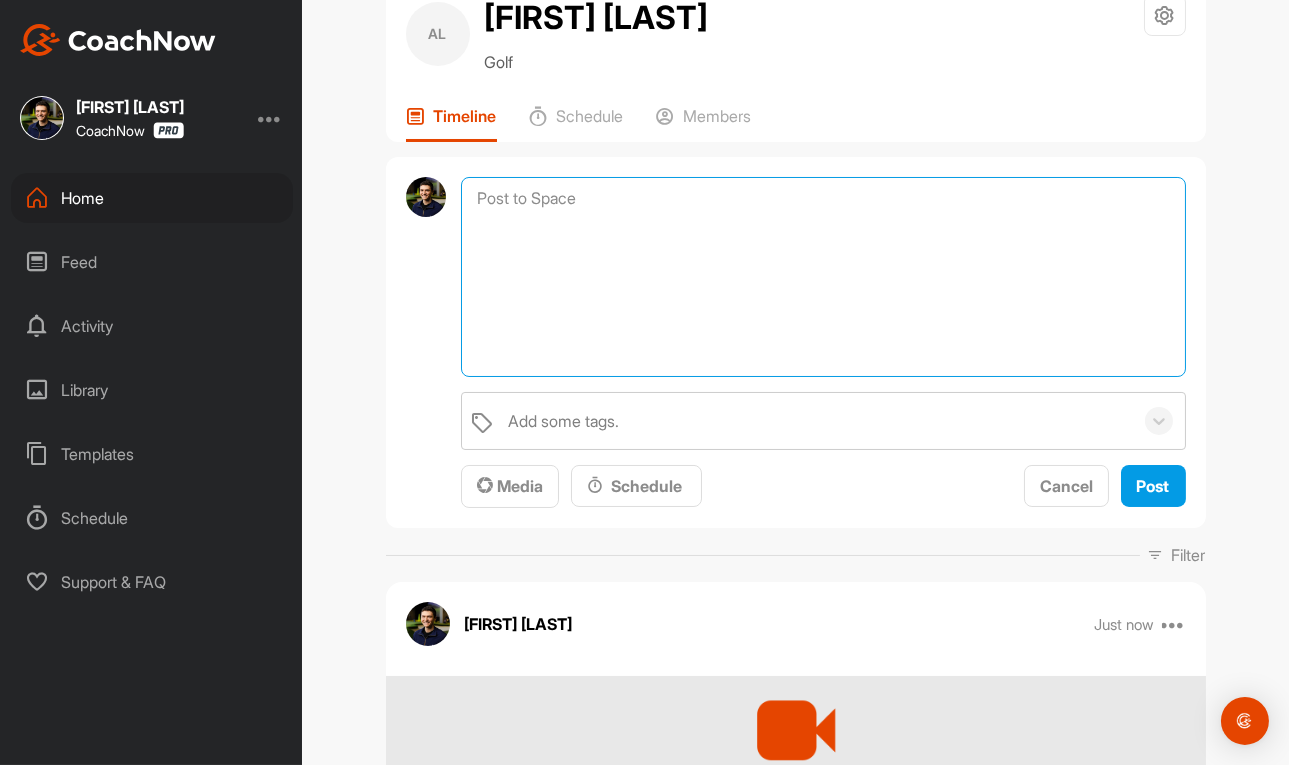 click at bounding box center (823, 277) 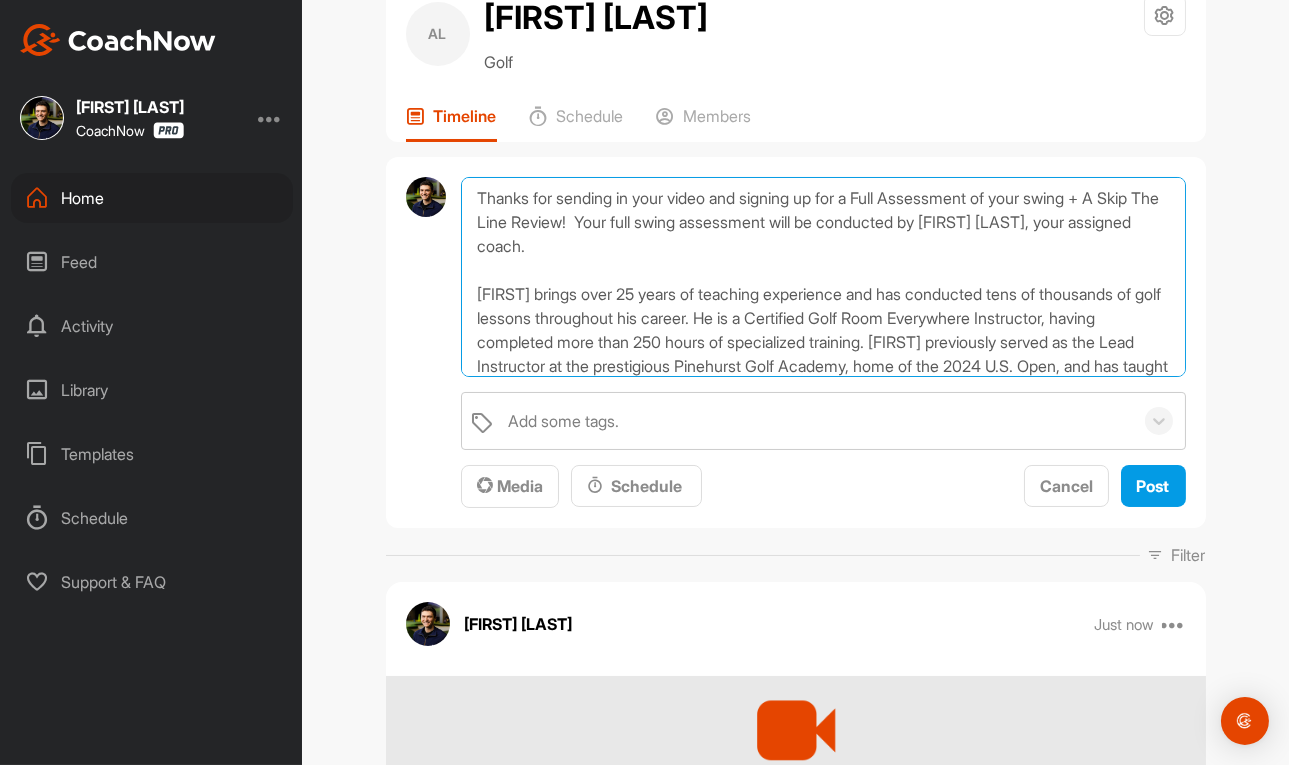 scroll, scrollTop: 263, scrollLeft: 0, axis: vertical 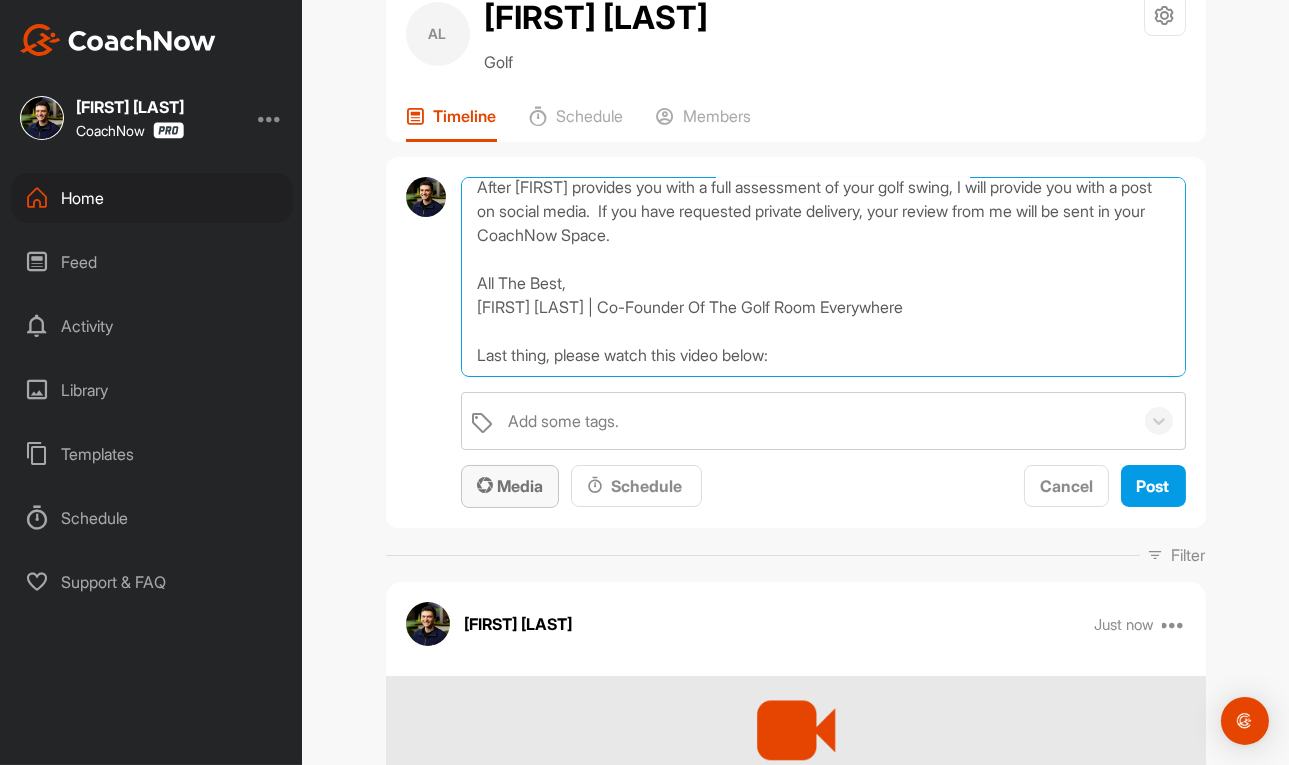 type on "Thanks for sending in your video and signing up for a Full Assessment of your swing + A Skip The Line Review!  Your full swing assessment will be conducted by Michael Bulger, your assigned coach.
Michael brings over 25 years of teaching experience and has conducted tens of thousands of golf lessons throughout his career. He is a Certified Golf Room Everywhere Instructor, having completed more than 250 hours of specialized training. Michael previously served as the Lead Instructor at the prestigious Pinehurst Golf Academy, home of the 2024 U.S. Open, and has taught alongside renowned coach Mike Bender at top golf schools across the globe.
After Michael provides you with a full assessment of your golf swing, I will provide you with a post on social media.  If you have requested private delivery, your review from me will be sent in your CoachNow Space.
All The Best,
Dom Caminiti | Co-Founder Of The Golf Room Everywhere
Last thing, please watch this video below:" 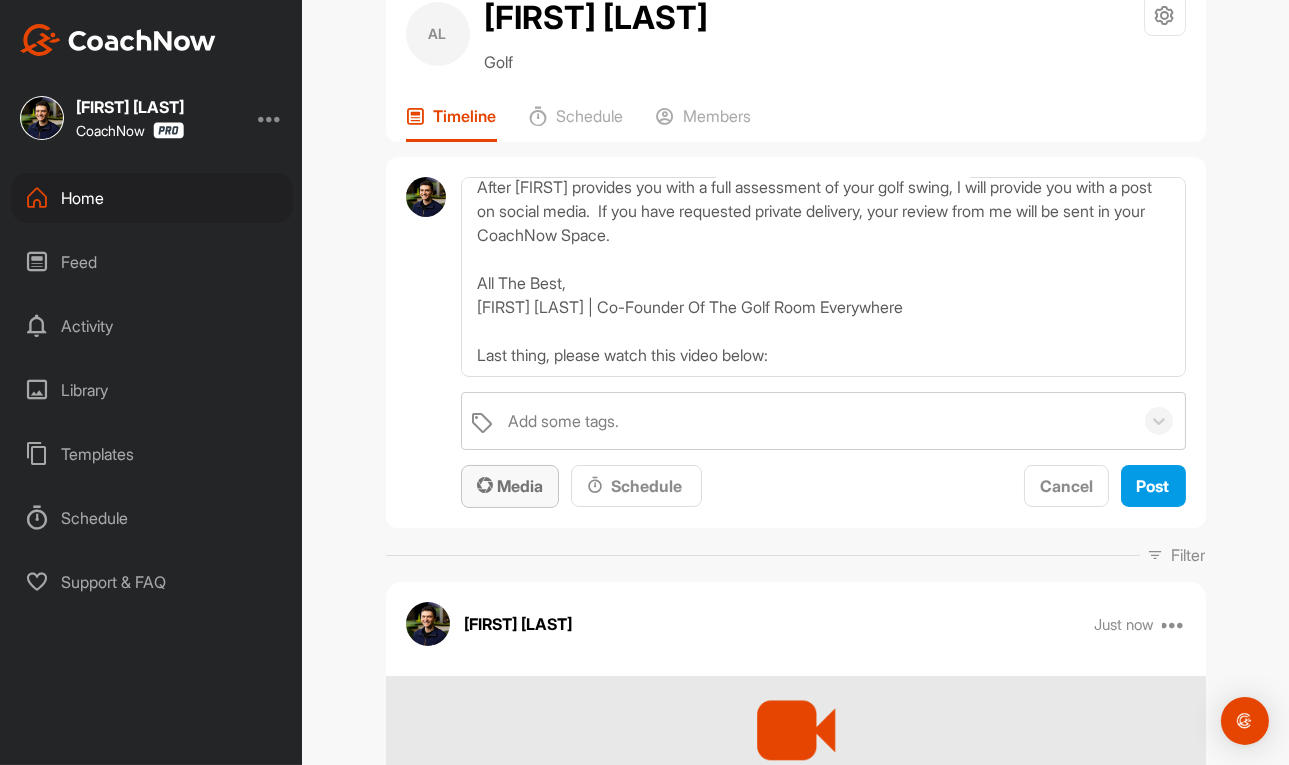 click on "Media" at bounding box center (510, 486) 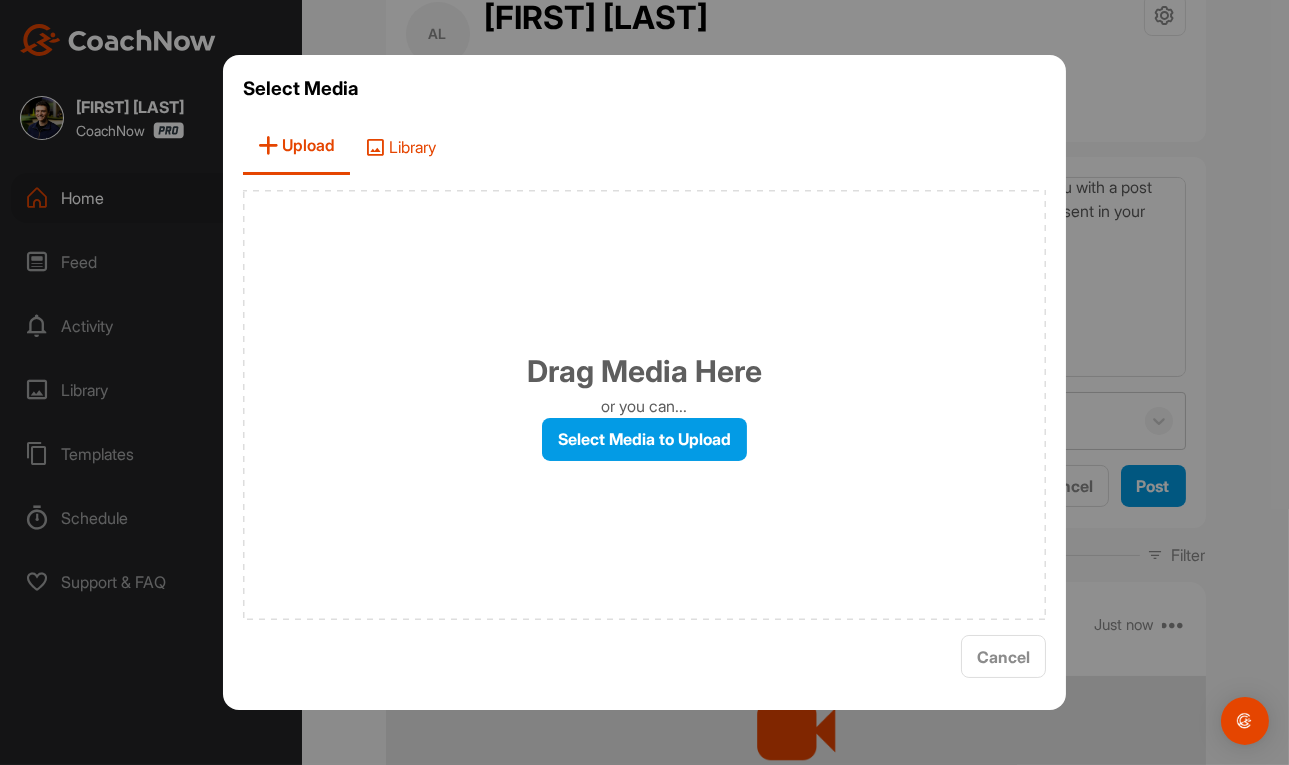 click on "Library" at bounding box center [400, 146] 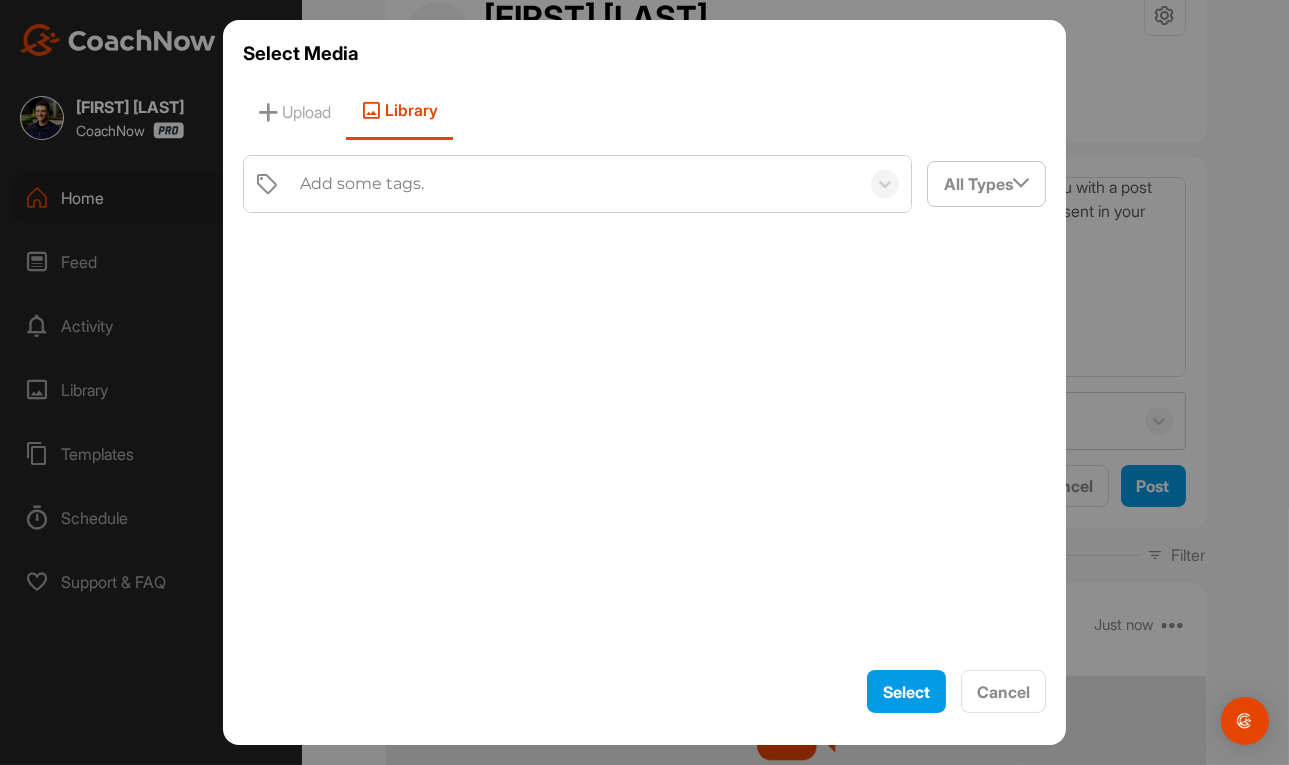 click on "Add some tags." at bounding box center [362, 184] 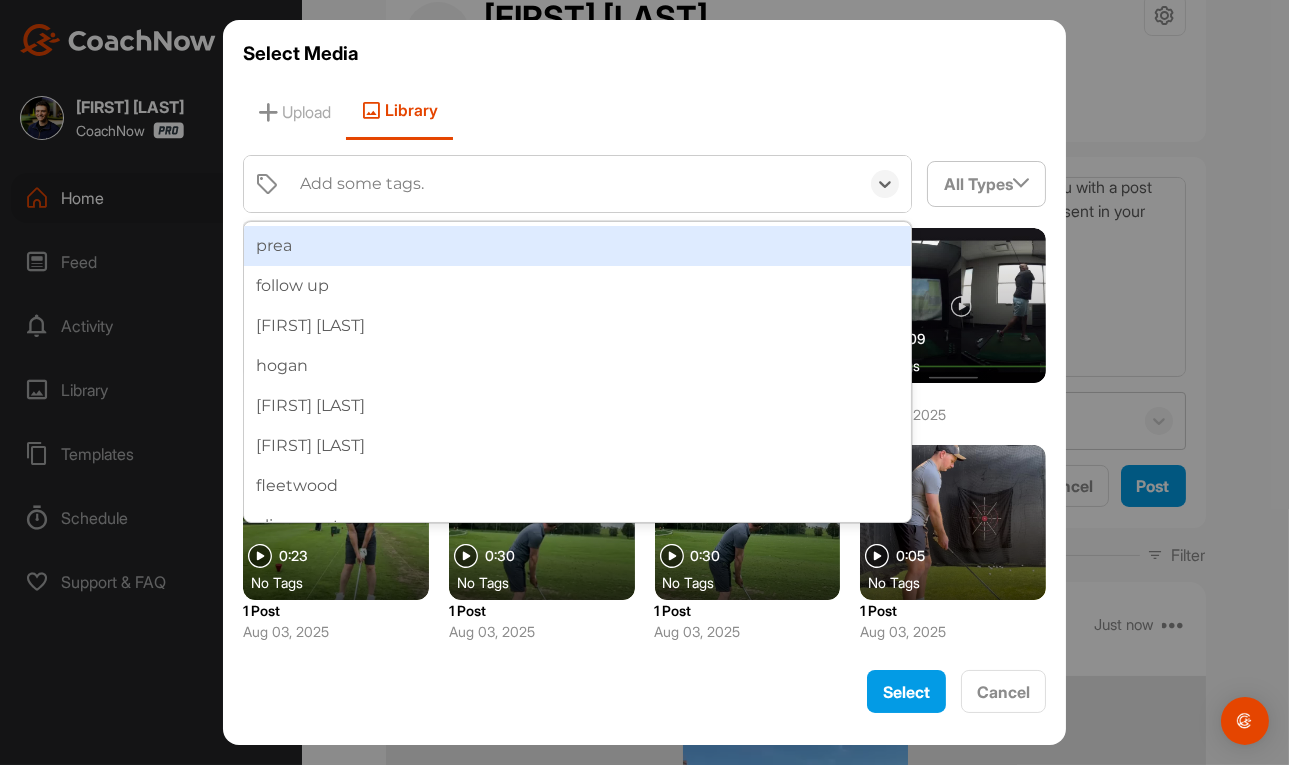 click on "prea" at bounding box center (578, 246) 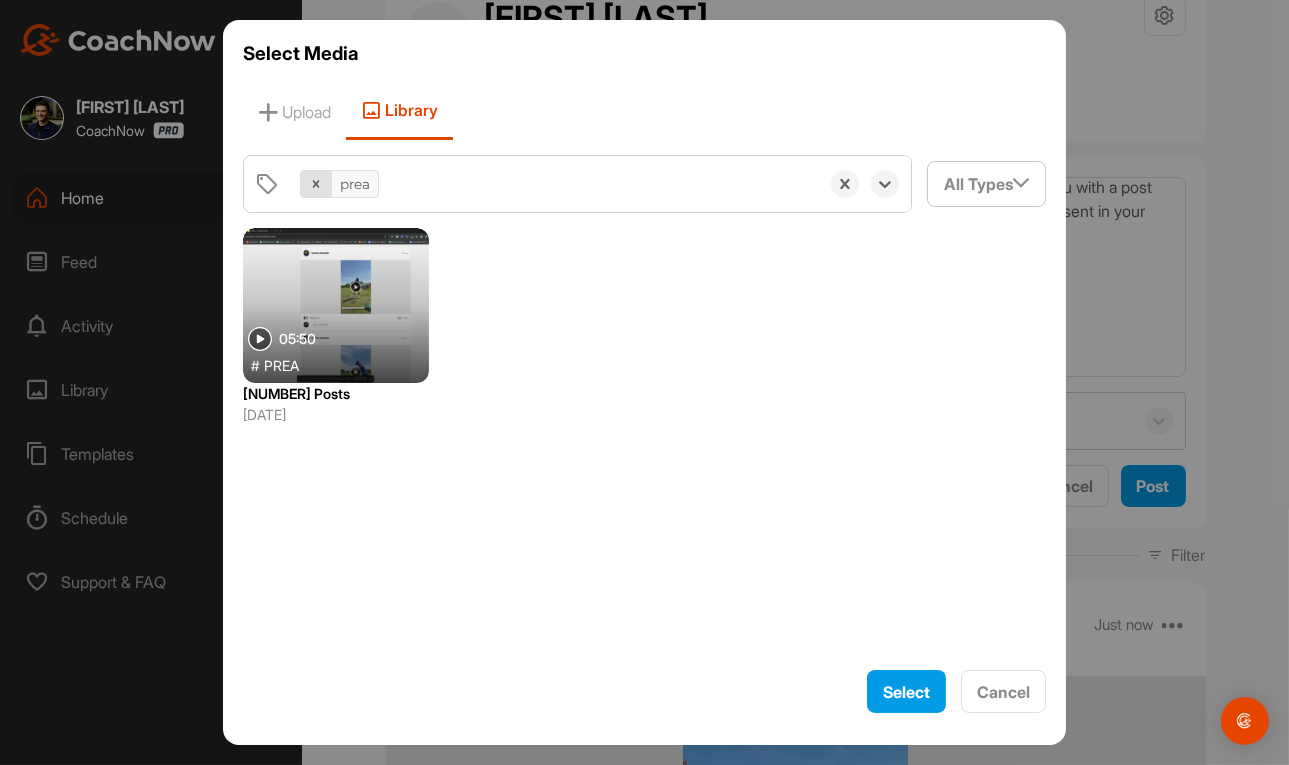 click 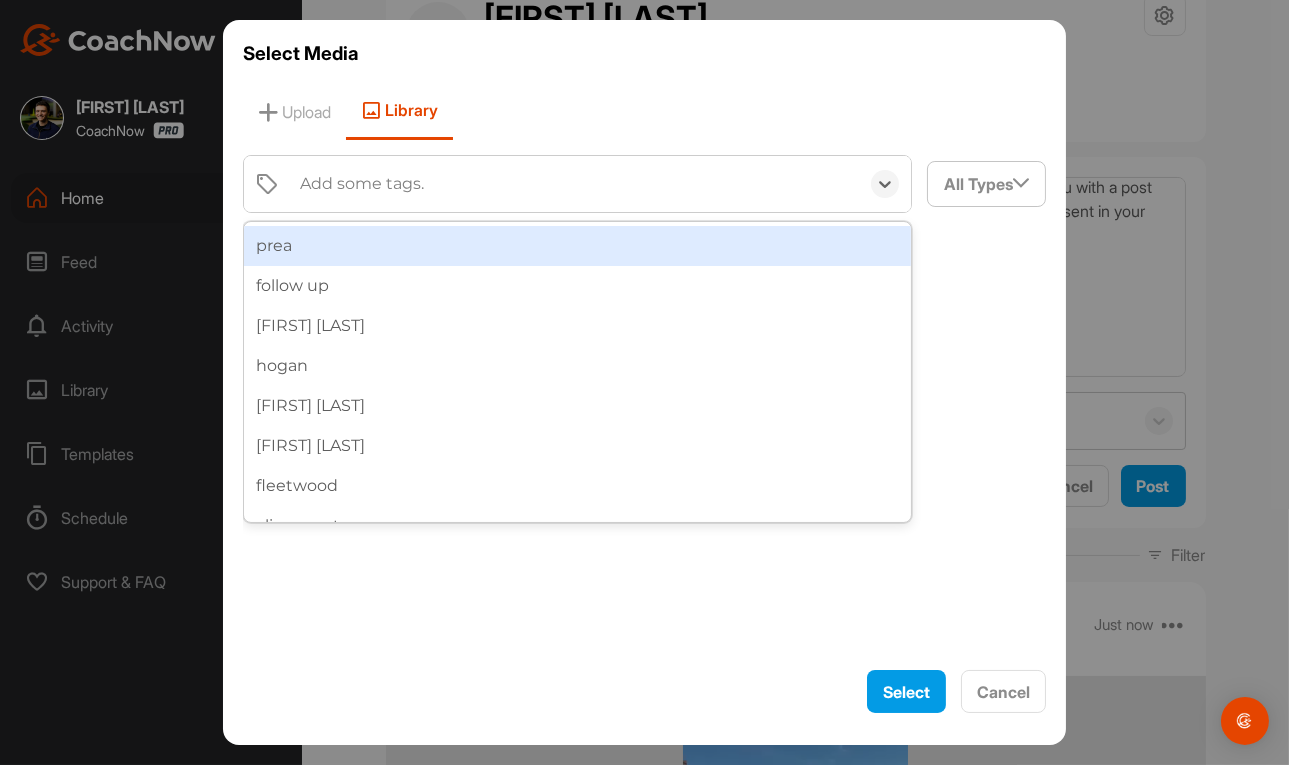 click on "Add some tags." at bounding box center (362, 184) 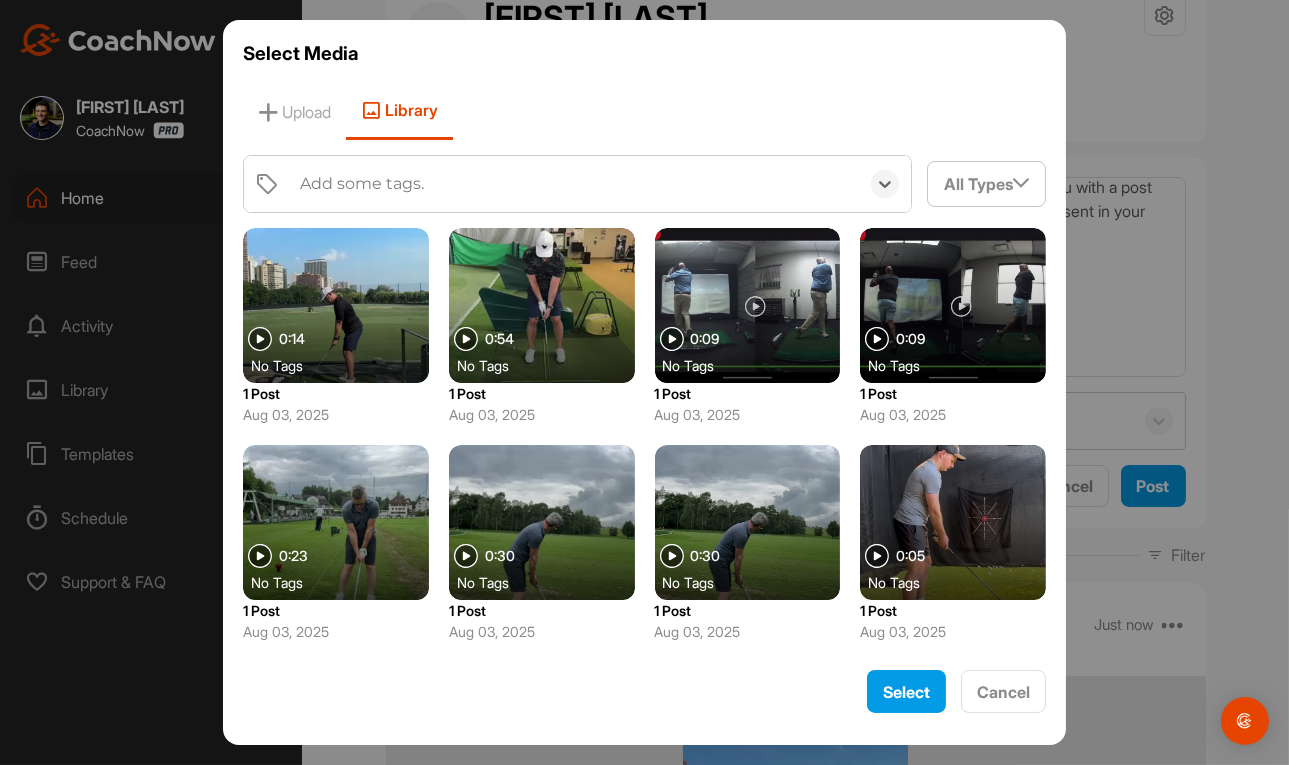 click on "Add some tags." at bounding box center [574, 184] 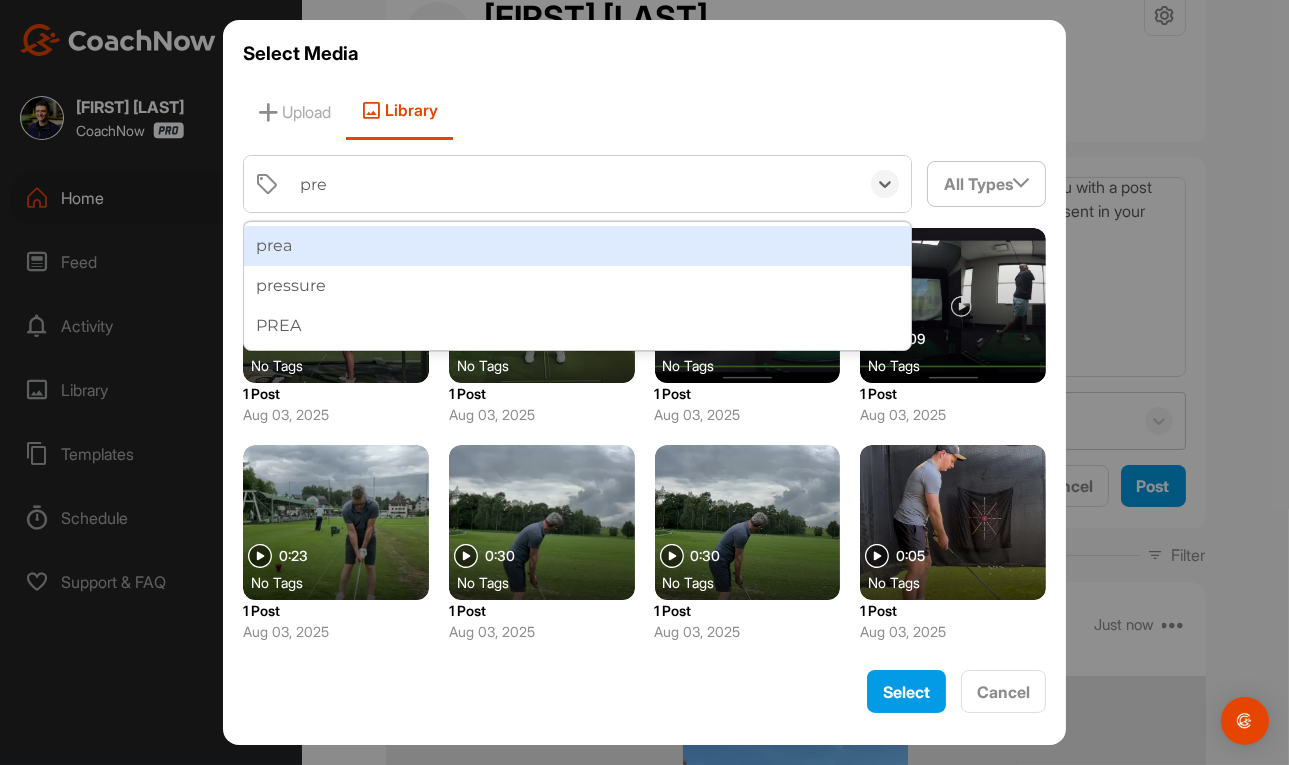 type on "prea" 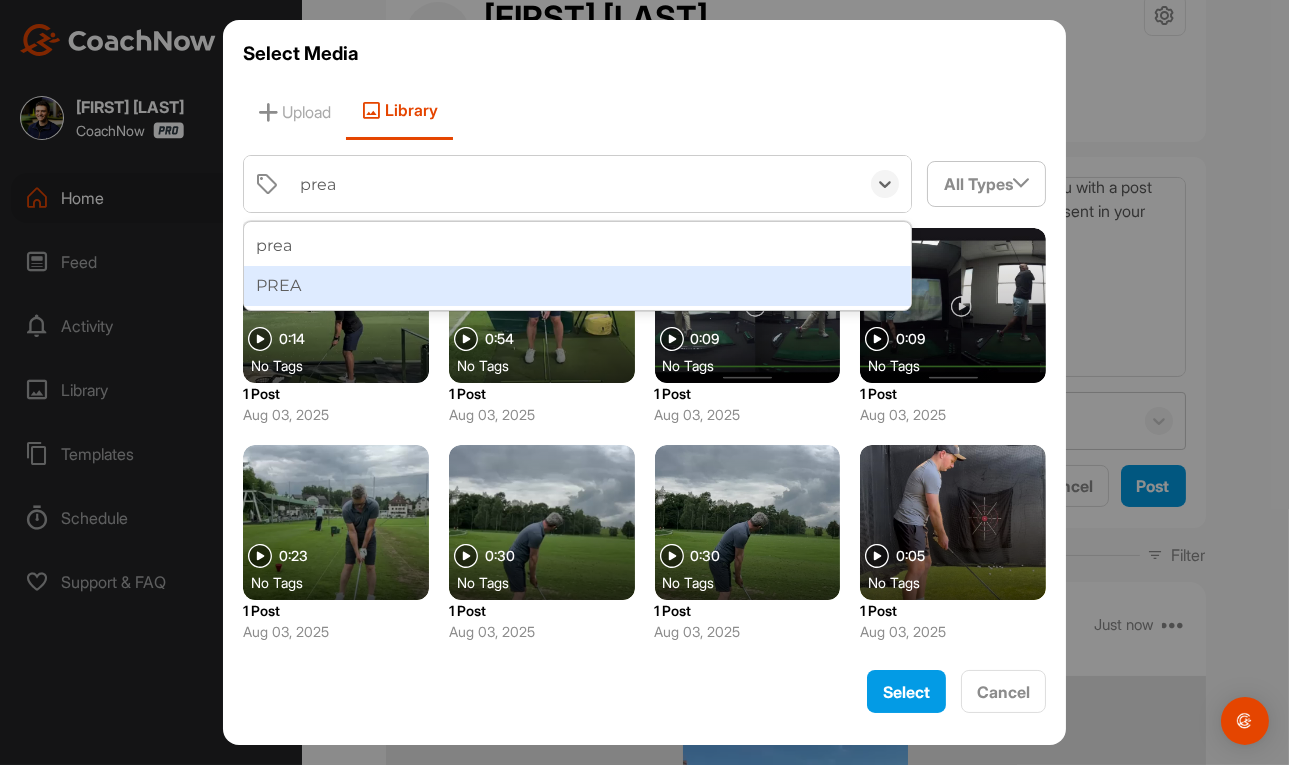 click on "PREA" at bounding box center [578, 286] 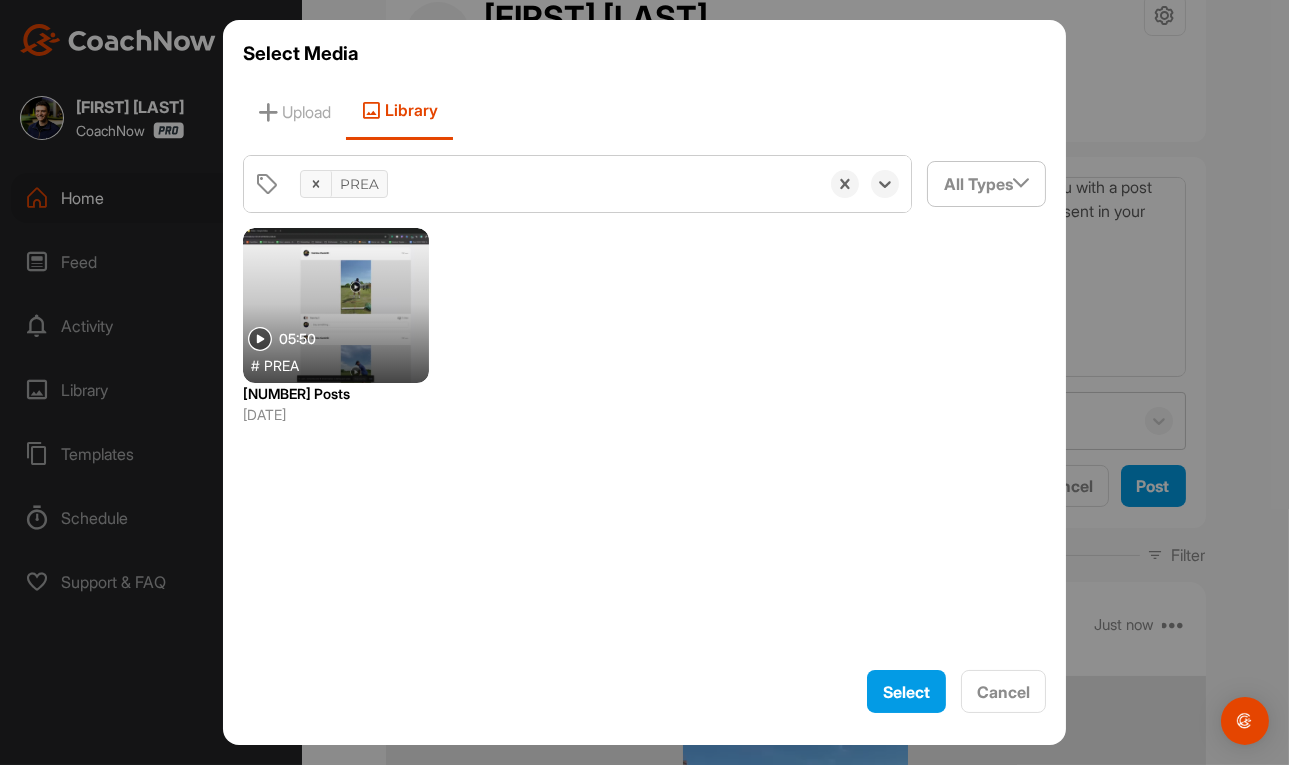 click at bounding box center (336, 305) 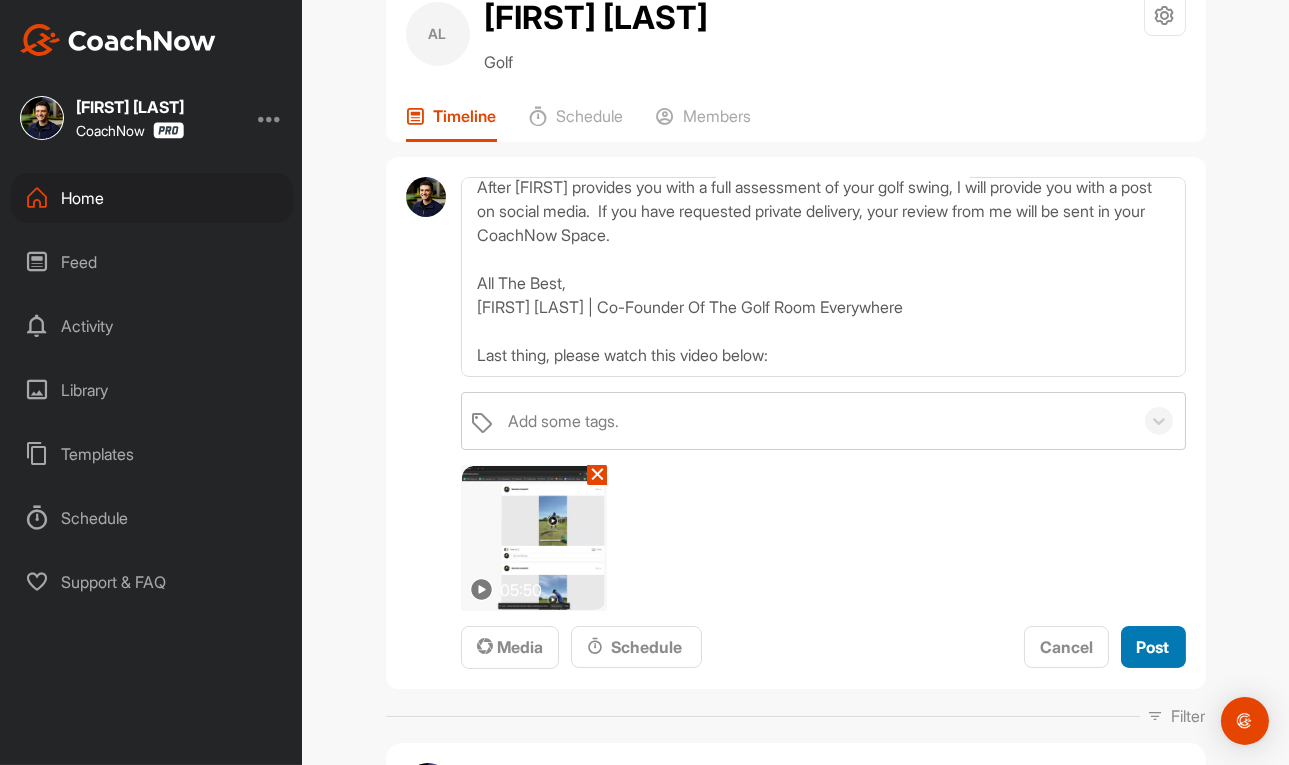 click on "Post" at bounding box center [1153, 647] 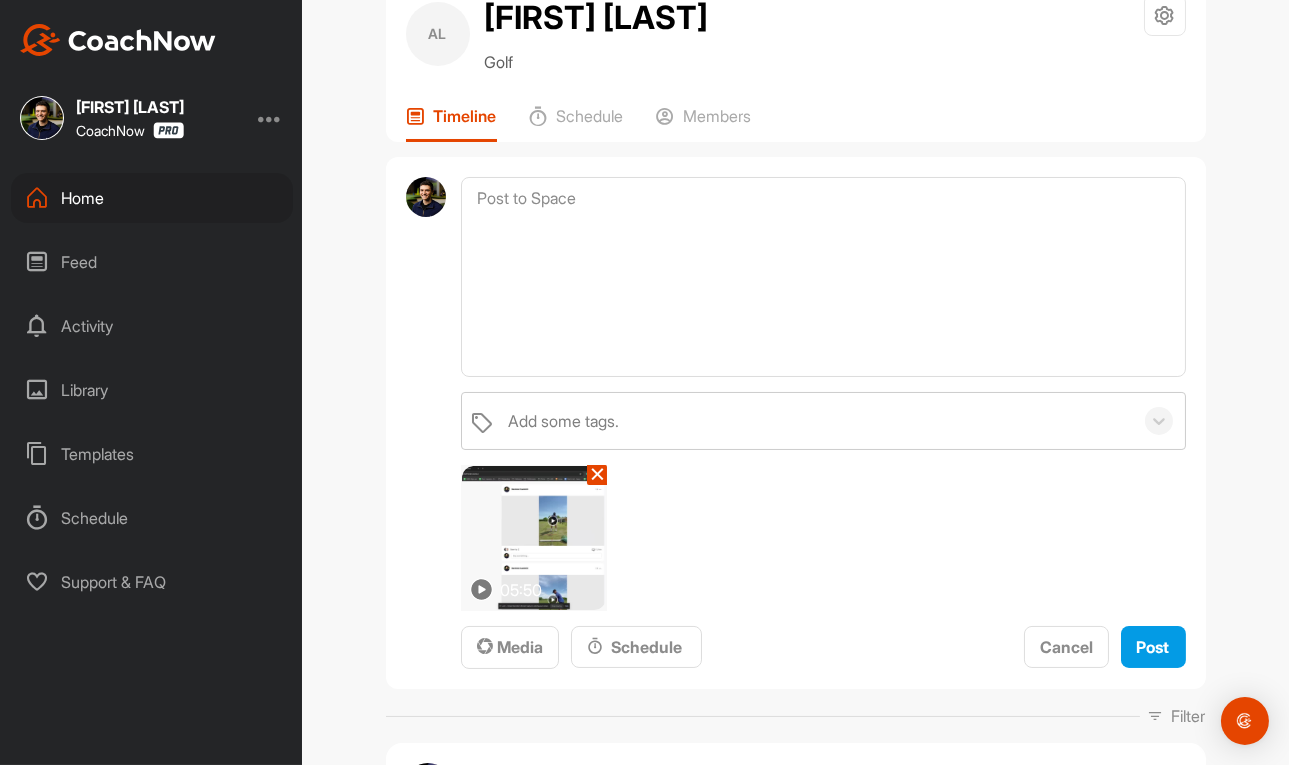 scroll, scrollTop: 0, scrollLeft: 0, axis: both 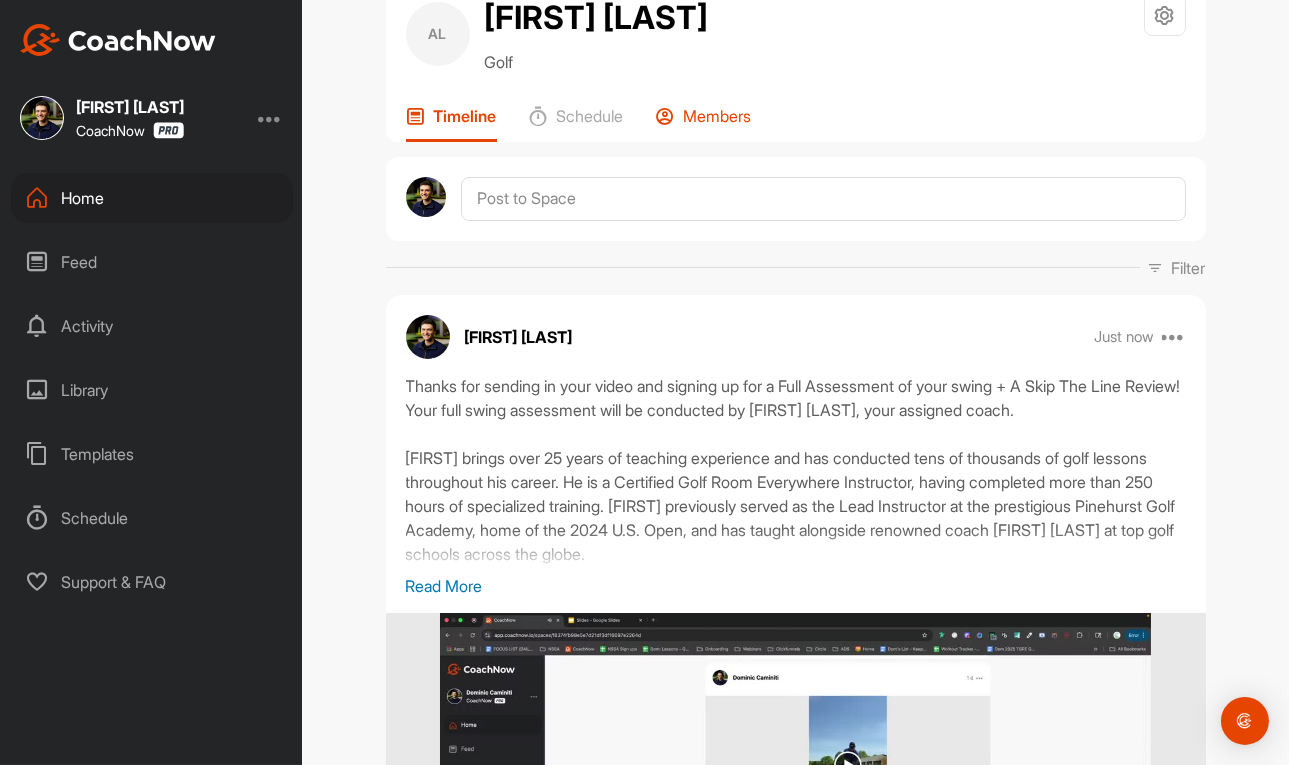 click on "Members" at bounding box center (704, 124) 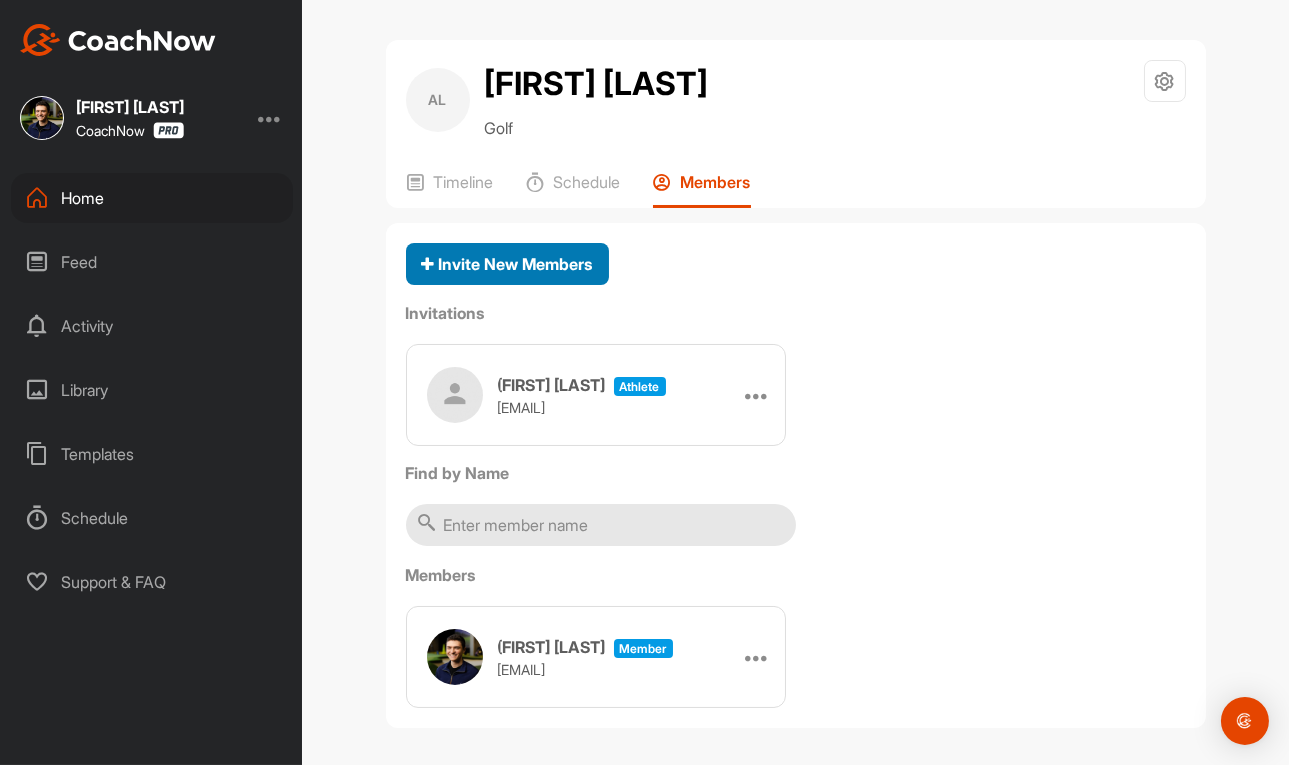 click on "Invite New Members" at bounding box center [507, 264] 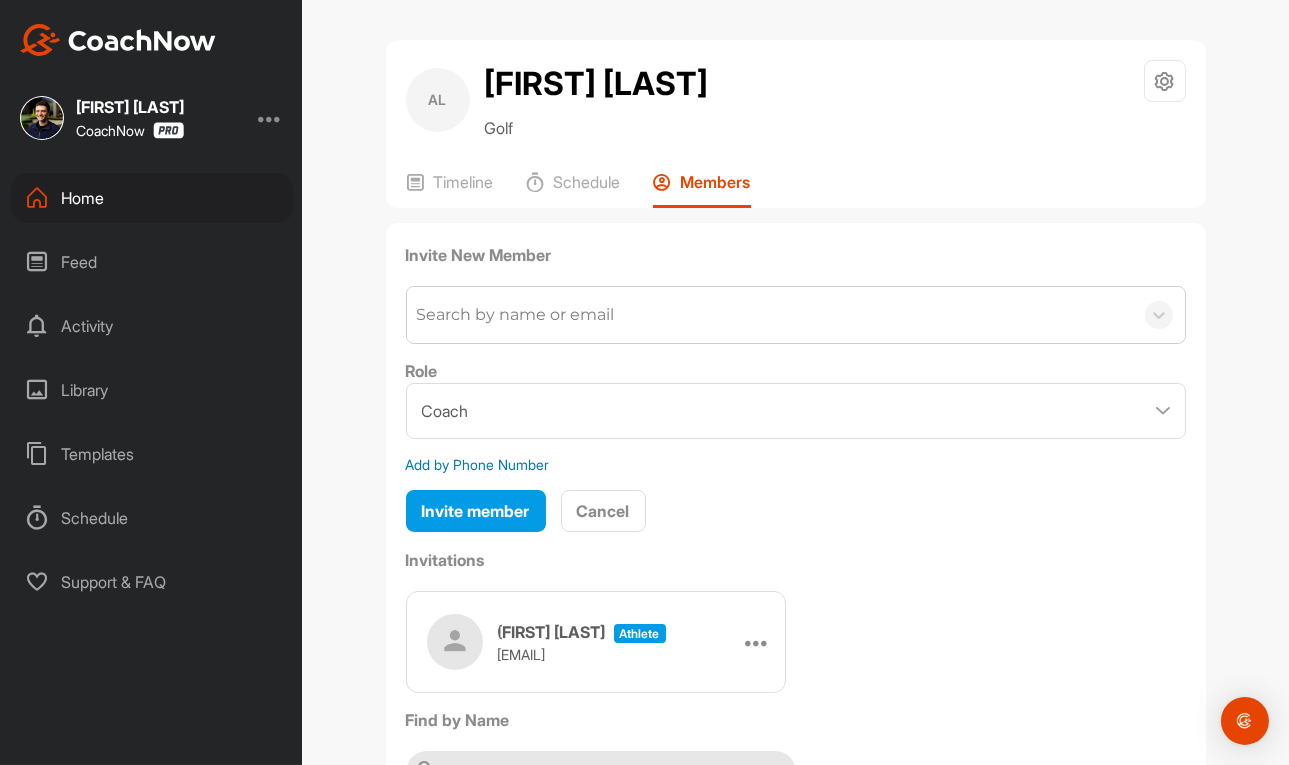 click on "Search by name or email" at bounding box center [516, 315] 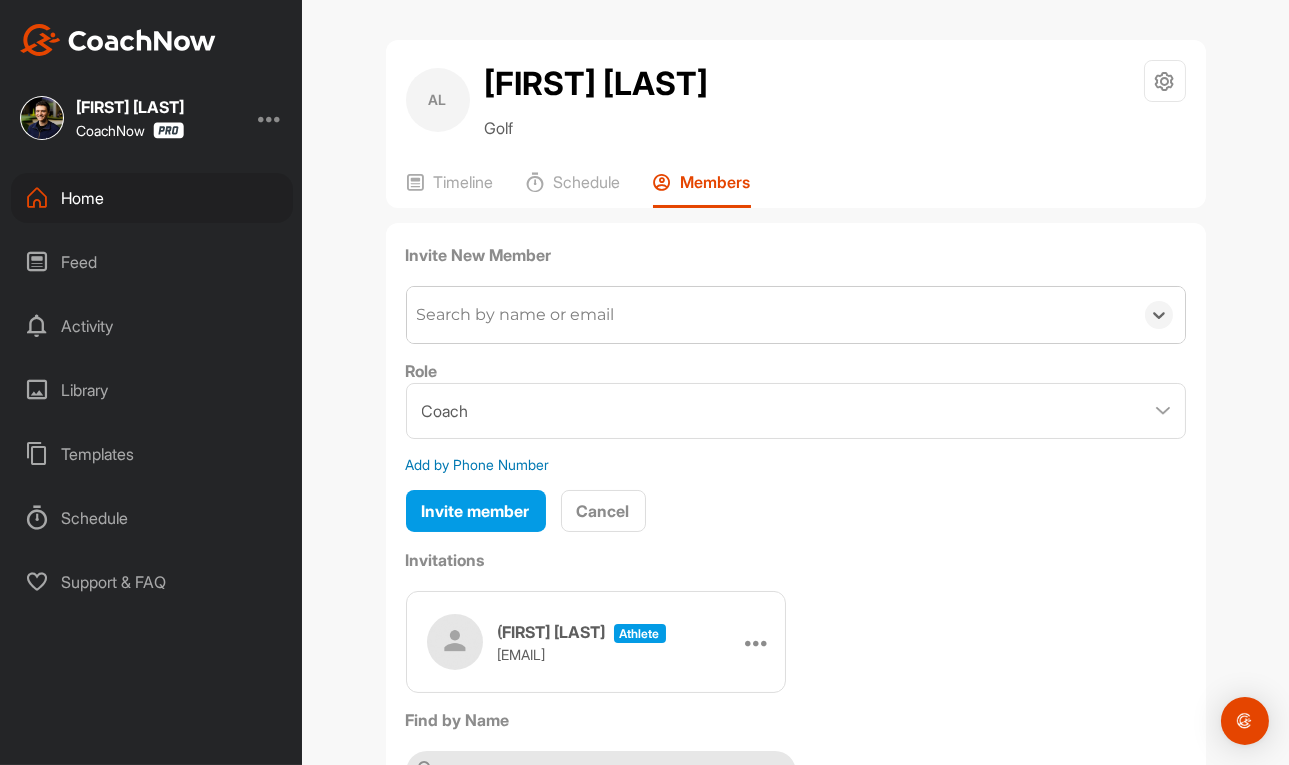 click on "Search by name or email" at bounding box center [516, 315] 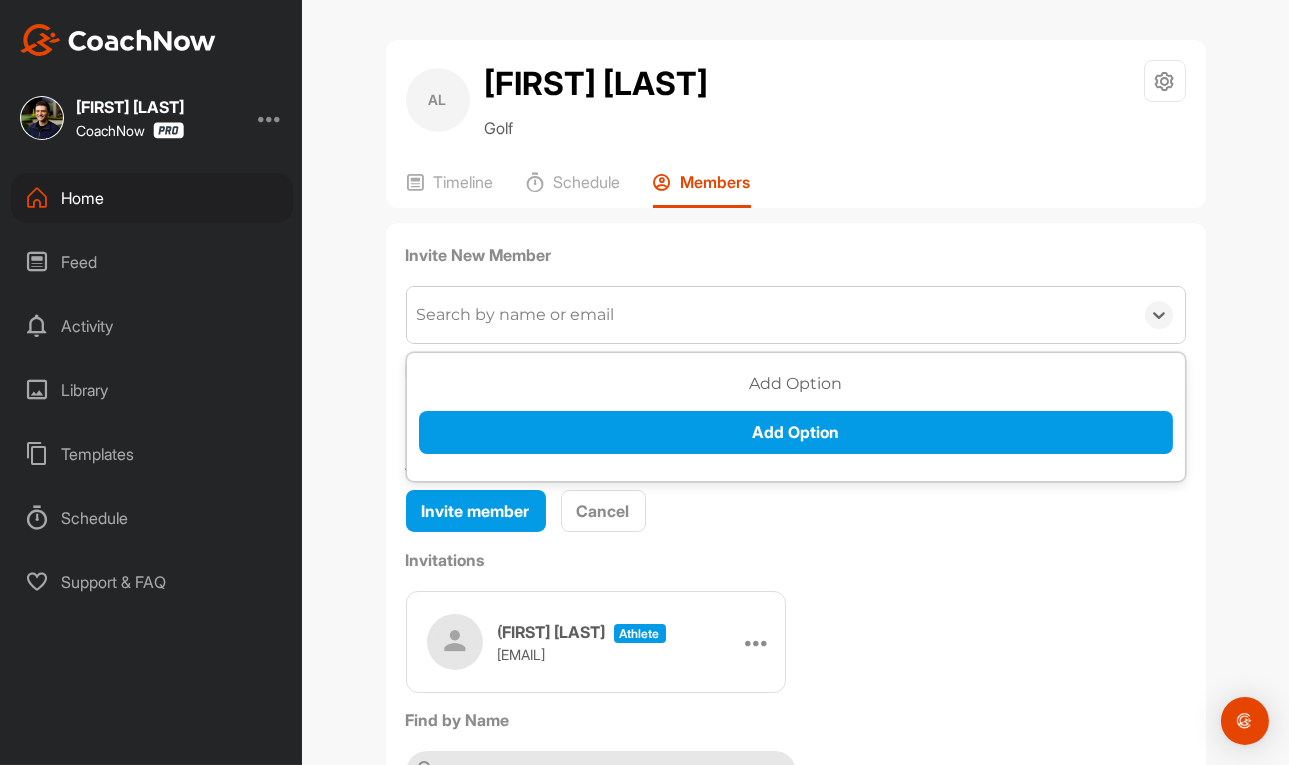 click on "Search by name or email" at bounding box center (516, 315) 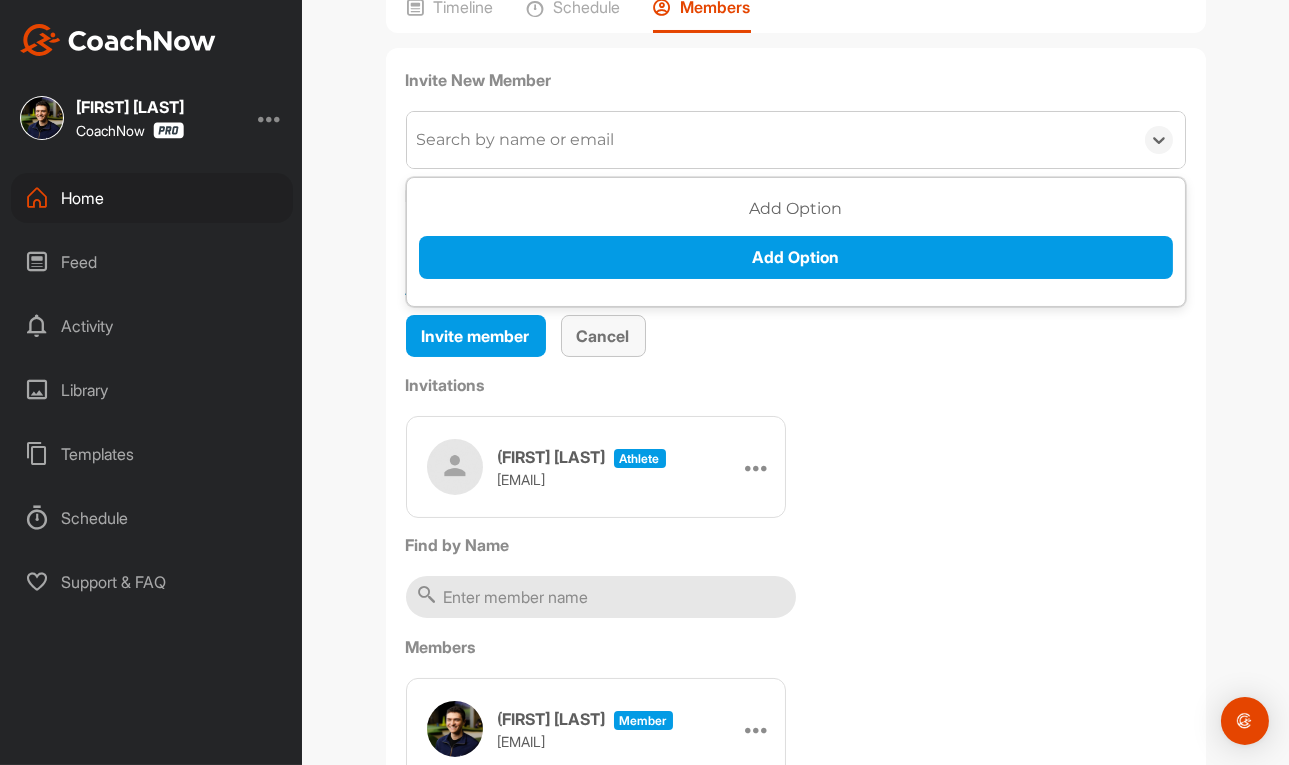 scroll, scrollTop: 181, scrollLeft: 0, axis: vertical 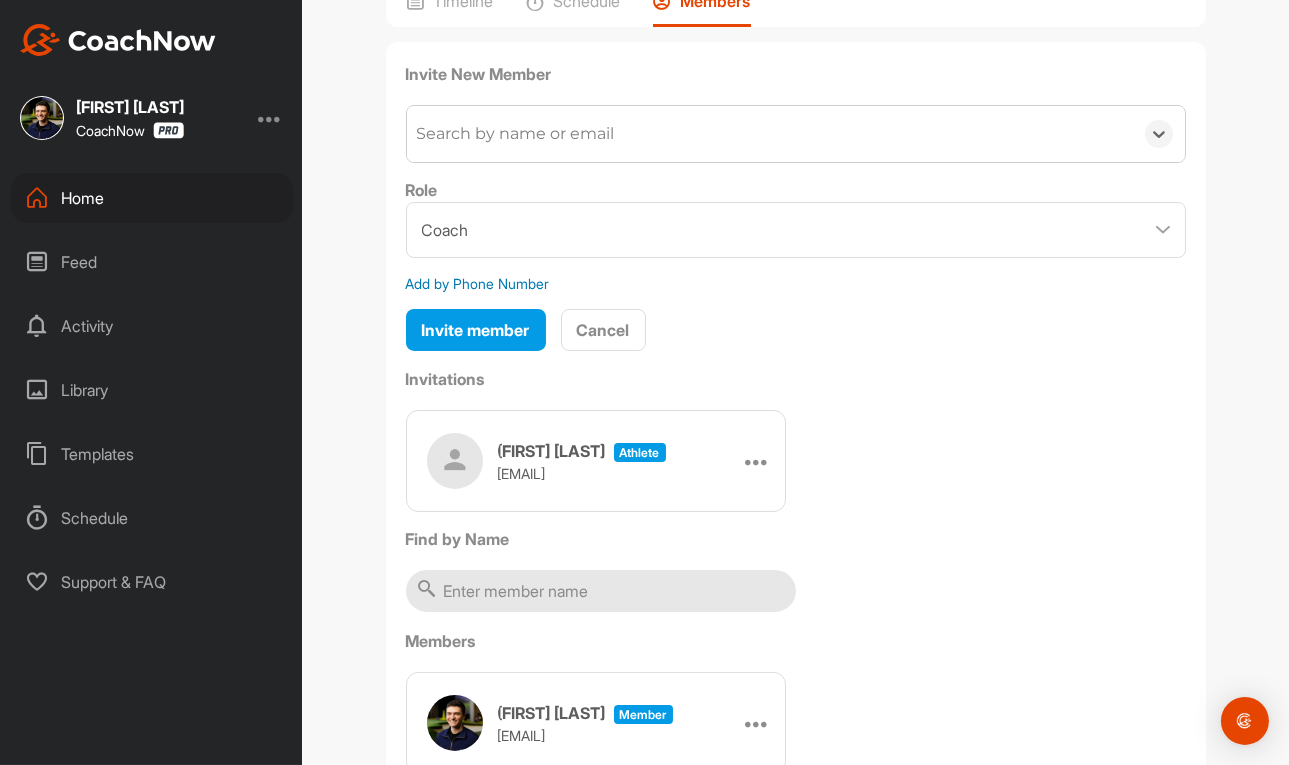 click on "Search by name or email" at bounding box center (516, 134) 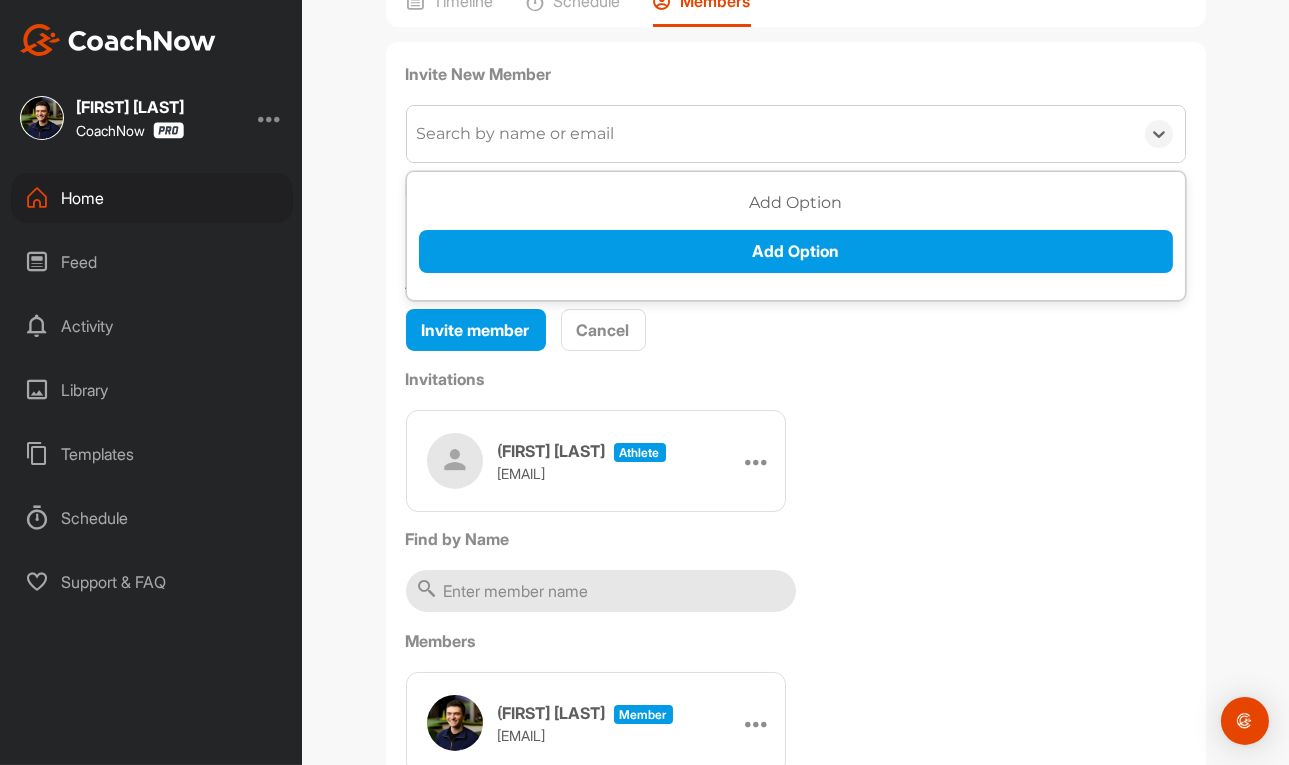 click on "Search by name or email" at bounding box center [516, 134] 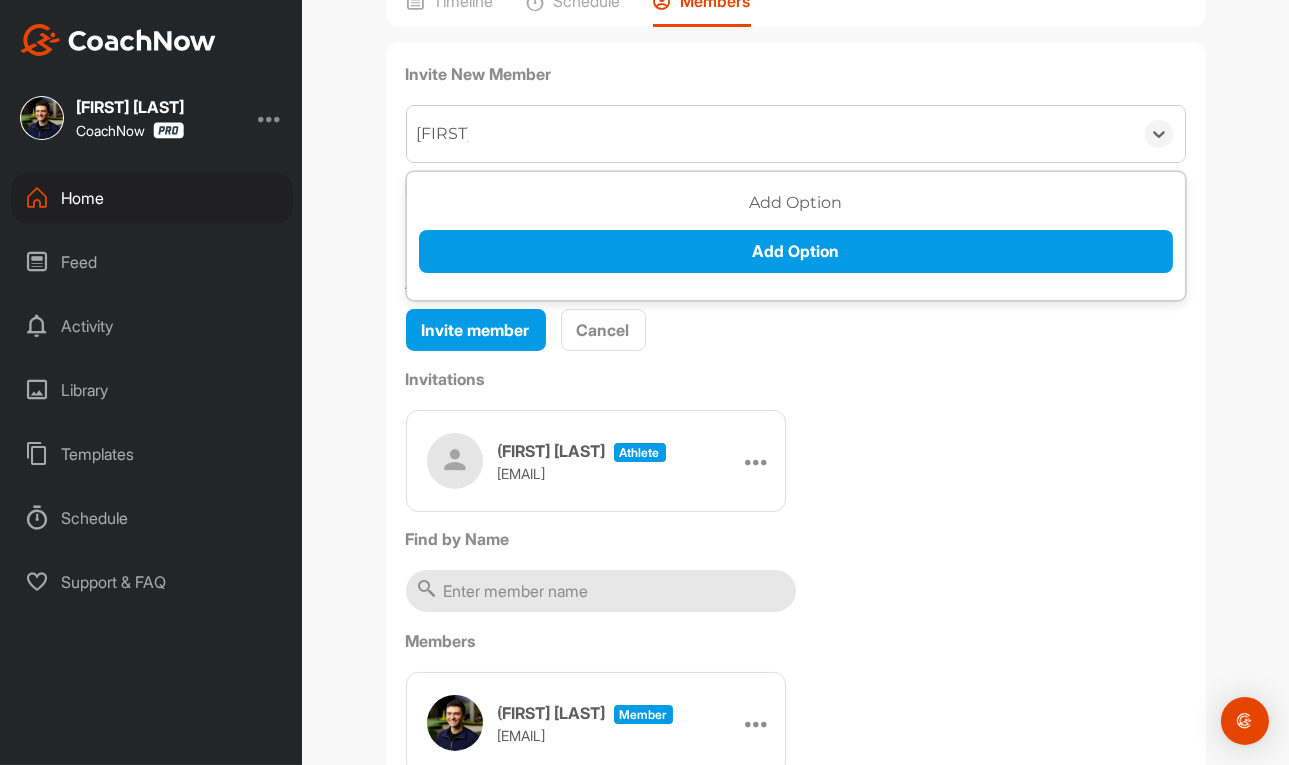 type on "Michea" 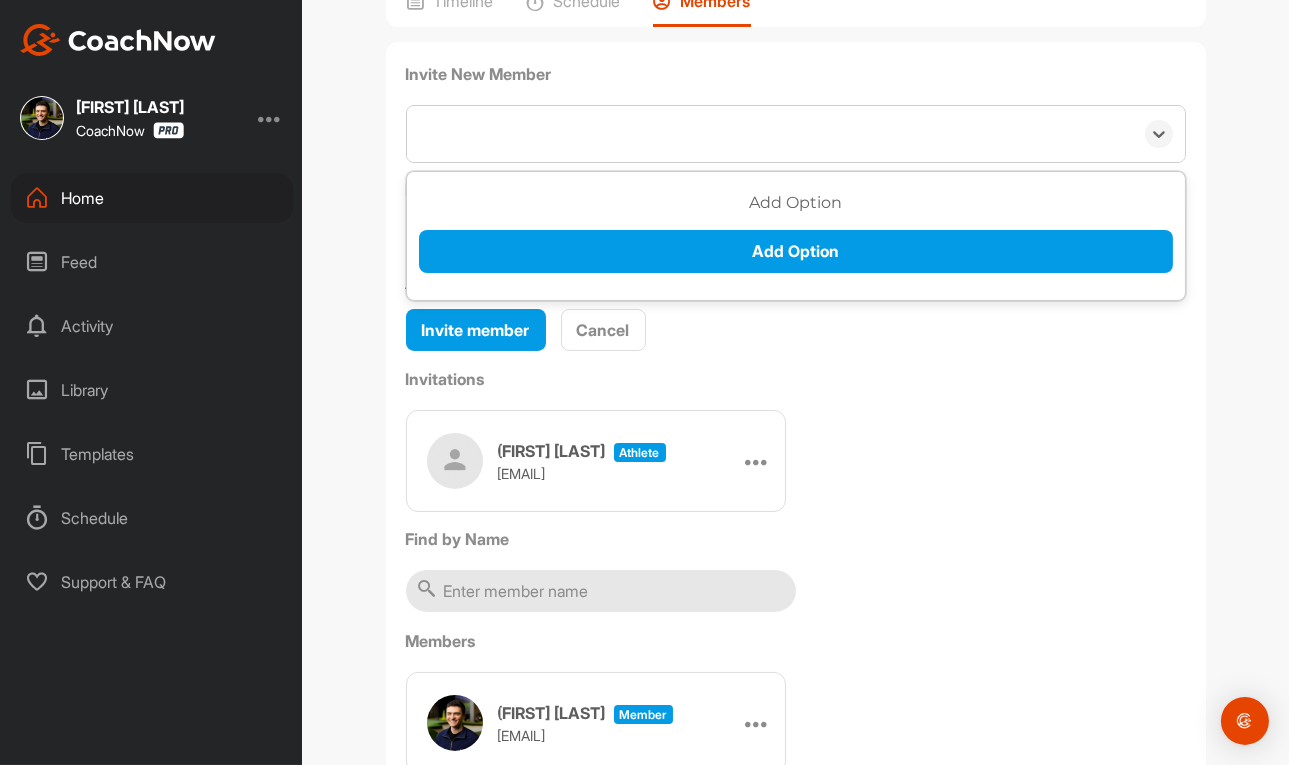 click on "Michea" at bounding box center [770, 134] 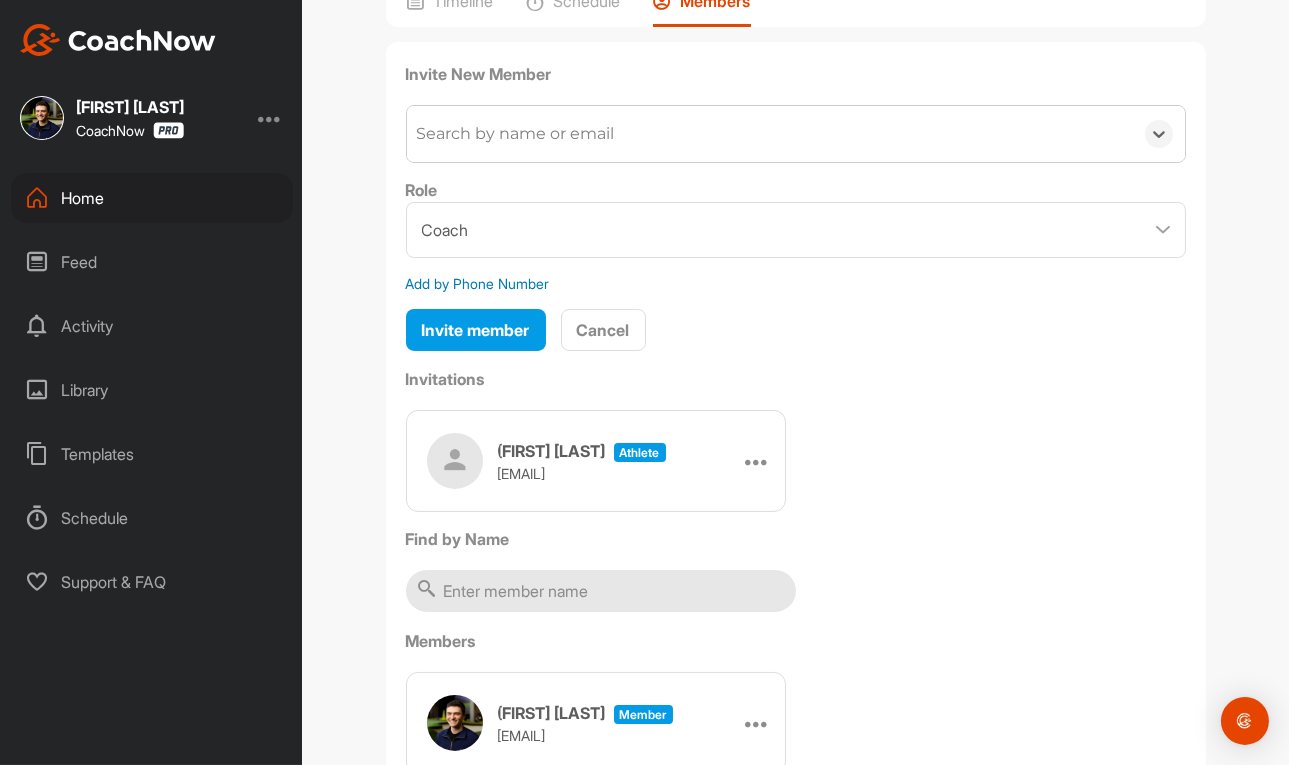 click on "Search by name or email" at bounding box center [516, 134] 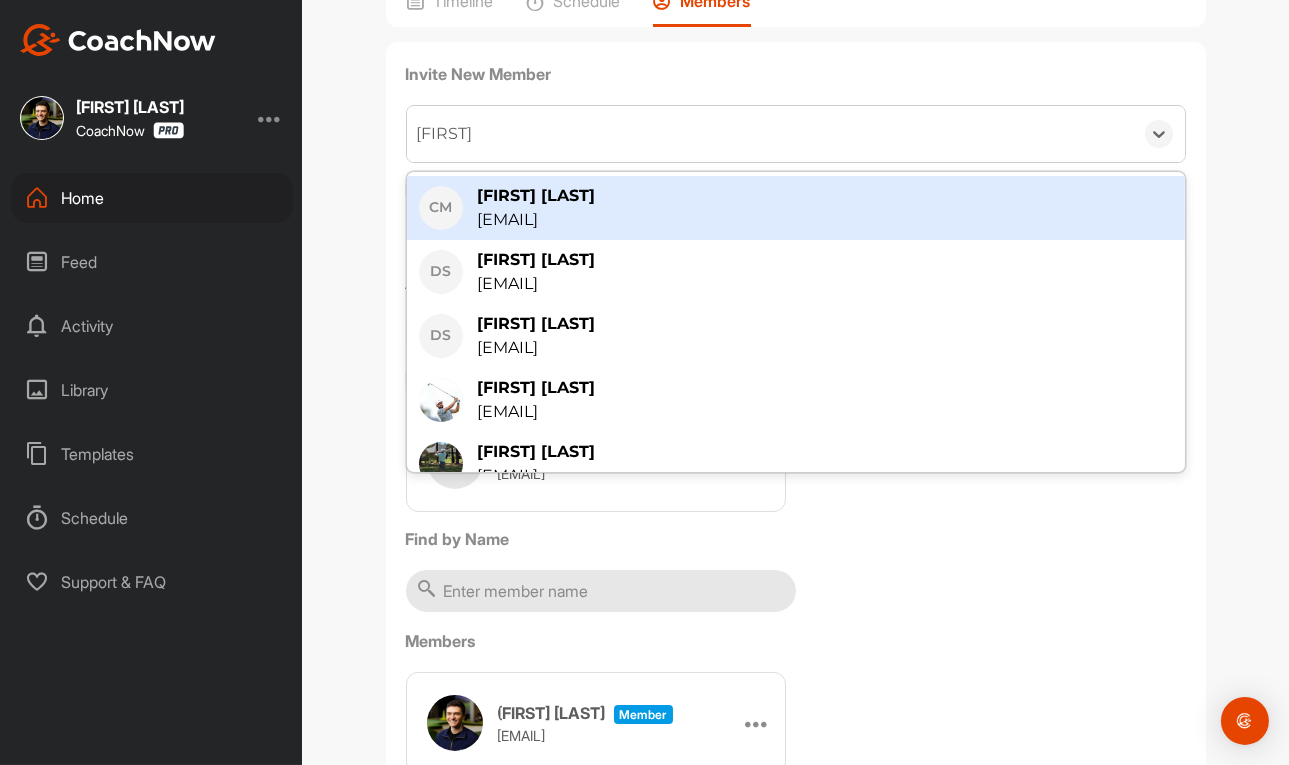 type on "michael" 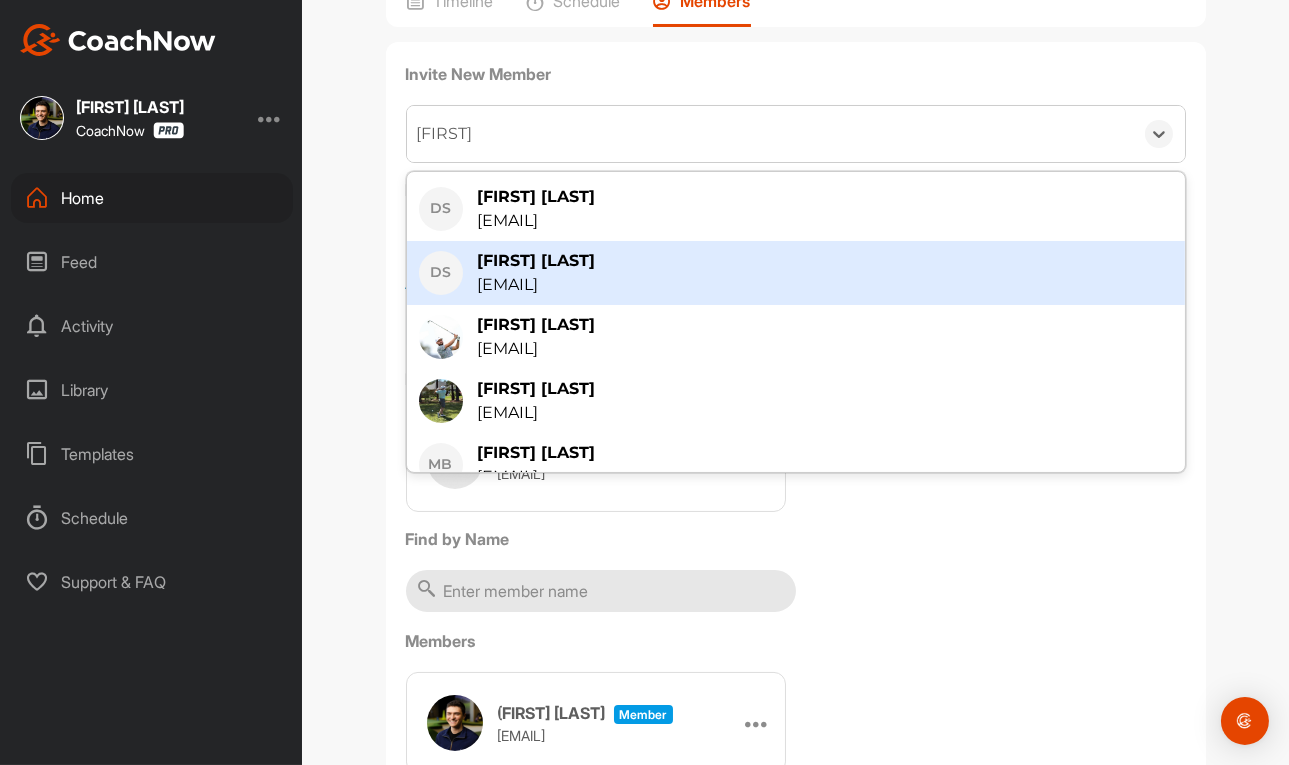 scroll, scrollTop: 181, scrollLeft: 0, axis: vertical 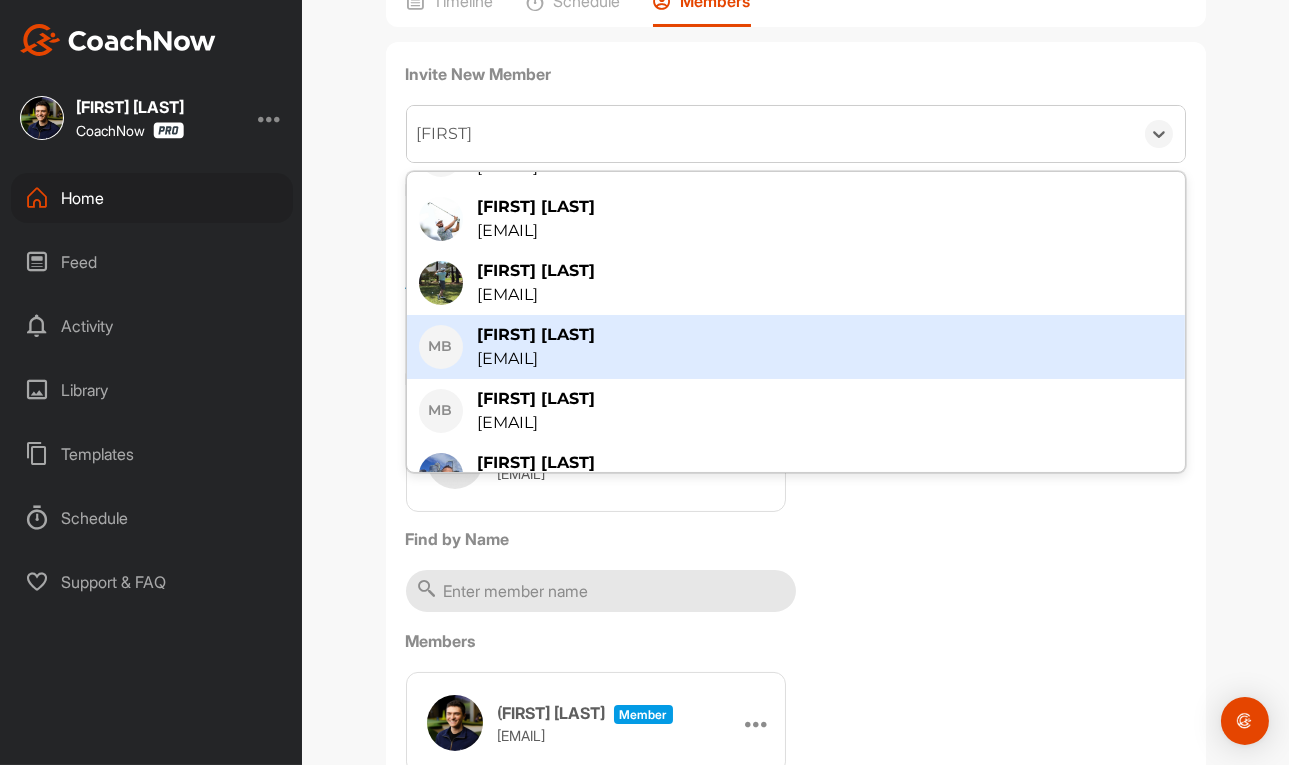 click on "[EMAIL]" at bounding box center [537, 359] 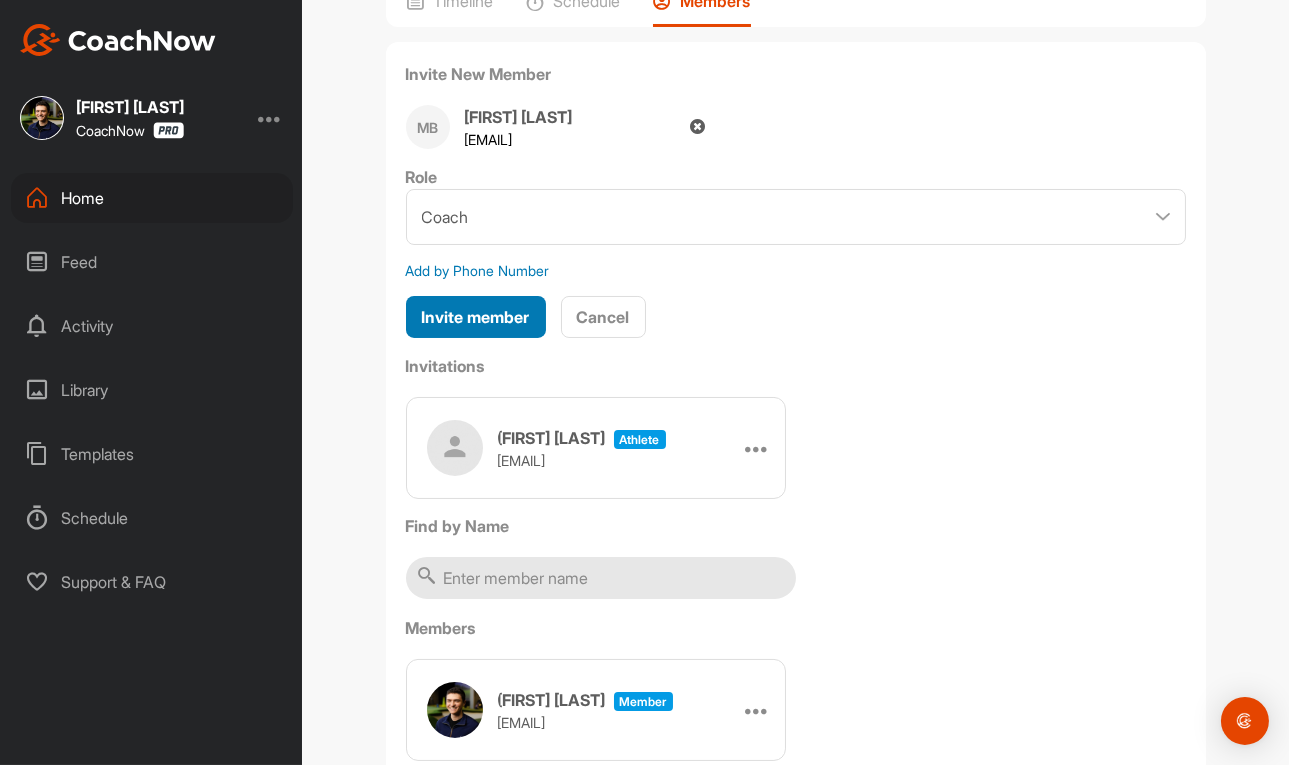 click on "Invite member" at bounding box center [476, 317] 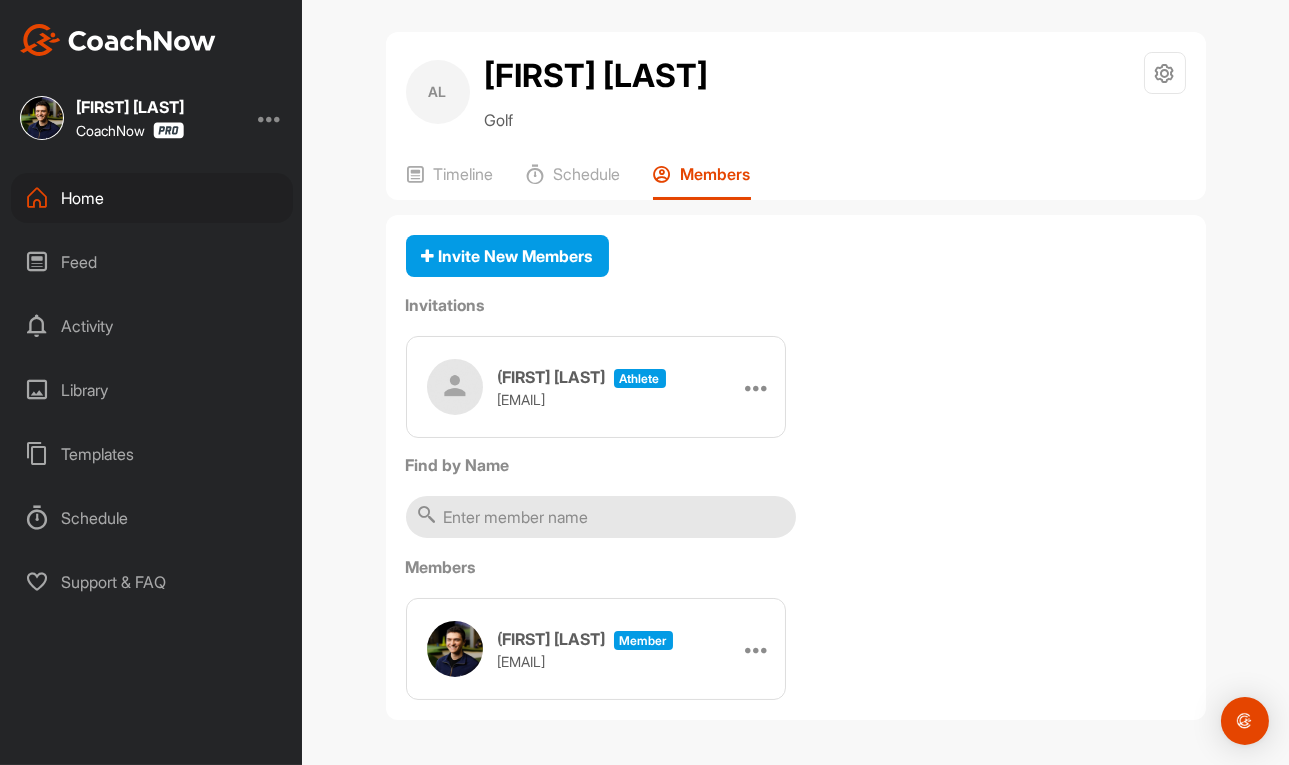 scroll, scrollTop: 0, scrollLeft: 0, axis: both 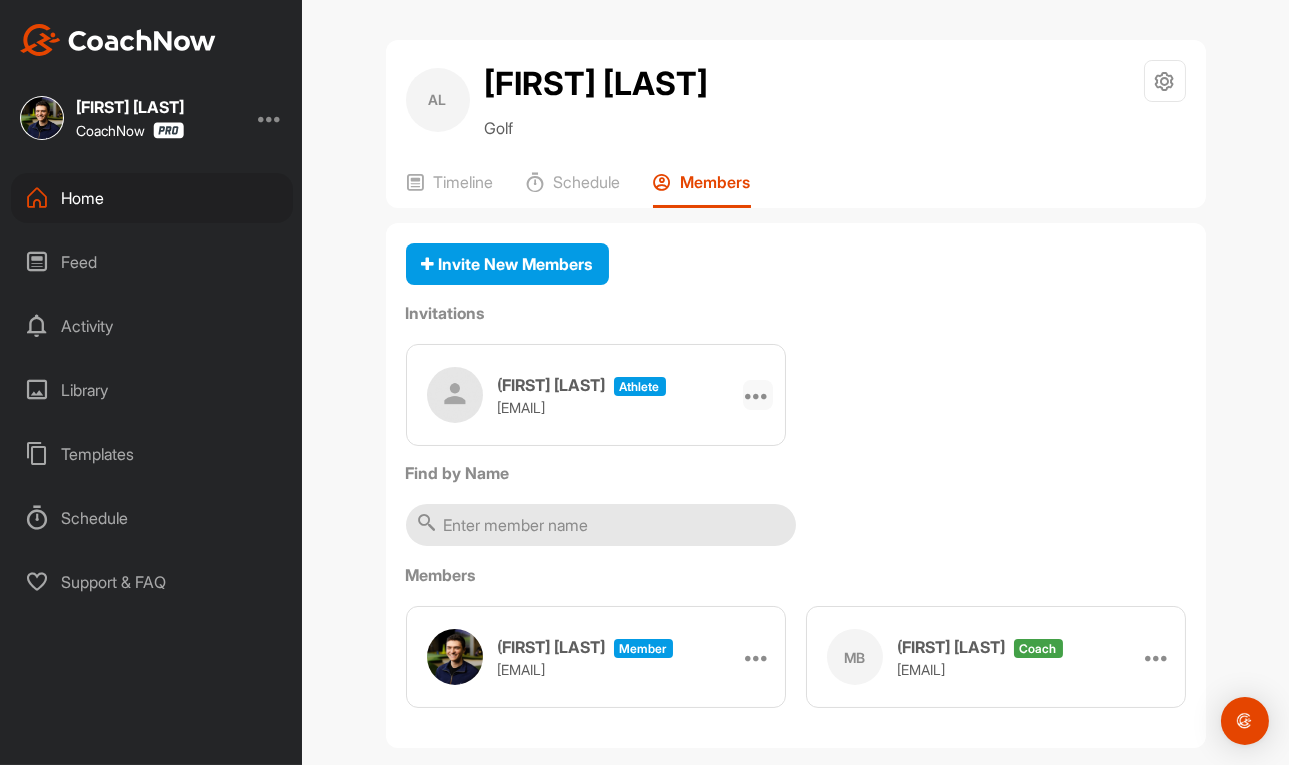 click at bounding box center (758, 395) 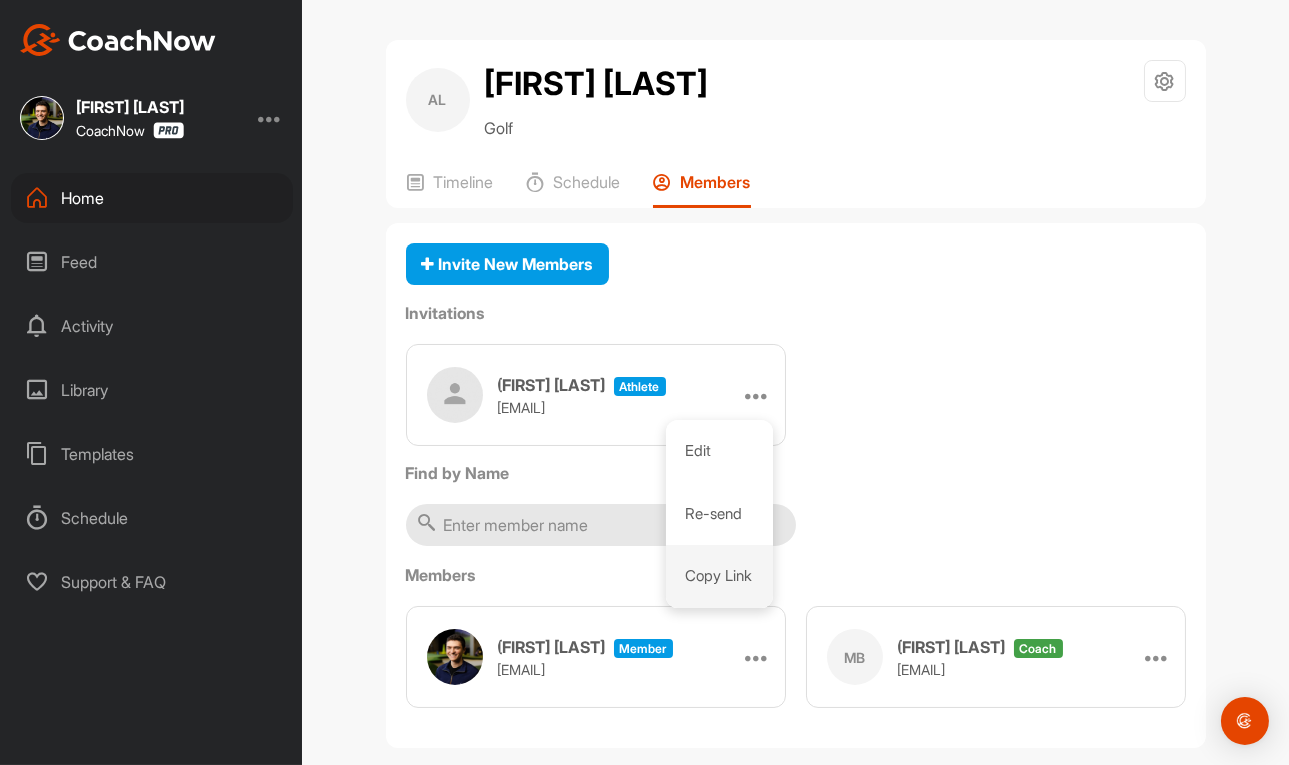 click on "Copy Link" at bounding box center [719, 576] 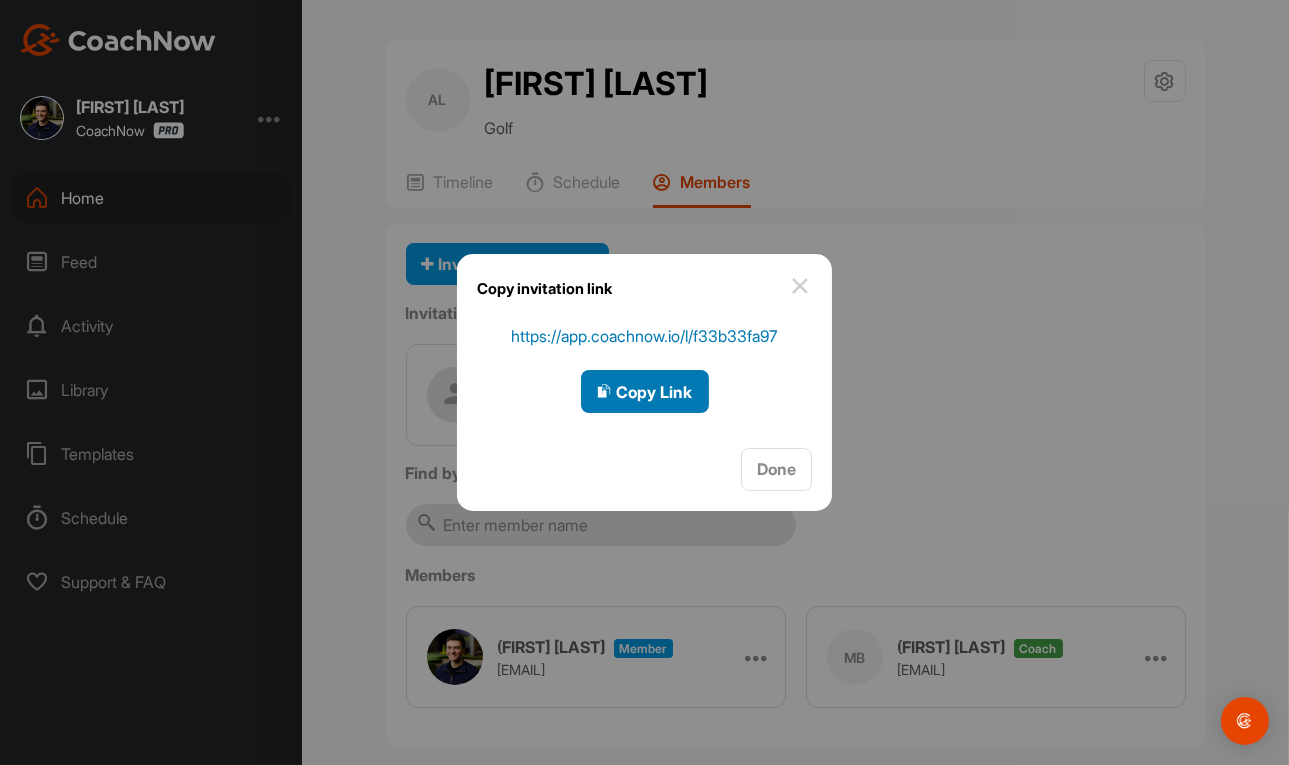 click on "Copy Link" at bounding box center [645, 391] 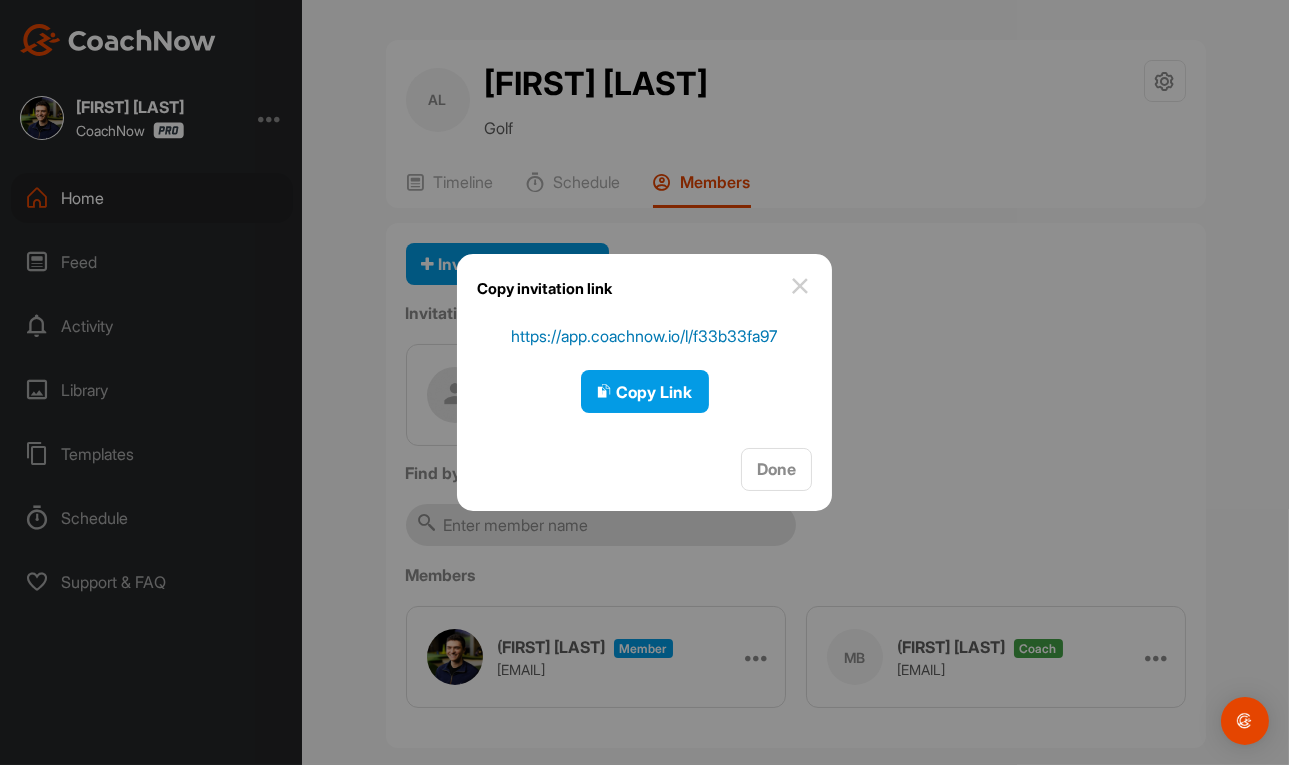 click at bounding box center [800, 286] 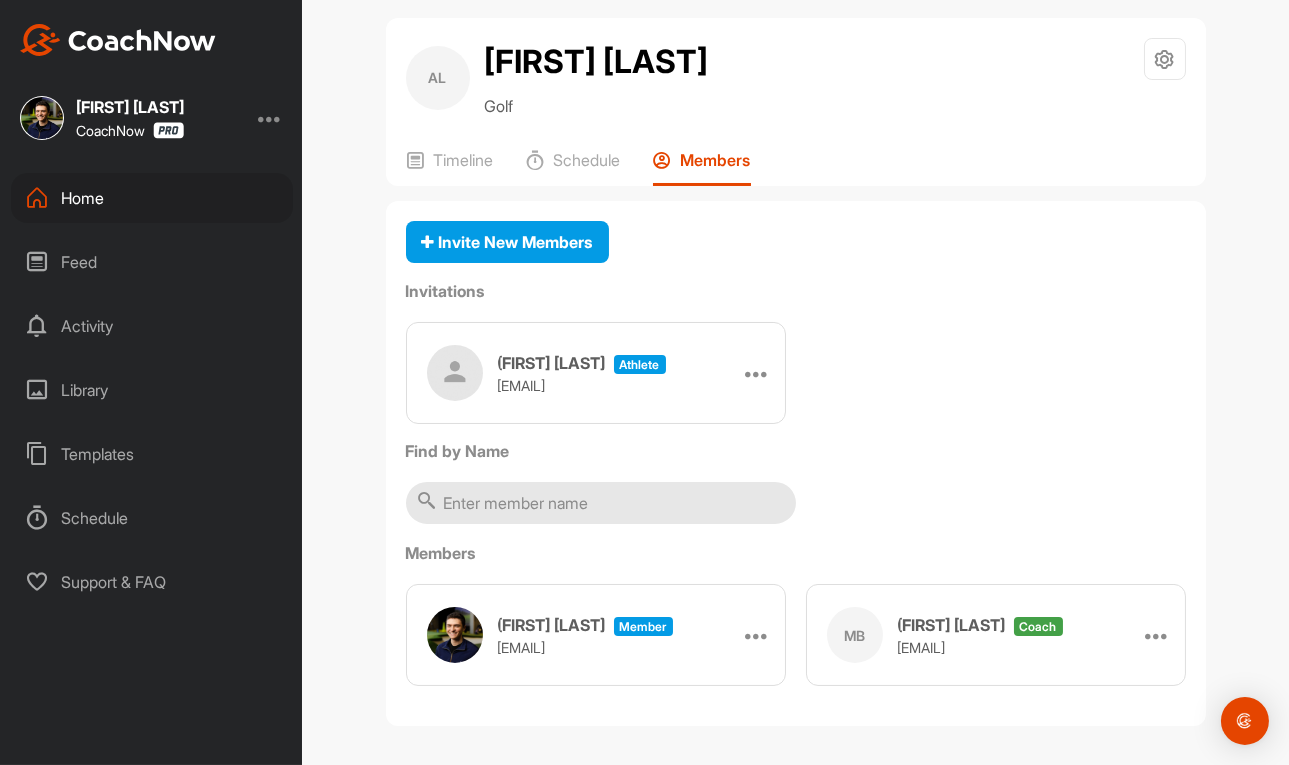 scroll, scrollTop: 28, scrollLeft: 0, axis: vertical 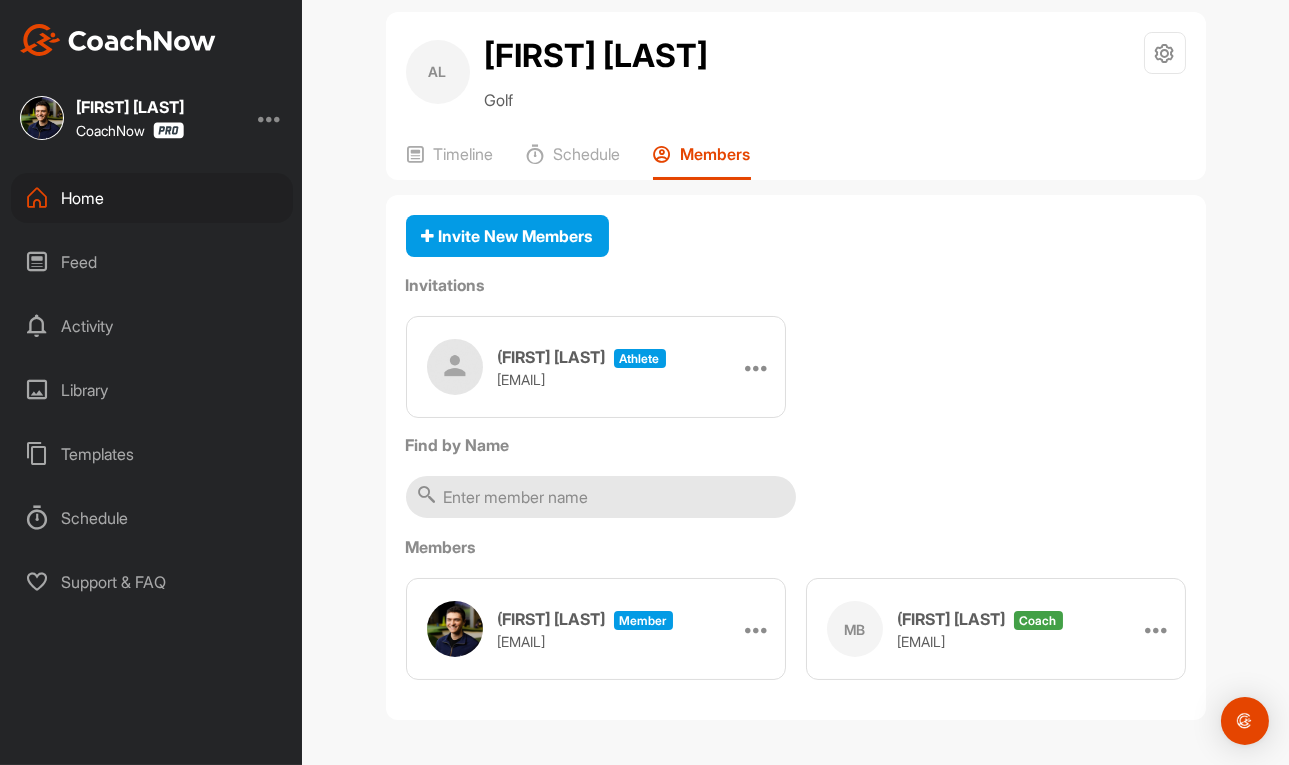click on "Home" at bounding box center [152, 198] 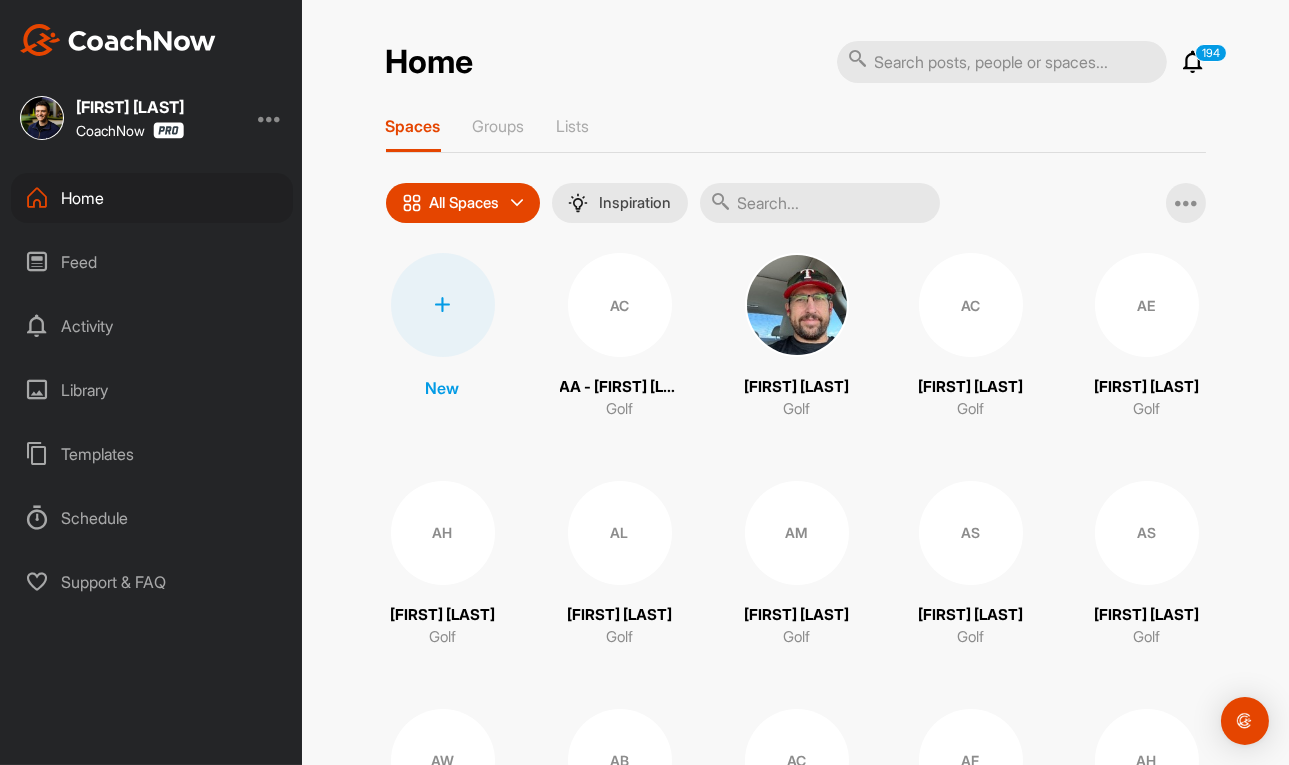 click at bounding box center [443, 305] 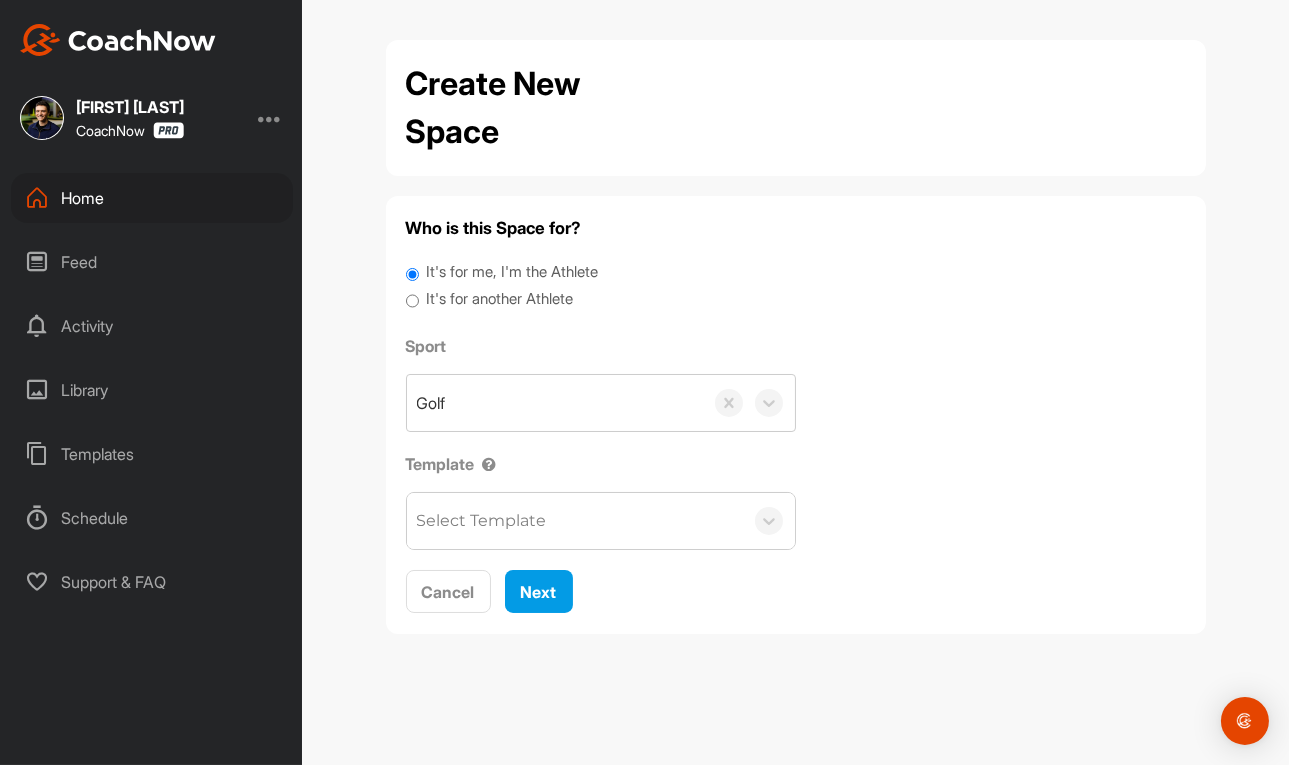 click on "It's for another Athlete" at bounding box center [499, 299] 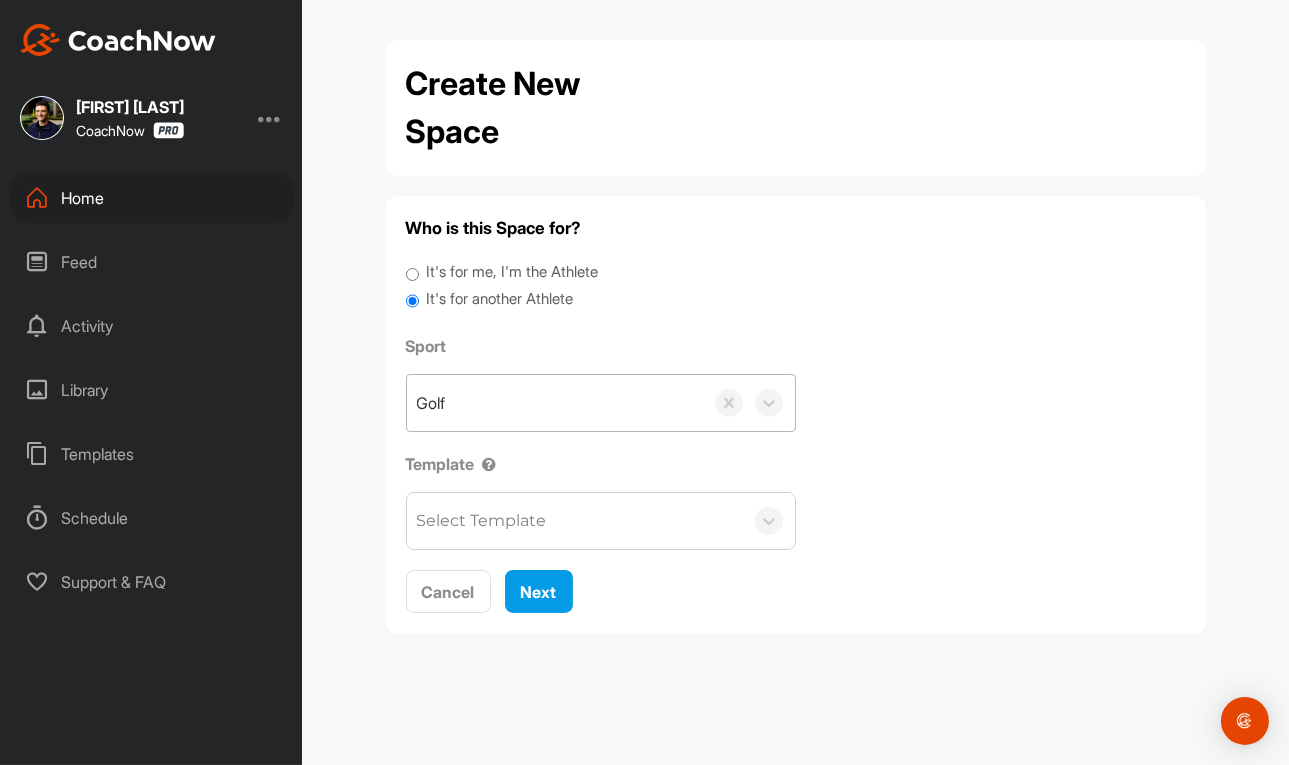 click on "Golf" at bounding box center [555, 403] 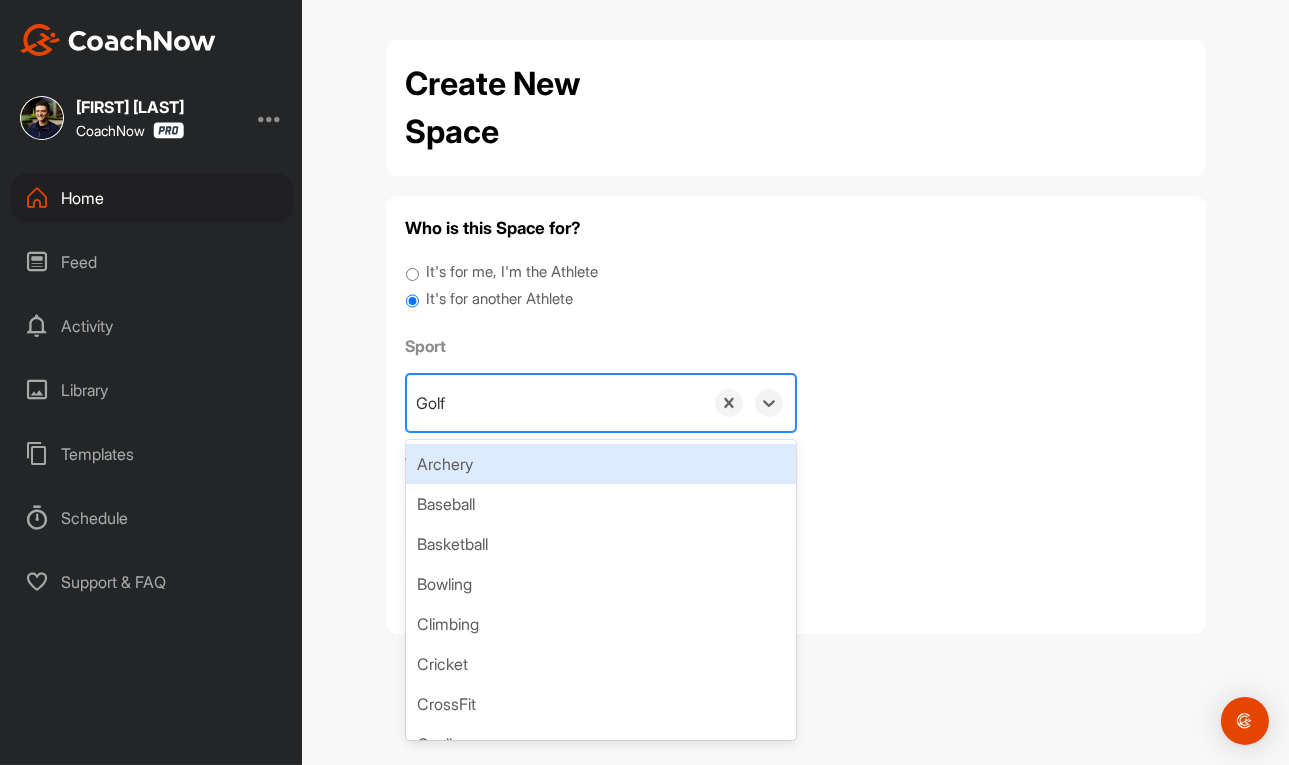 drag, startPoint x: 494, startPoint y: 300, endPoint x: 497, endPoint y: 310, distance: 10.440307 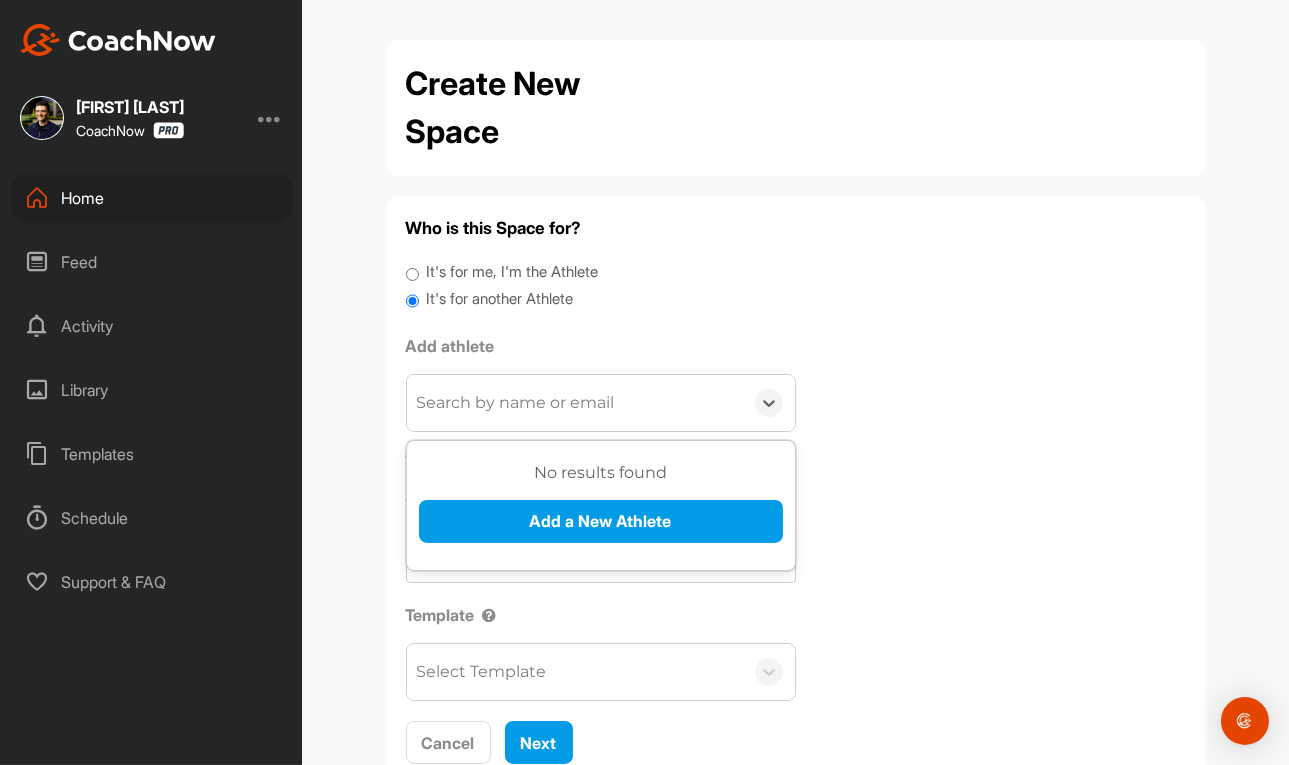 click on "Search by name or email" at bounding box center [516, 403] 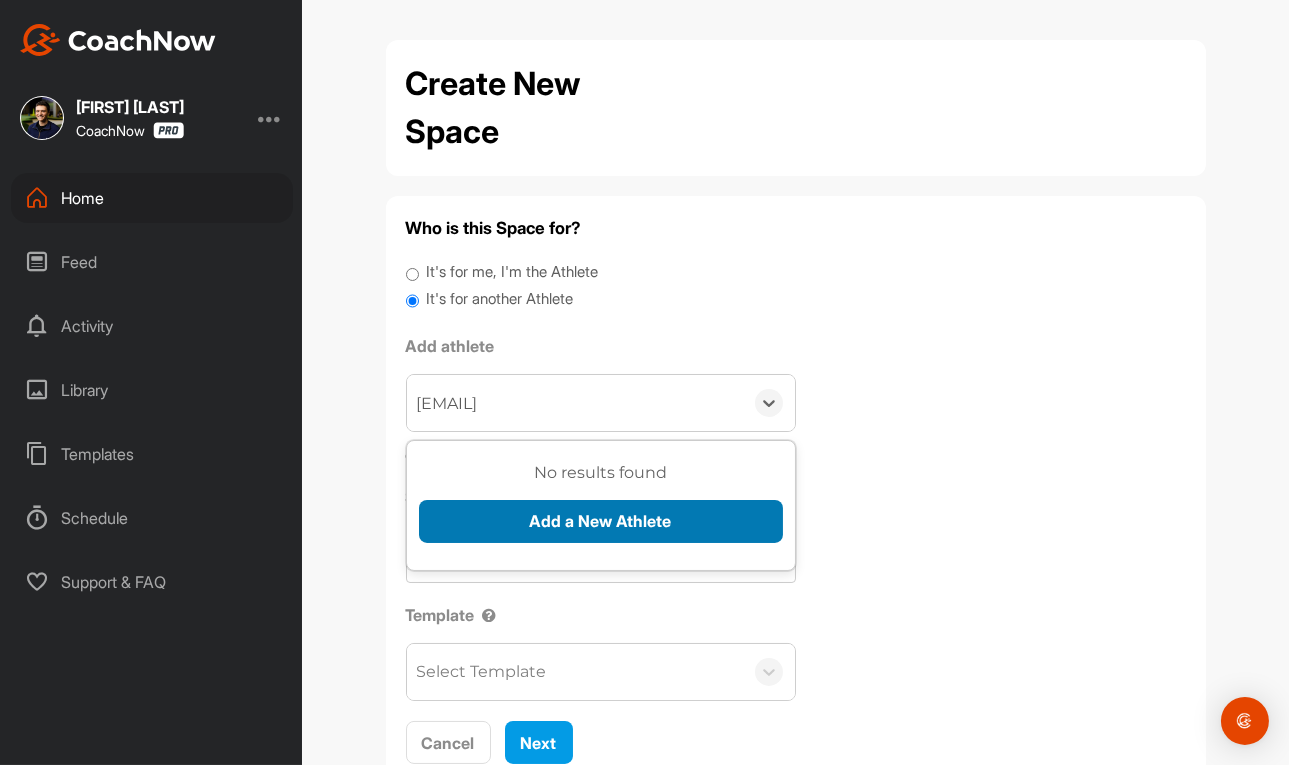 click on "Add a New Athlete" at bounding box center (601, 521) 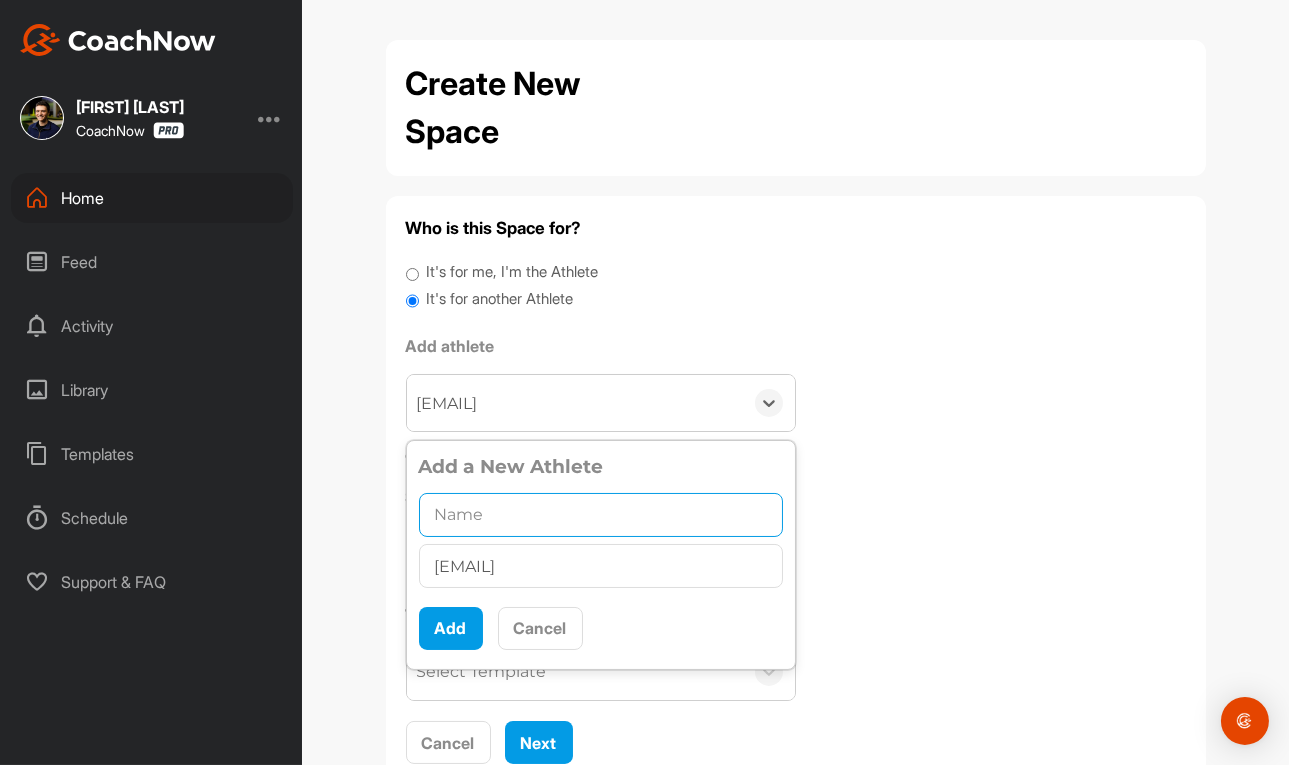 drag, startPoint x: 502, startPoint y: 525, endPoint x: 490, endPoint y: 532, distance: 13.892444 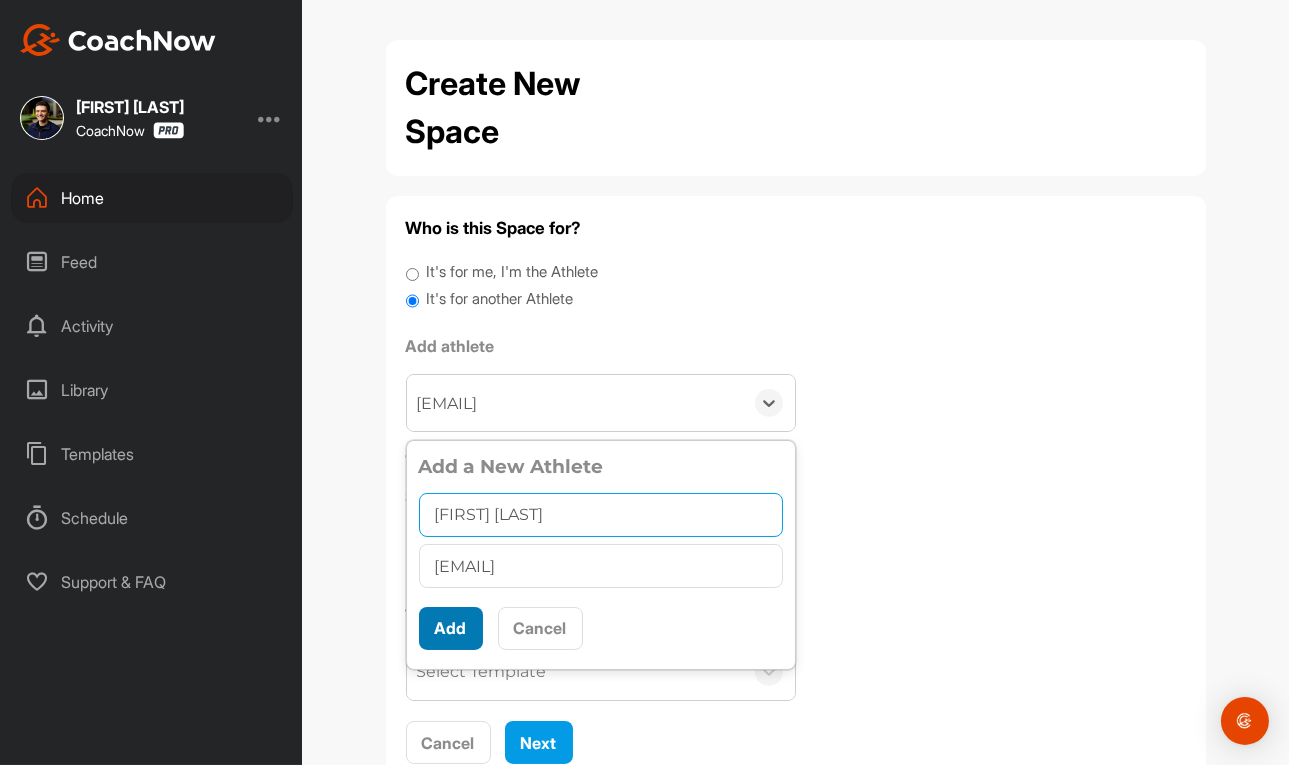 type on "Peter Wildy" 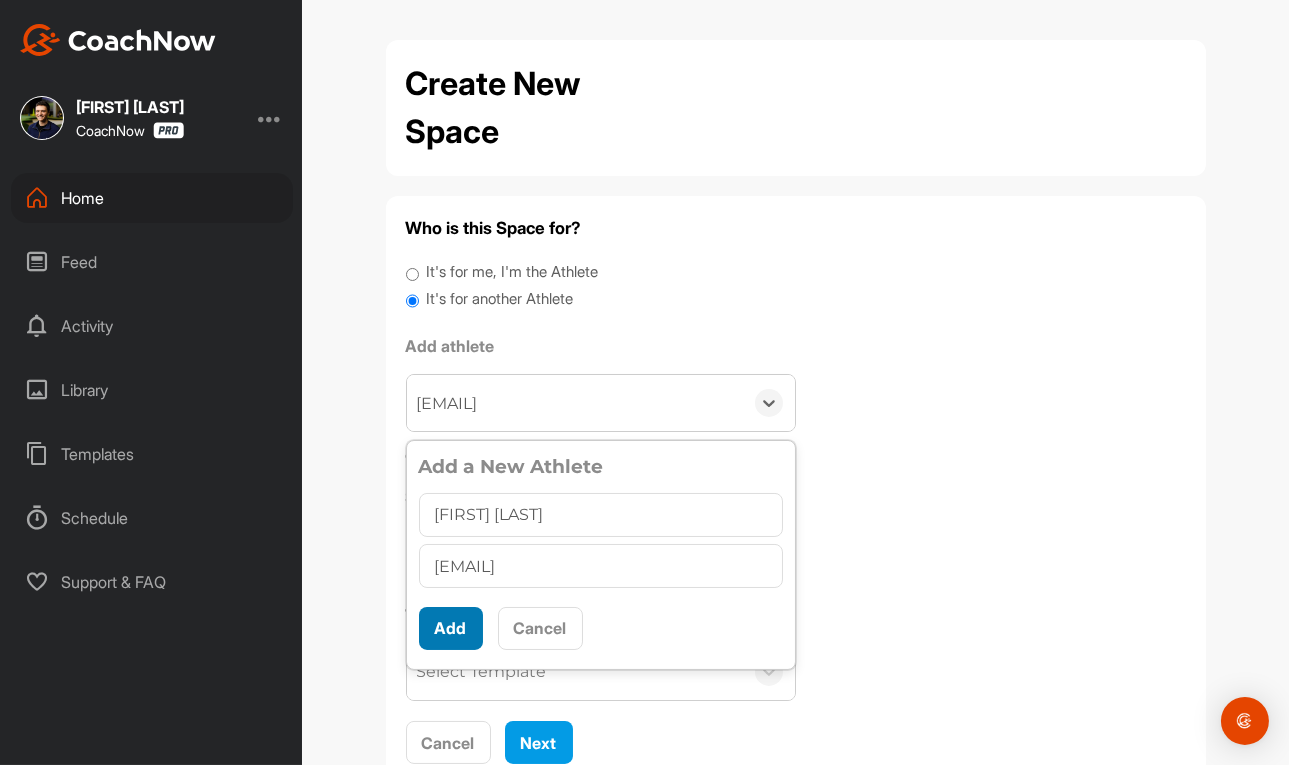 click on "Add" at bounding box center (451, 628) 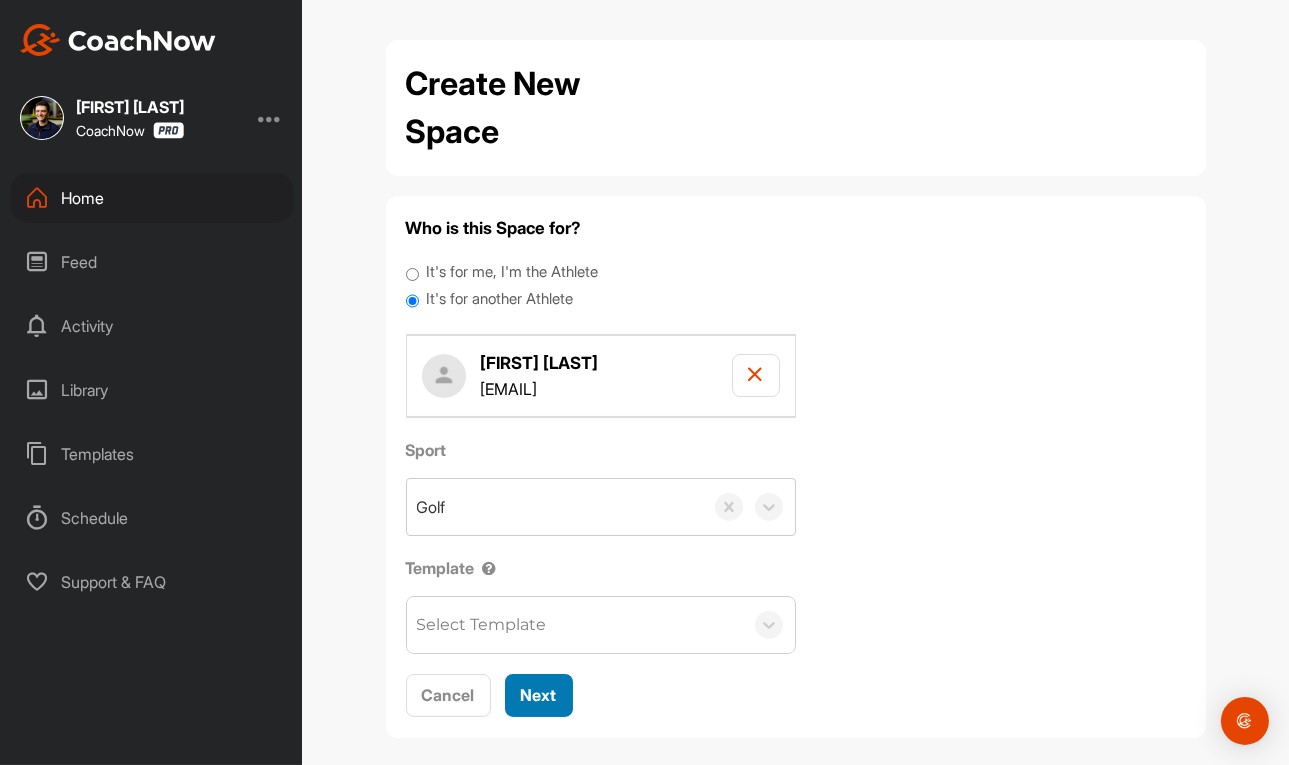 click on "Next" at bounding box center (539, 695) 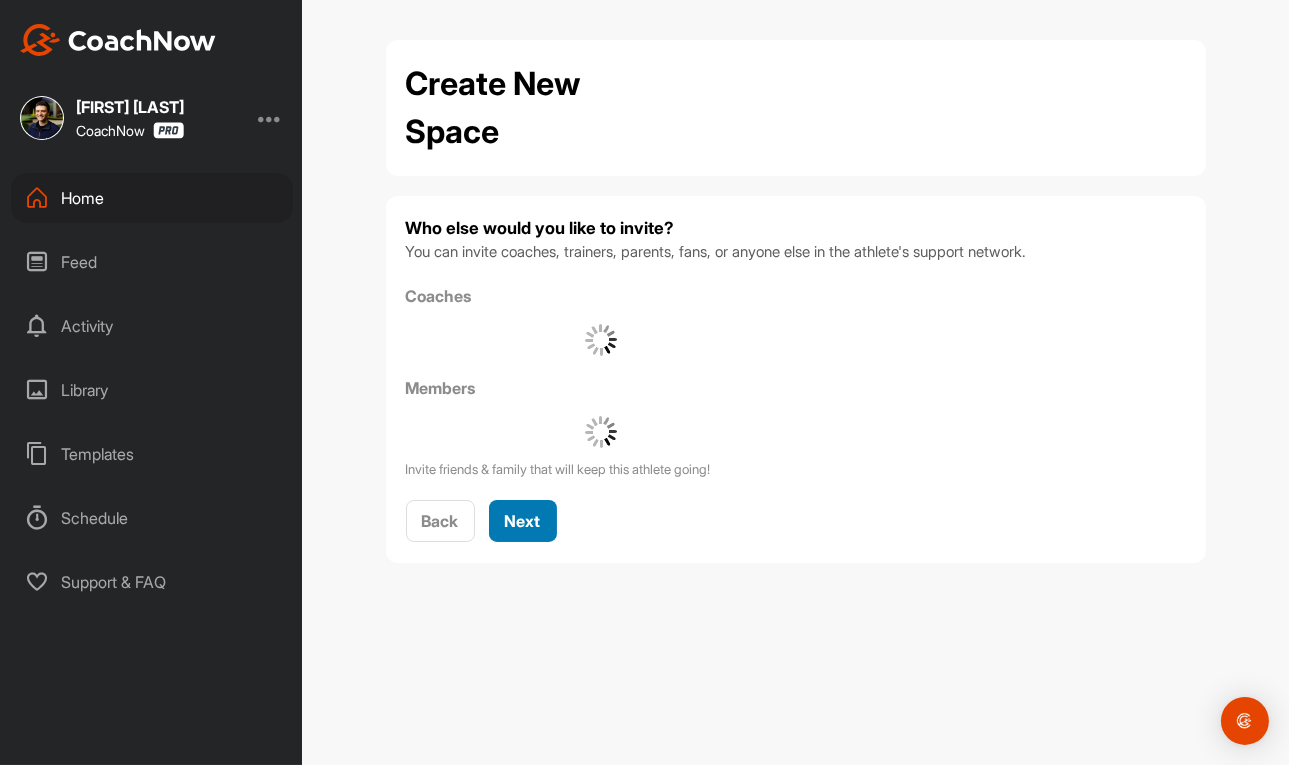 click on "Next" at bounding box center (523, 521) 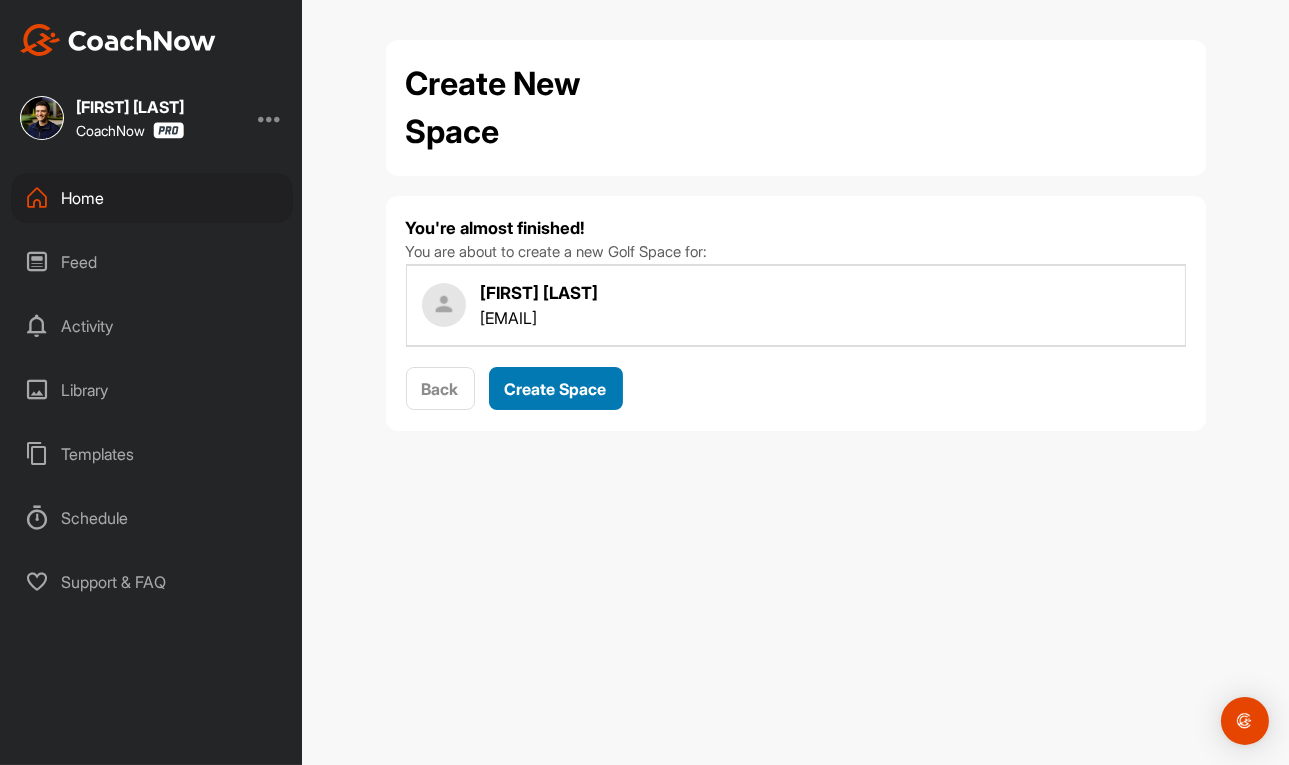 click on "Create Space" at bounding box center (556, 389) 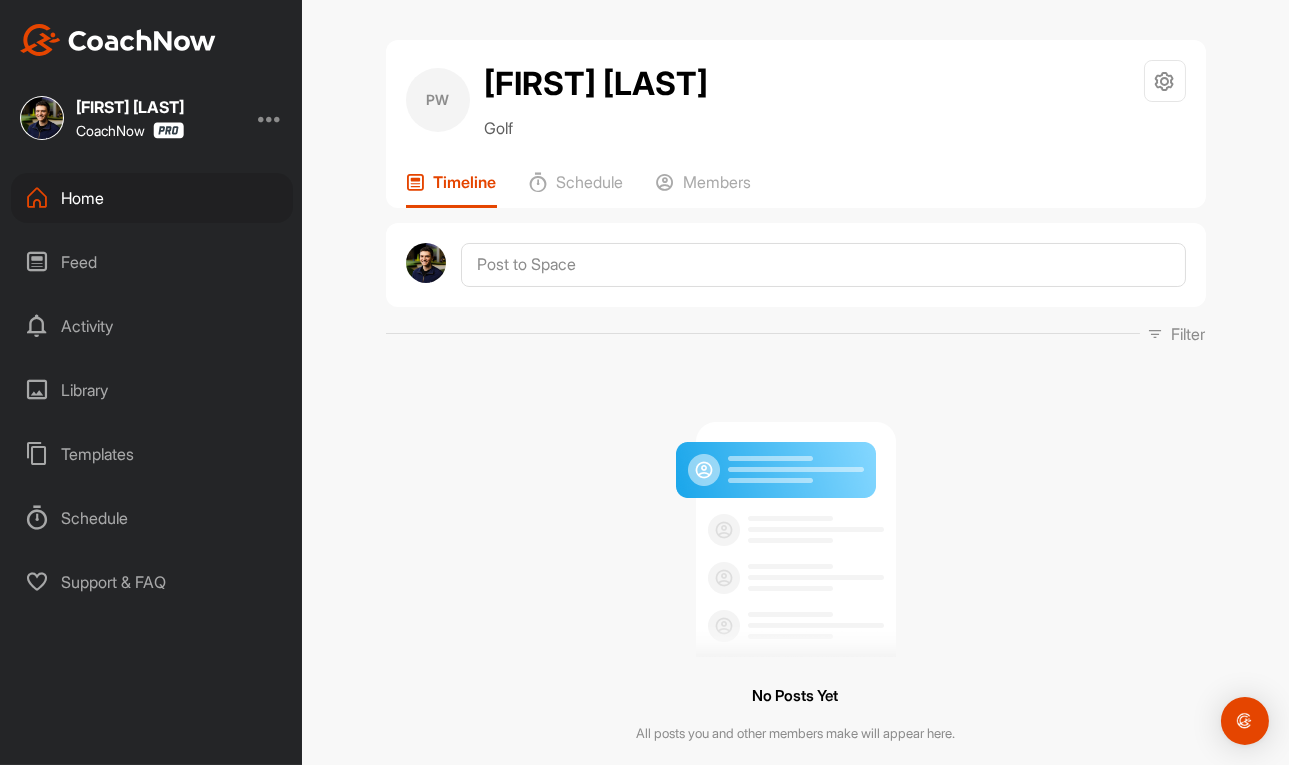 drag, startPoint x: 706, startPoint y: 287, endPoint x: 695, endPoint y: 267, distance: 22.825424 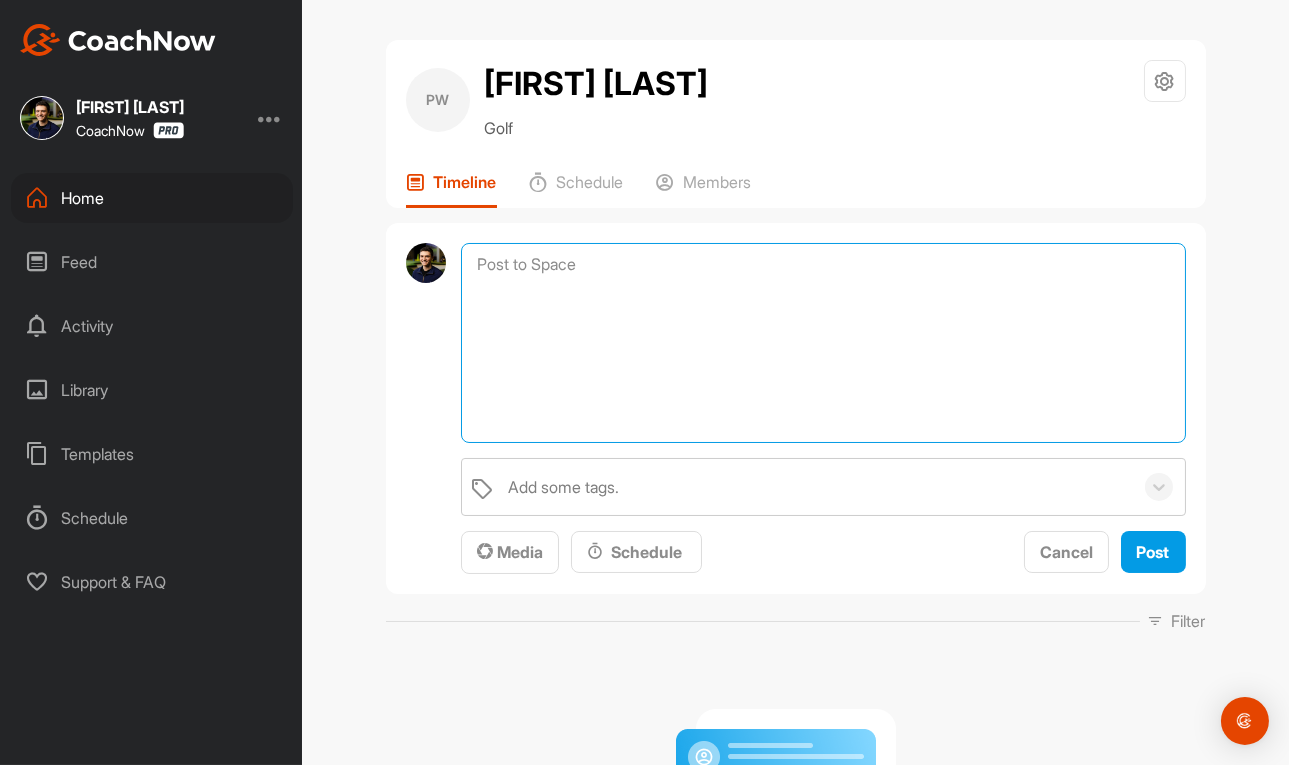 click at bounding box center (823, 343) 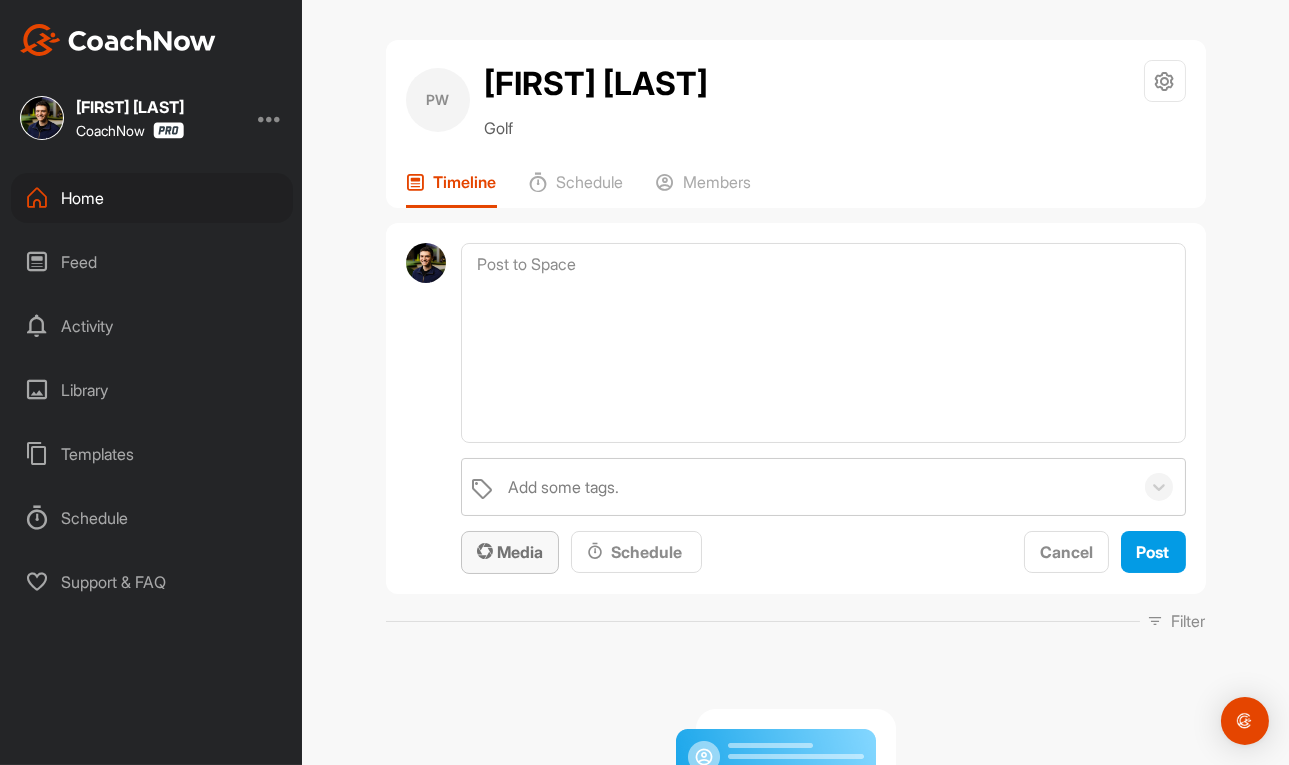 click on "Media" at bounding box center (510, 552) 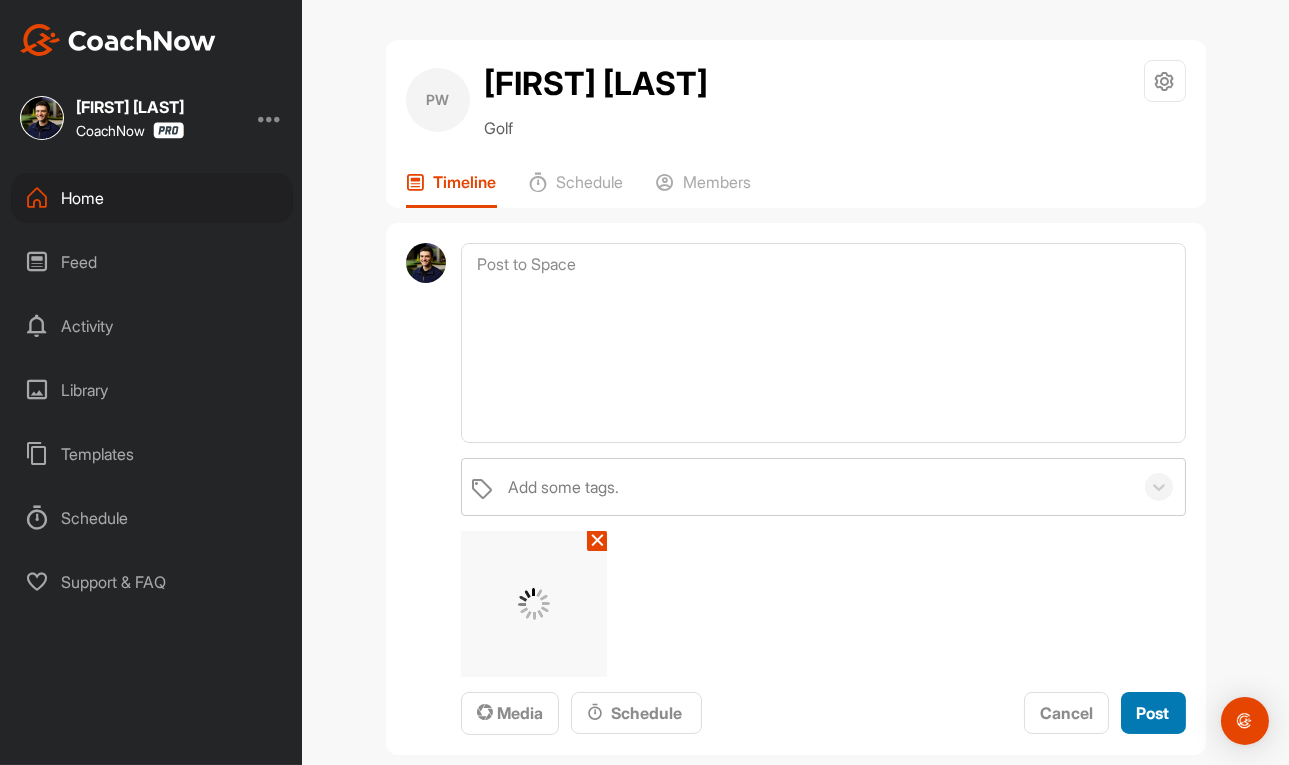 click on "Post" at bounding box center [1153, 713] 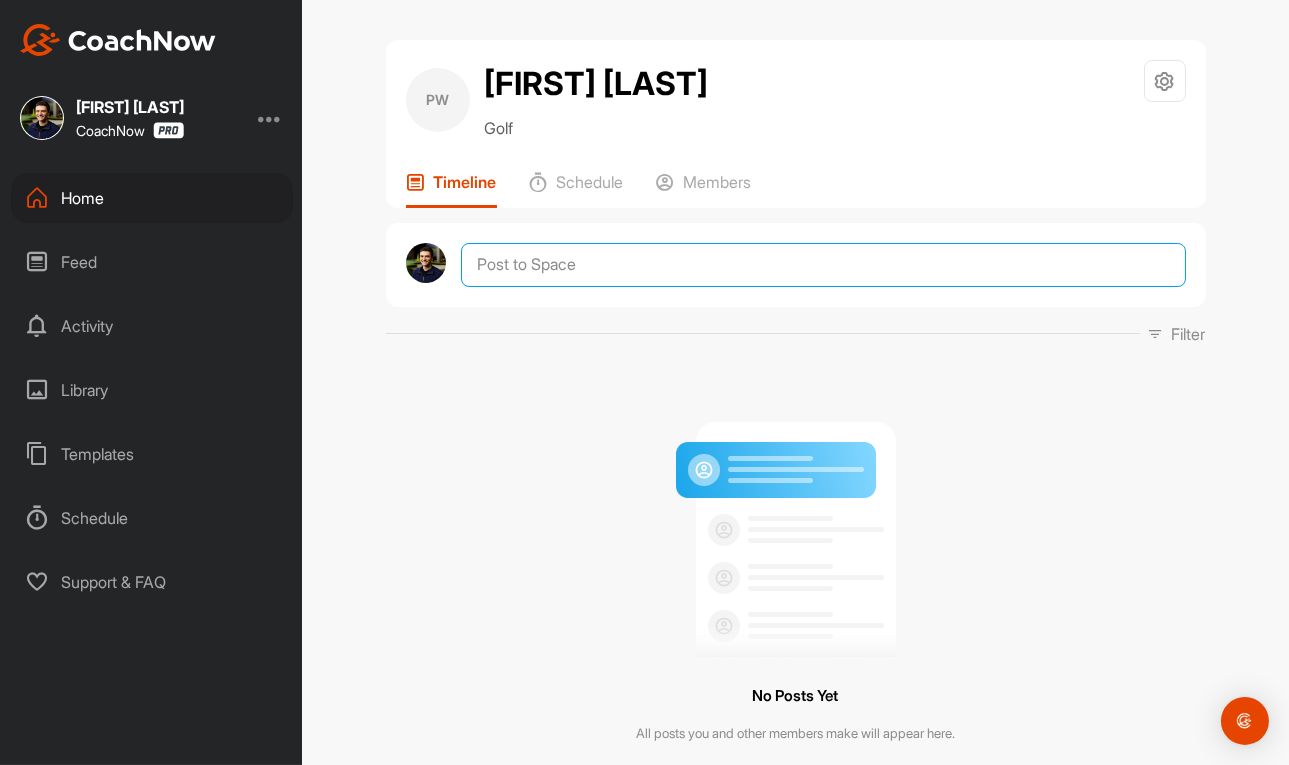 click at bounding box center [823, 265] 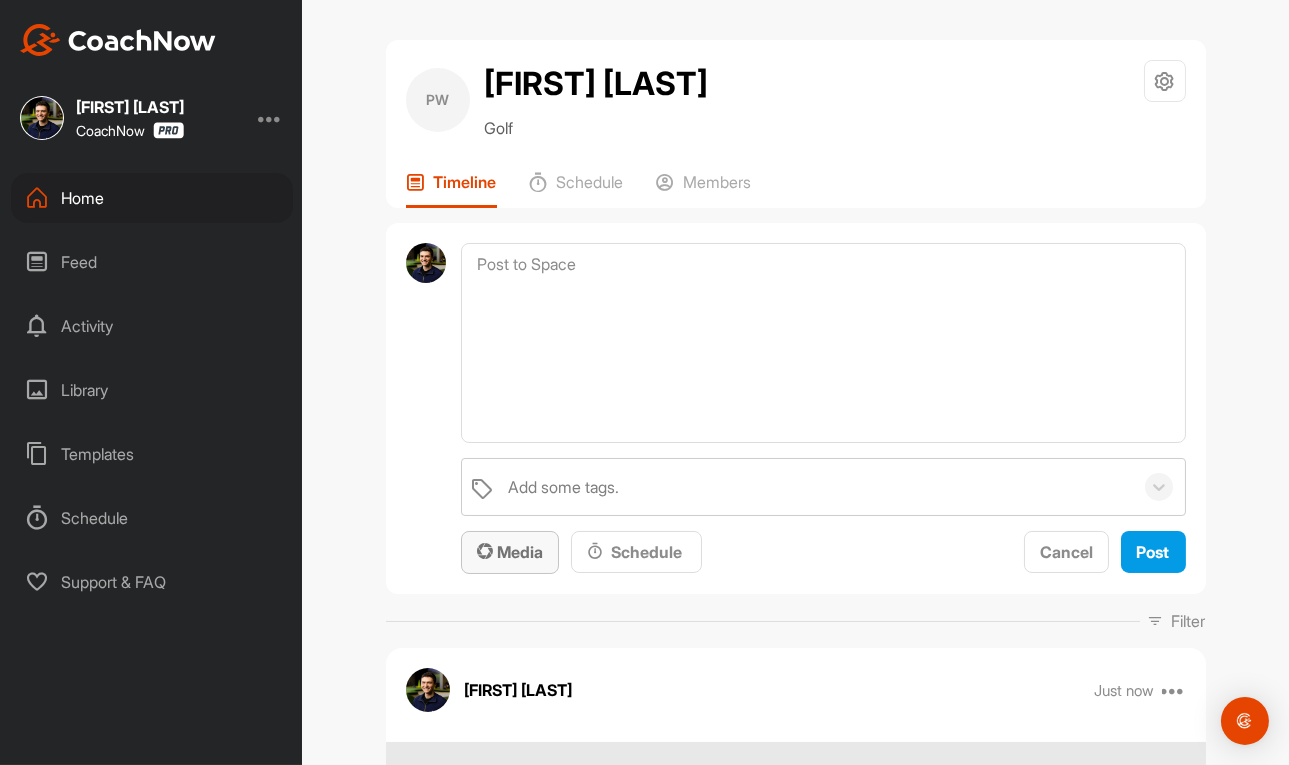click on "Media" at bounding box center [510, 552] 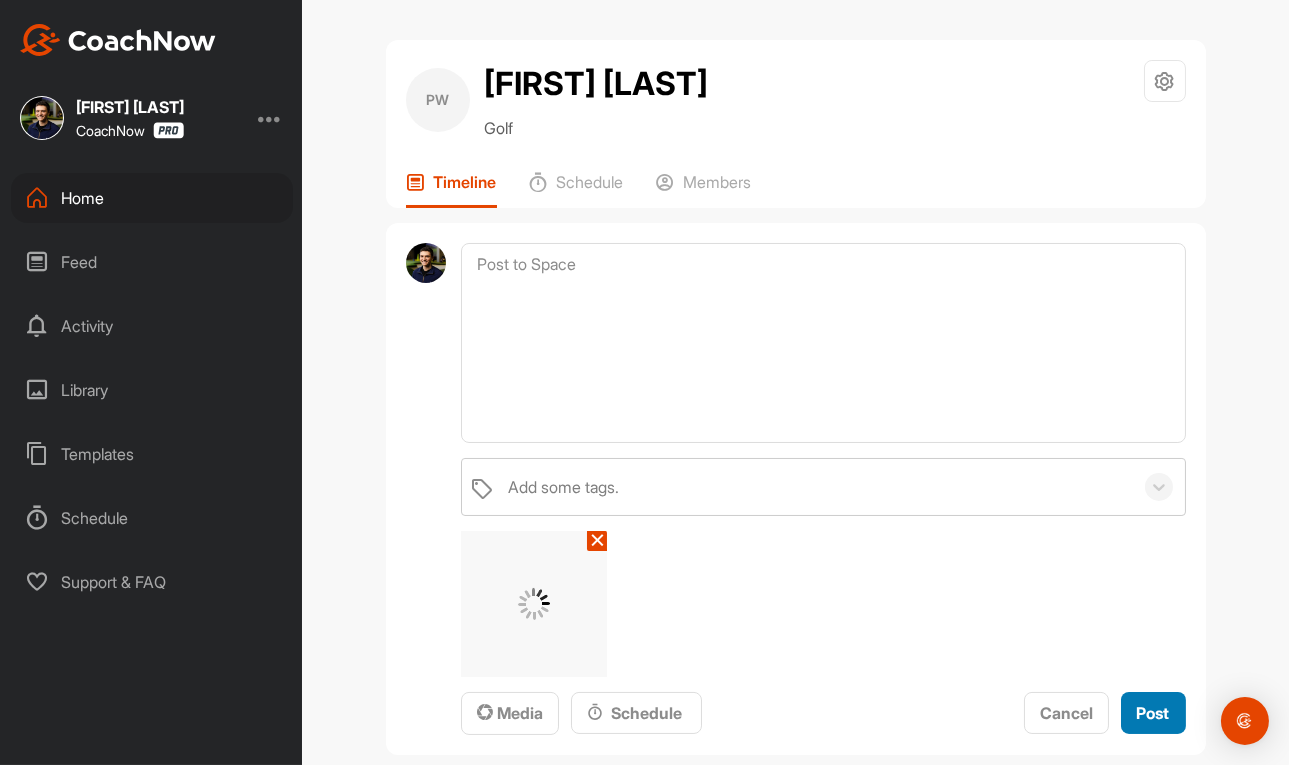 click on "Post" at bounding box center (1153, 713) 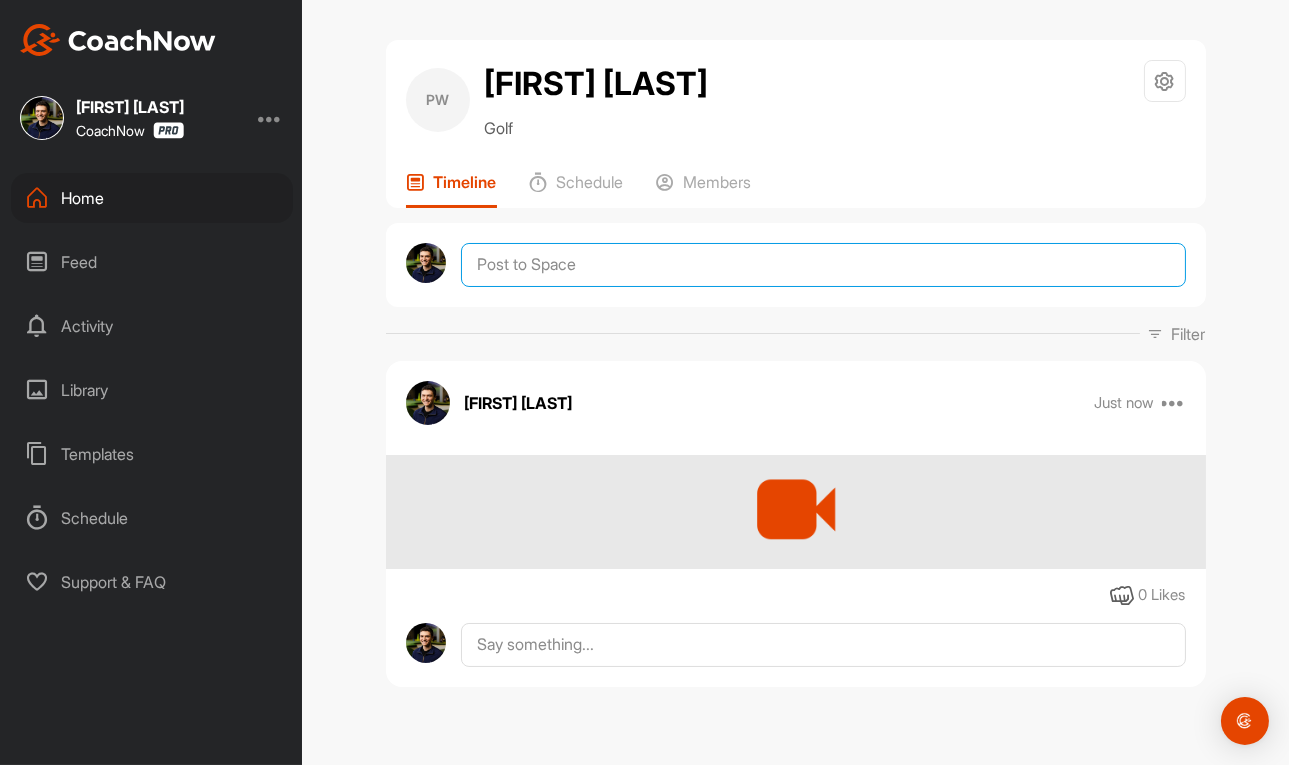 click at bounding box center [823, 265] 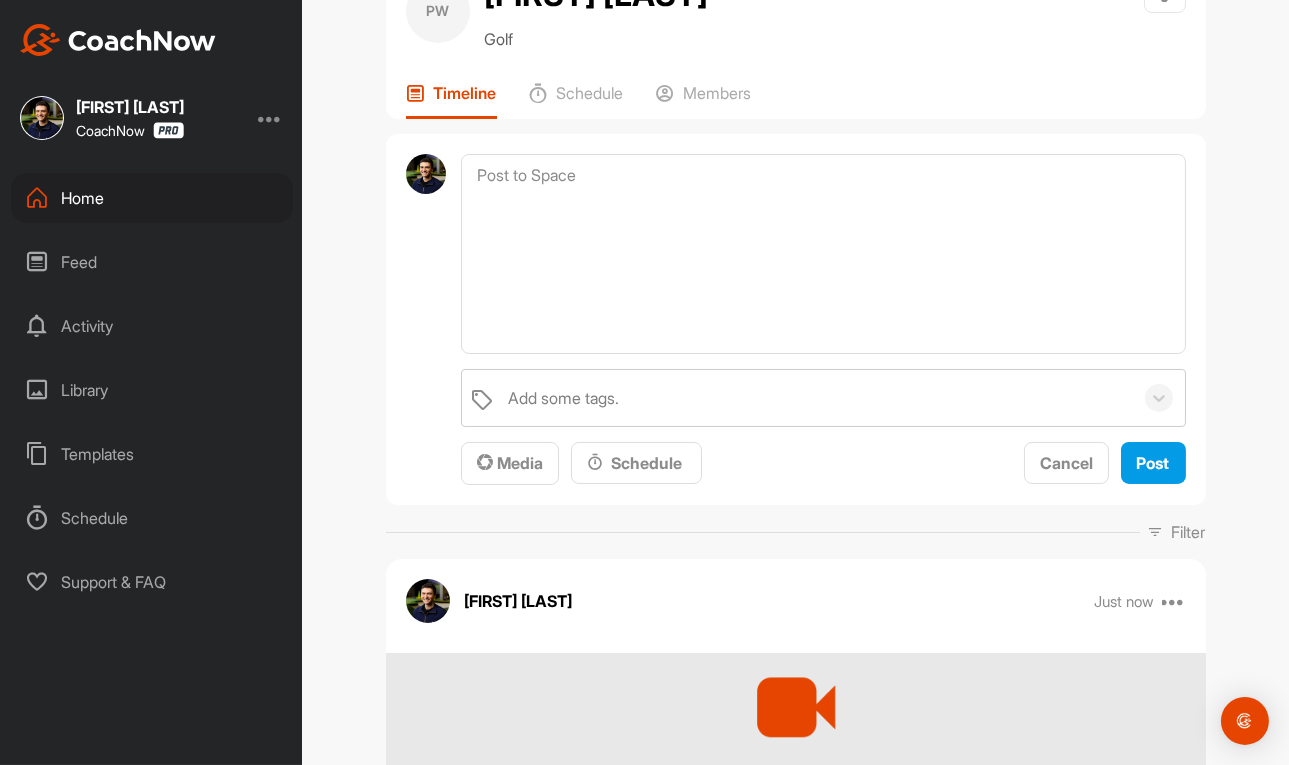 scroll, scrollTop: 0, scrollLeft: 0, axis: both 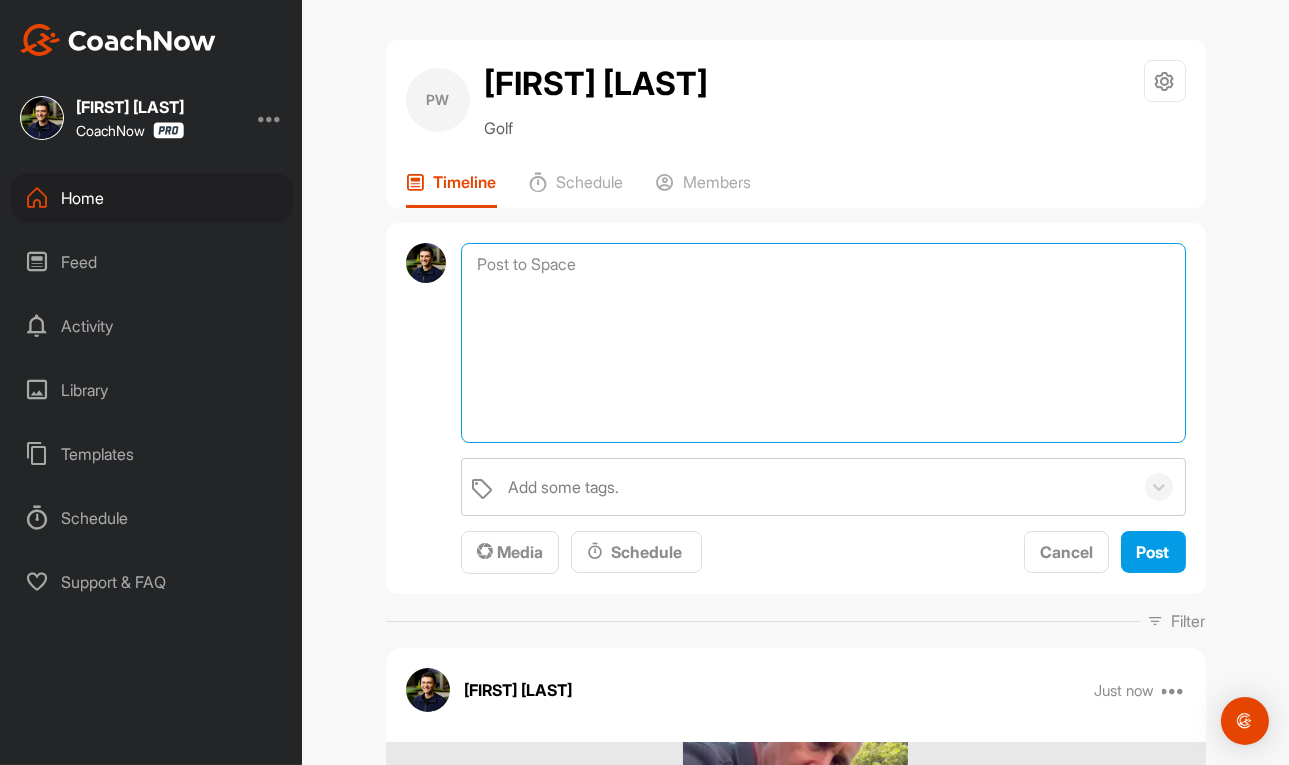 click at bounding box center [823, 343] 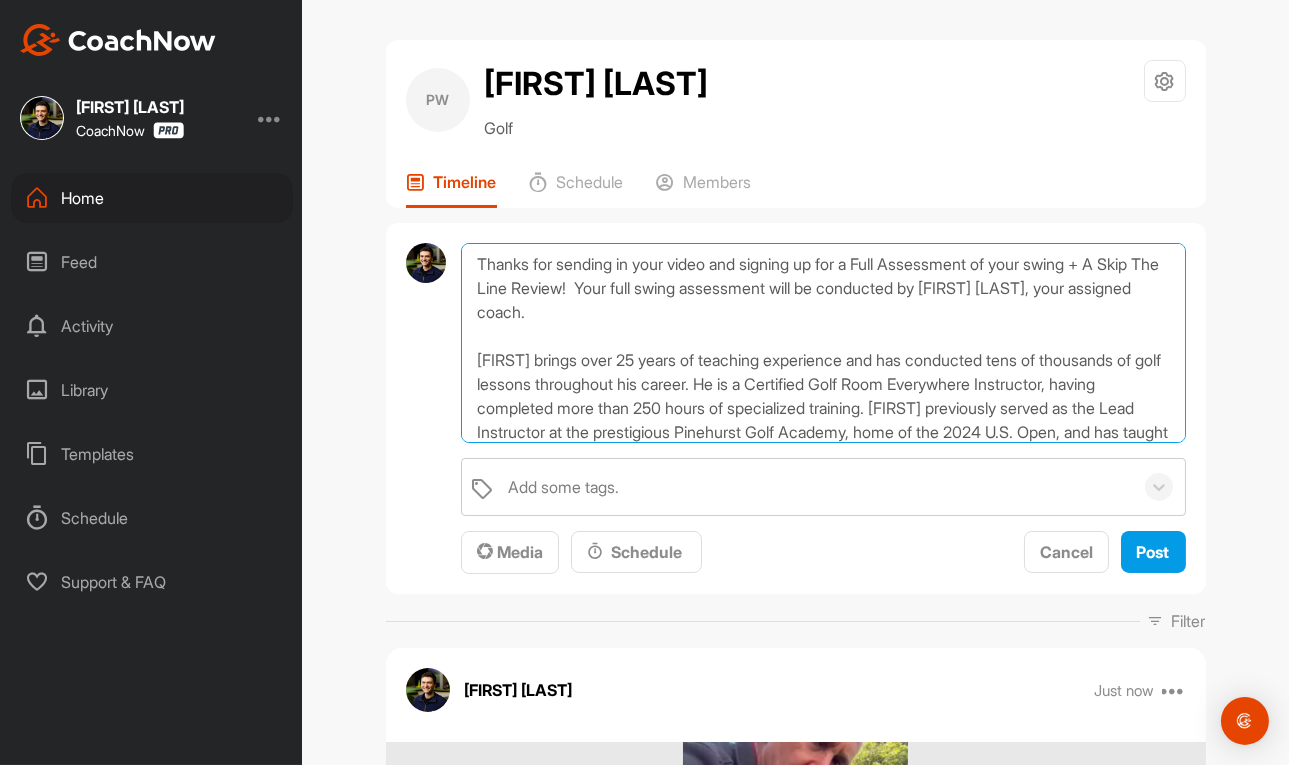 scroll, scrollTop: 263, scrollLeft: 0, axis: vertical 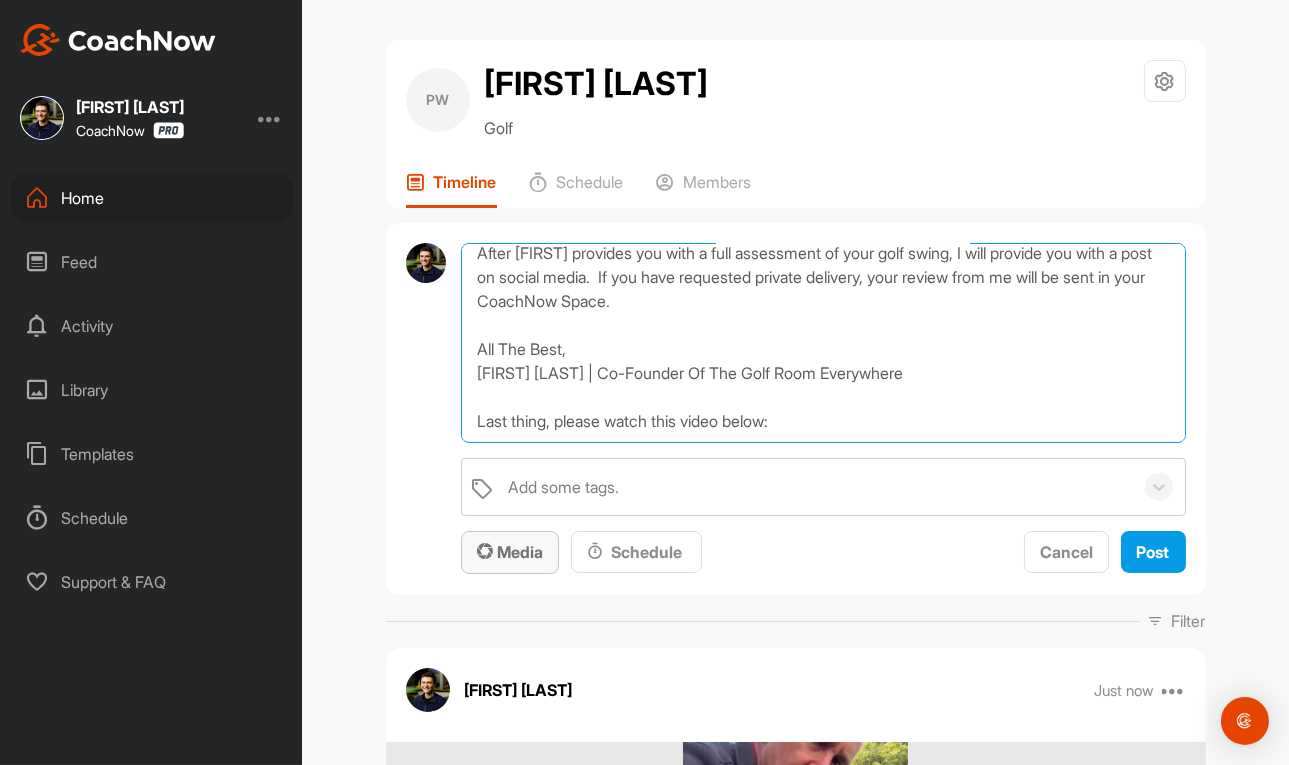 type on "Thanks for sending in your video and signing up for a Full Assessment of your swing + A Skip The Line Review!  Your full swing assessment will be conducted by Michael Bulger, your assigned coach.
Michael brings over 25 years of teaching experience and has conducted tens of thousands of golf lessons throughout his career. He is a Certified Golf Room Everywhere Instructor, having completed more than 250 hours of specialized training. Michael previously served as the Lead Instructor at the prestigious Pinehurst Golf Academy, home of the 2024 U.S. Open, and has taught alongside renowned coach Mike Bender at top golf schools across the globe.
After Michael provides you with a full assessment of your golf swing, I will provide you with a post on social media.  If you have requested private delivery, your review from me will be sent in your CoachNow Space.
All The Best,
Dom Caminiti | Co-Founder Of The Golf Room Everywhere
Last thing, please watch this video below:" 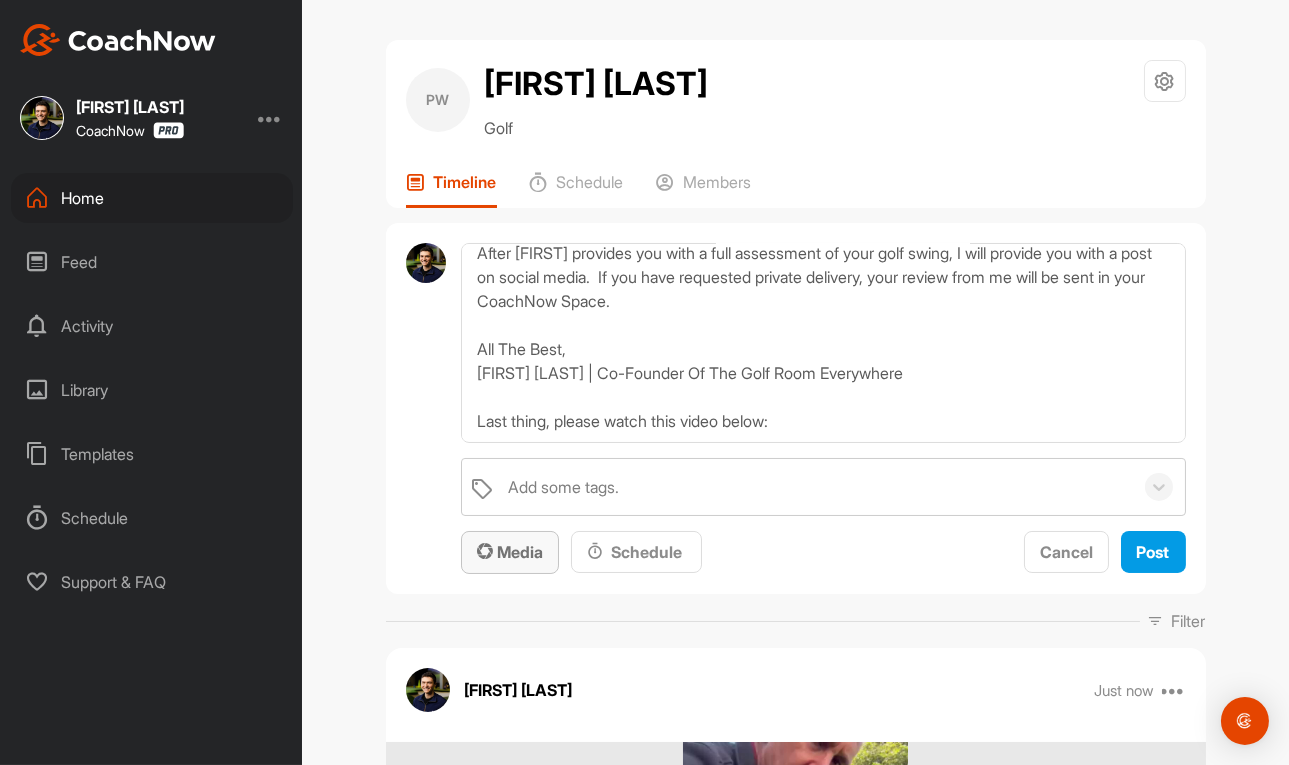 click on "Media" at bounding box center [510, 552] 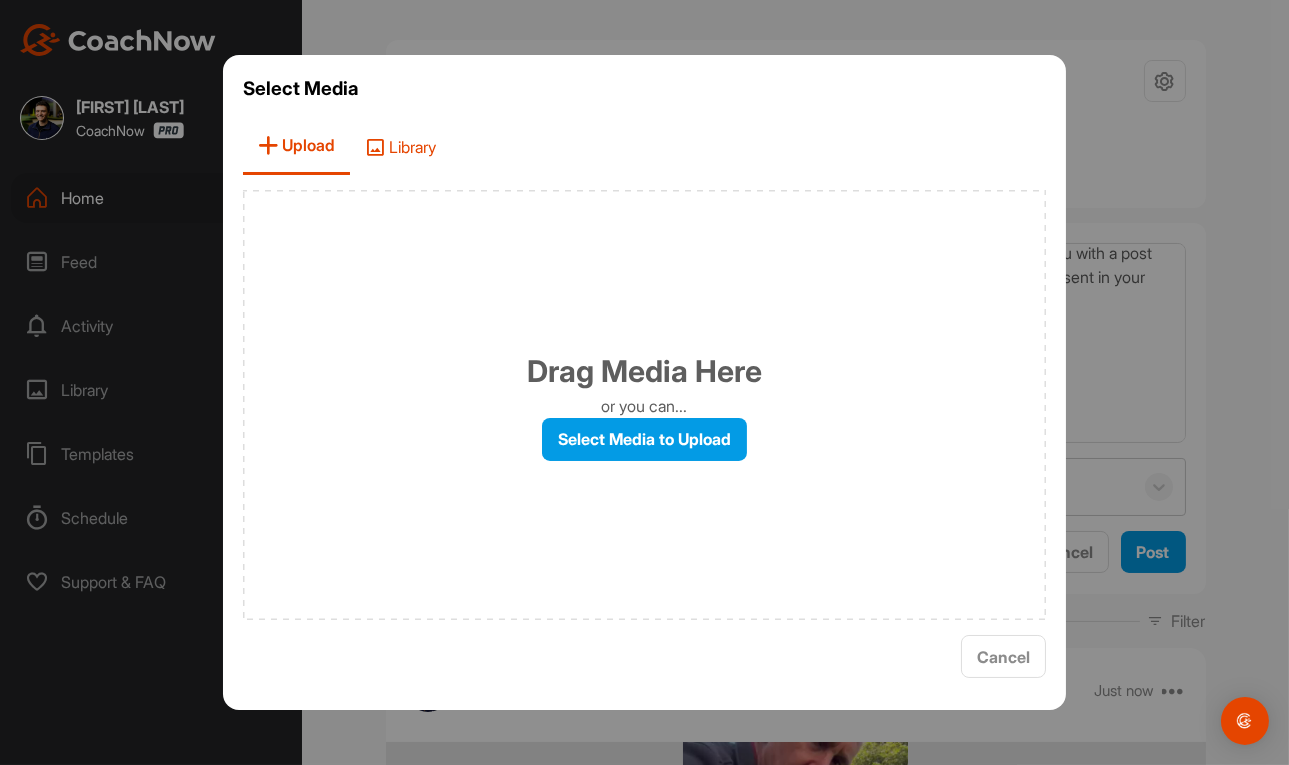 click on "Library" at bounding box center (400, 146) 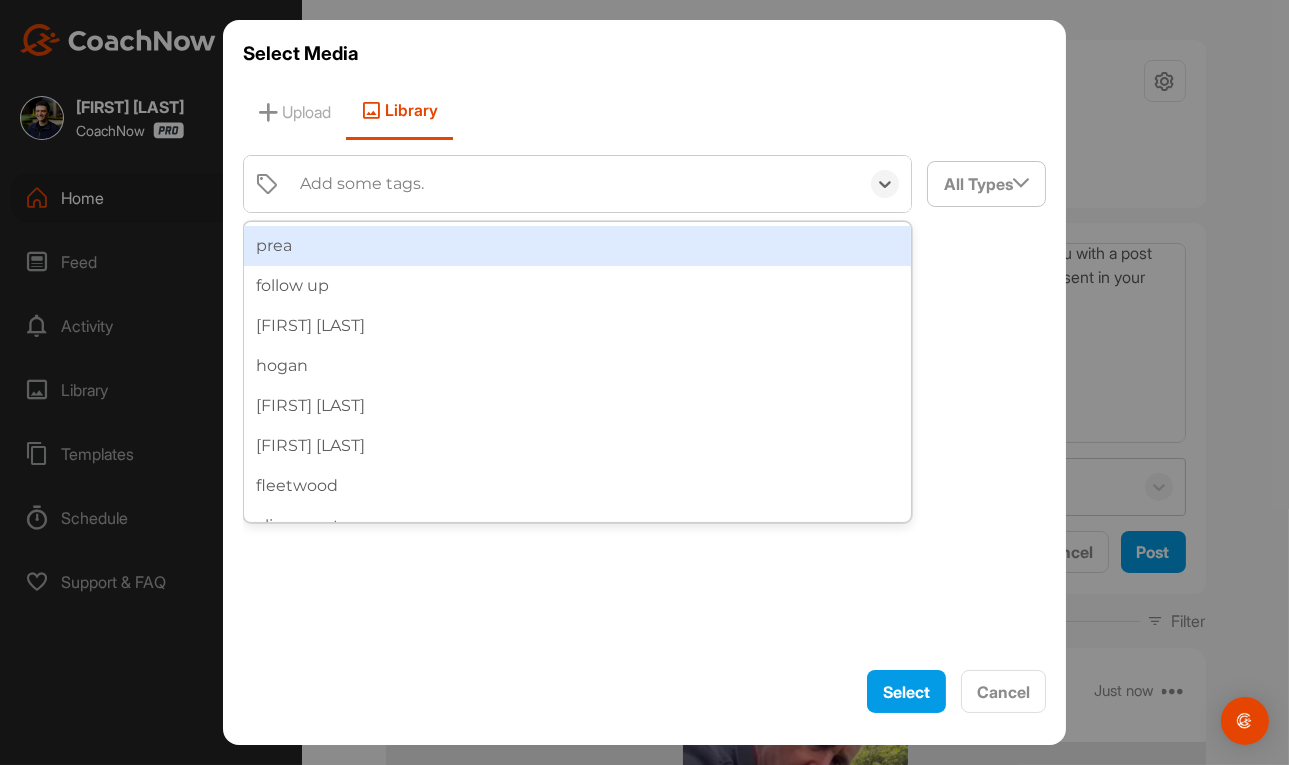click on "Add some tags." at bounding box center [362, 184] 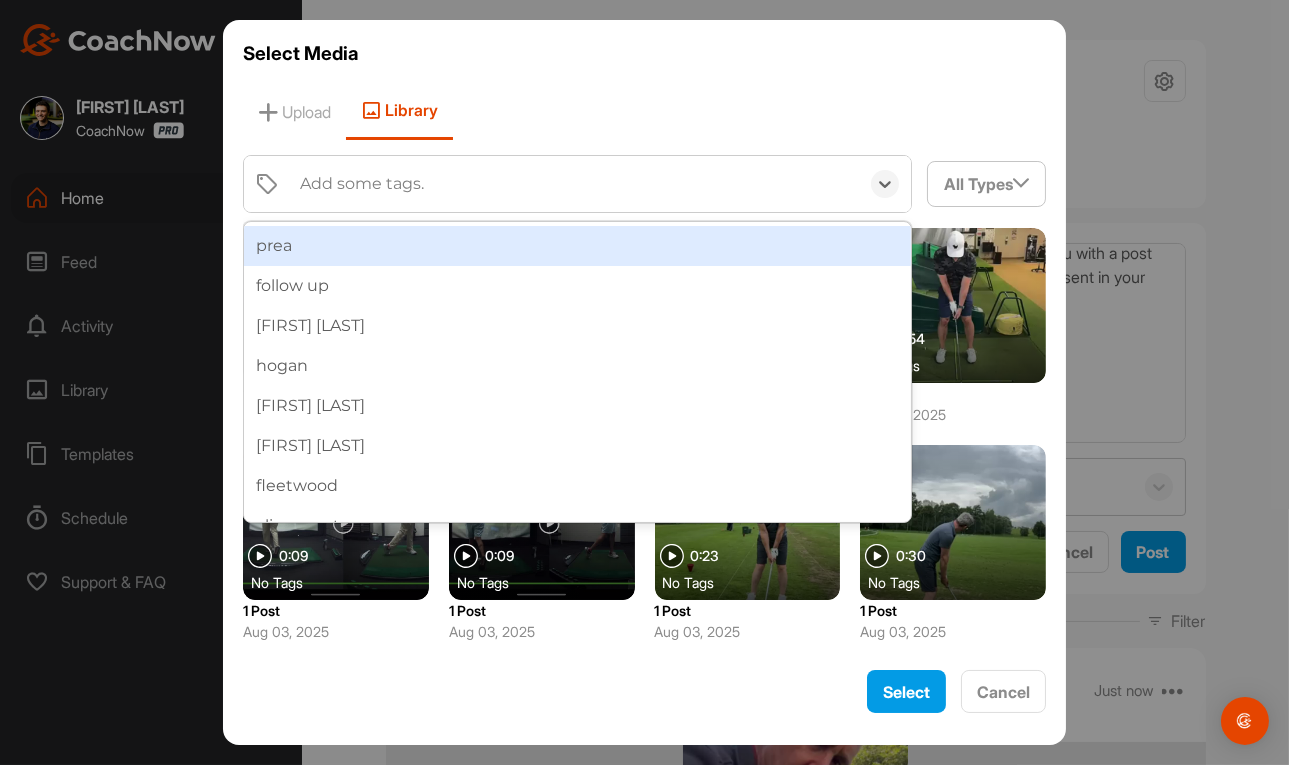 click on "Add some tags." at bounding box center [574, 184] 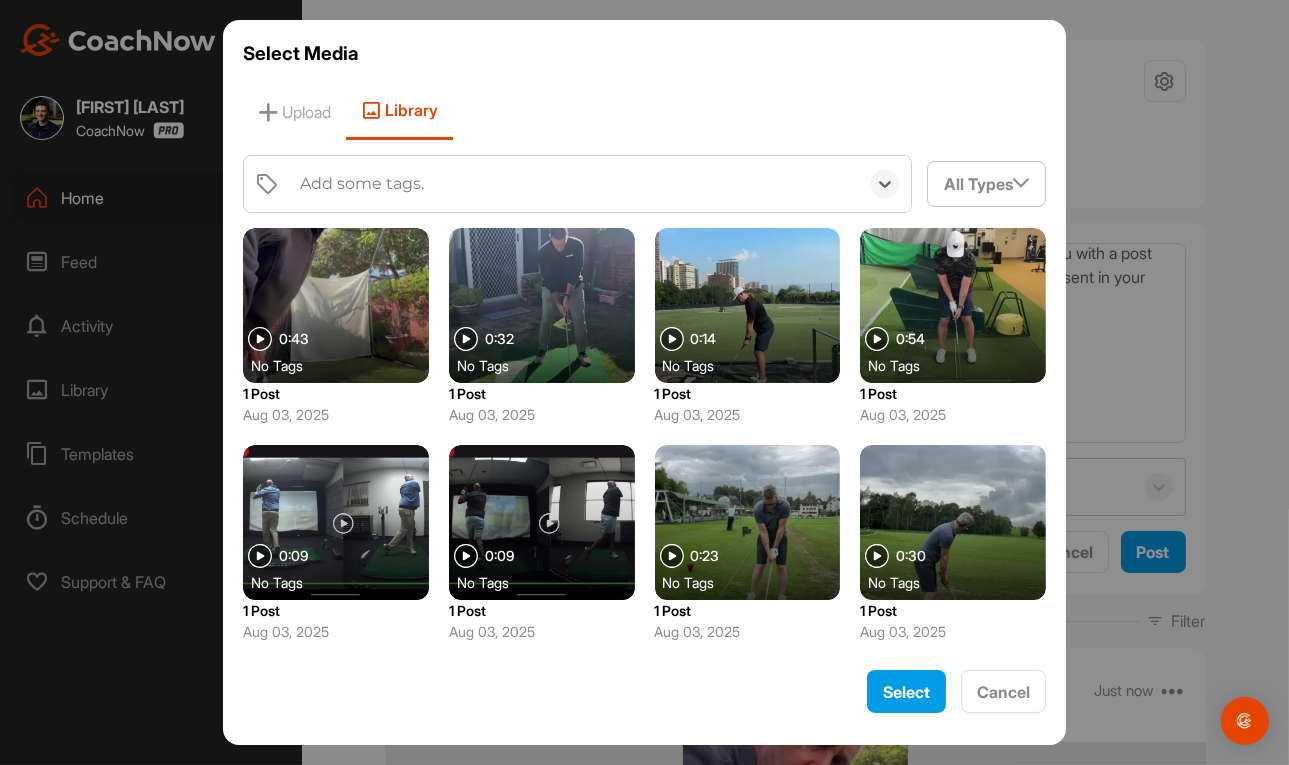 click on "Add some tags." at bounding box center [574, 184] 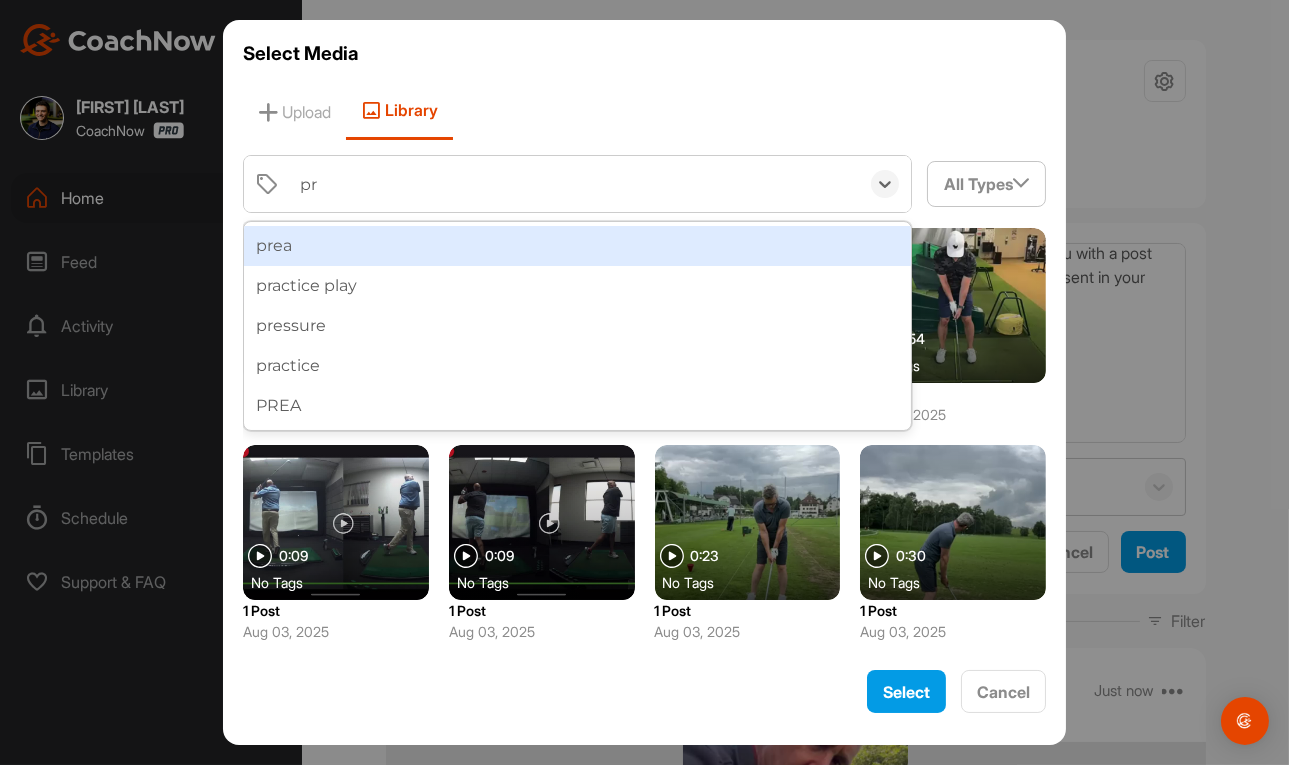 type on "pre" 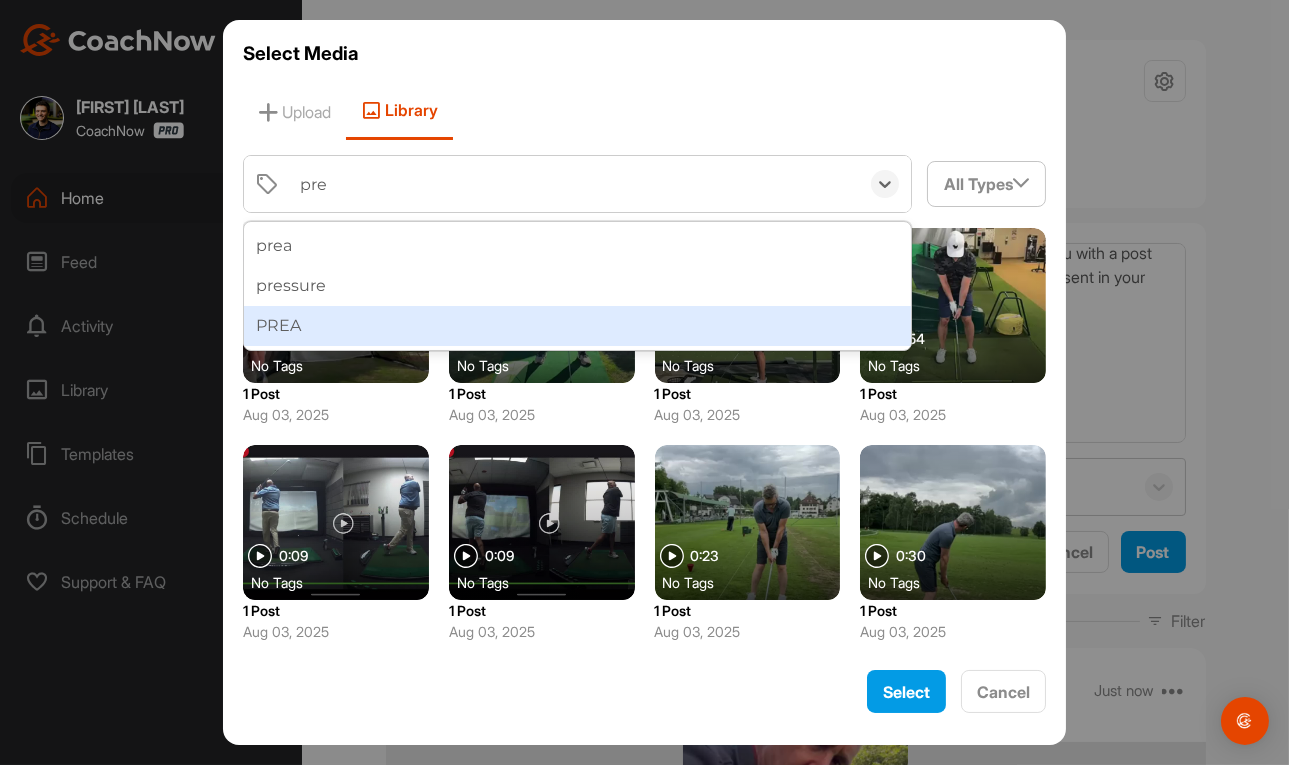 click on "PREA" at bounding box center (578, 326) 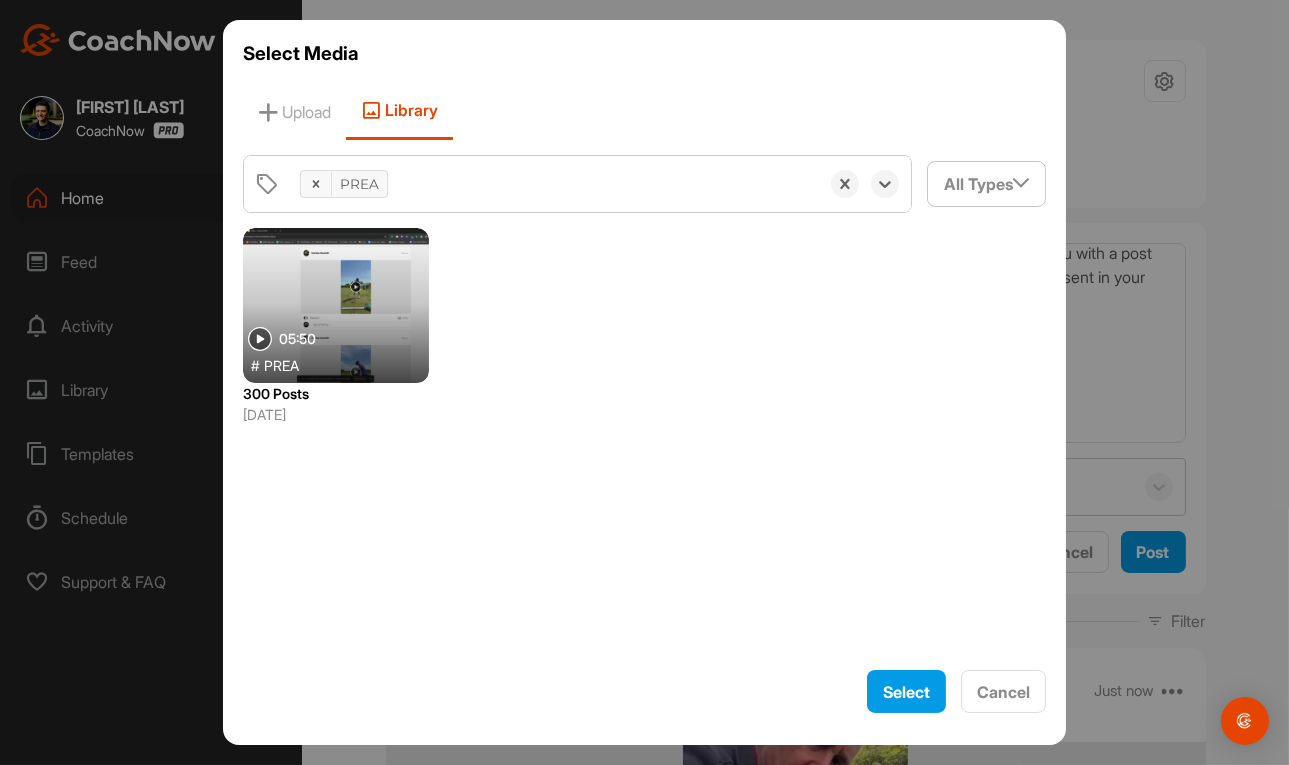 click at bounding box center [336, 305] 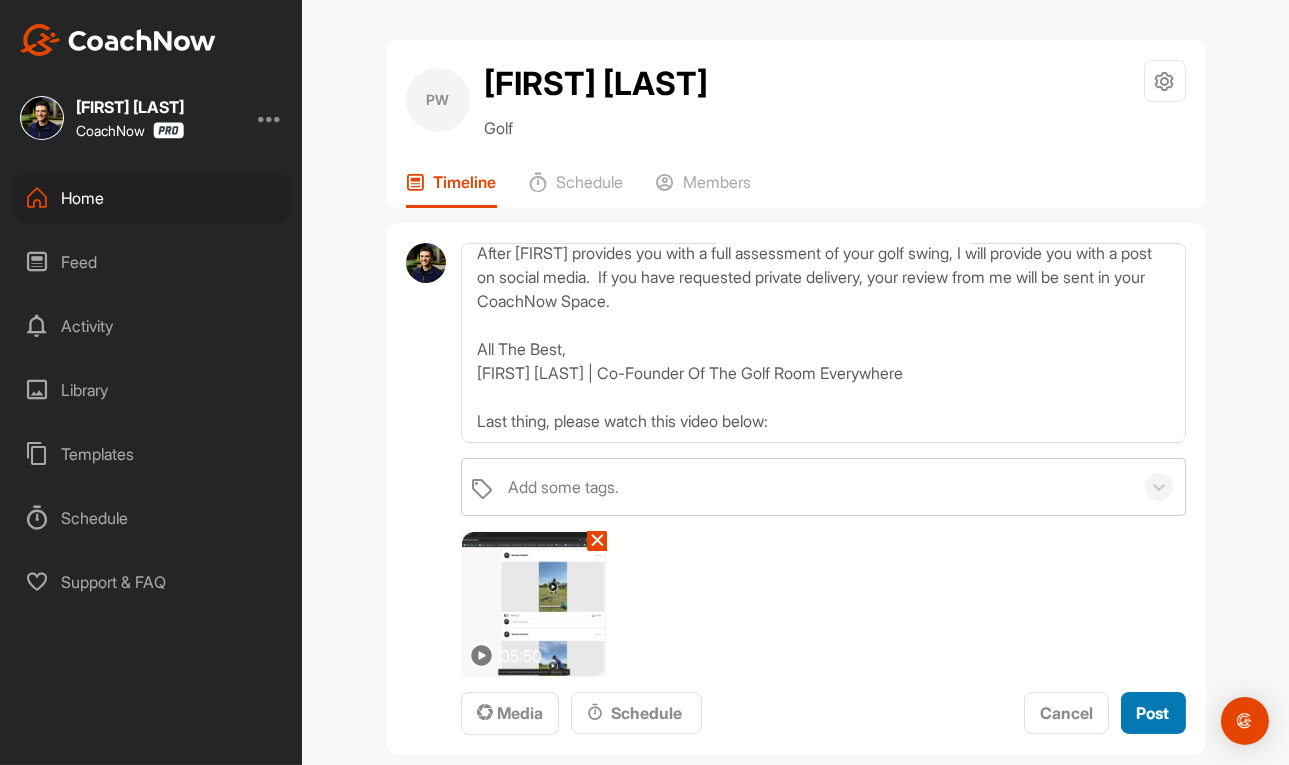click on "Post" at bounding box center (1153, 713) 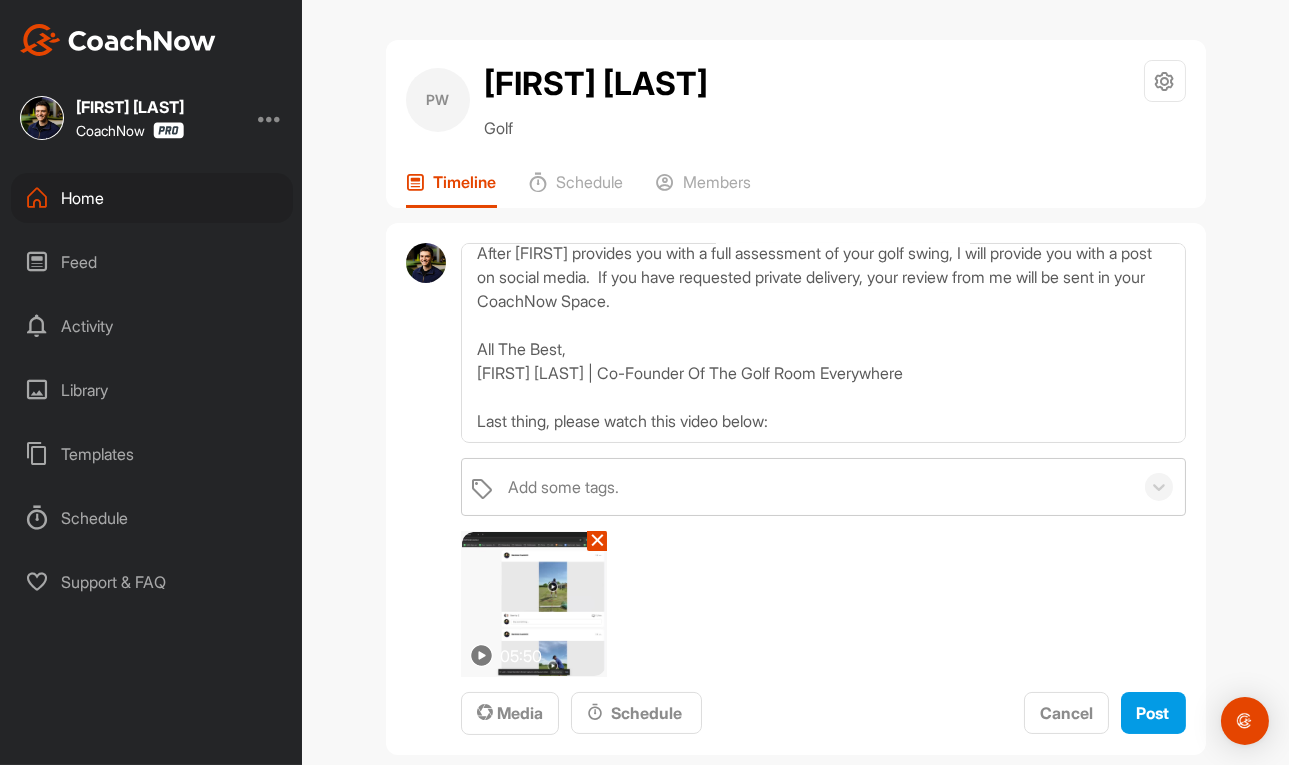 type 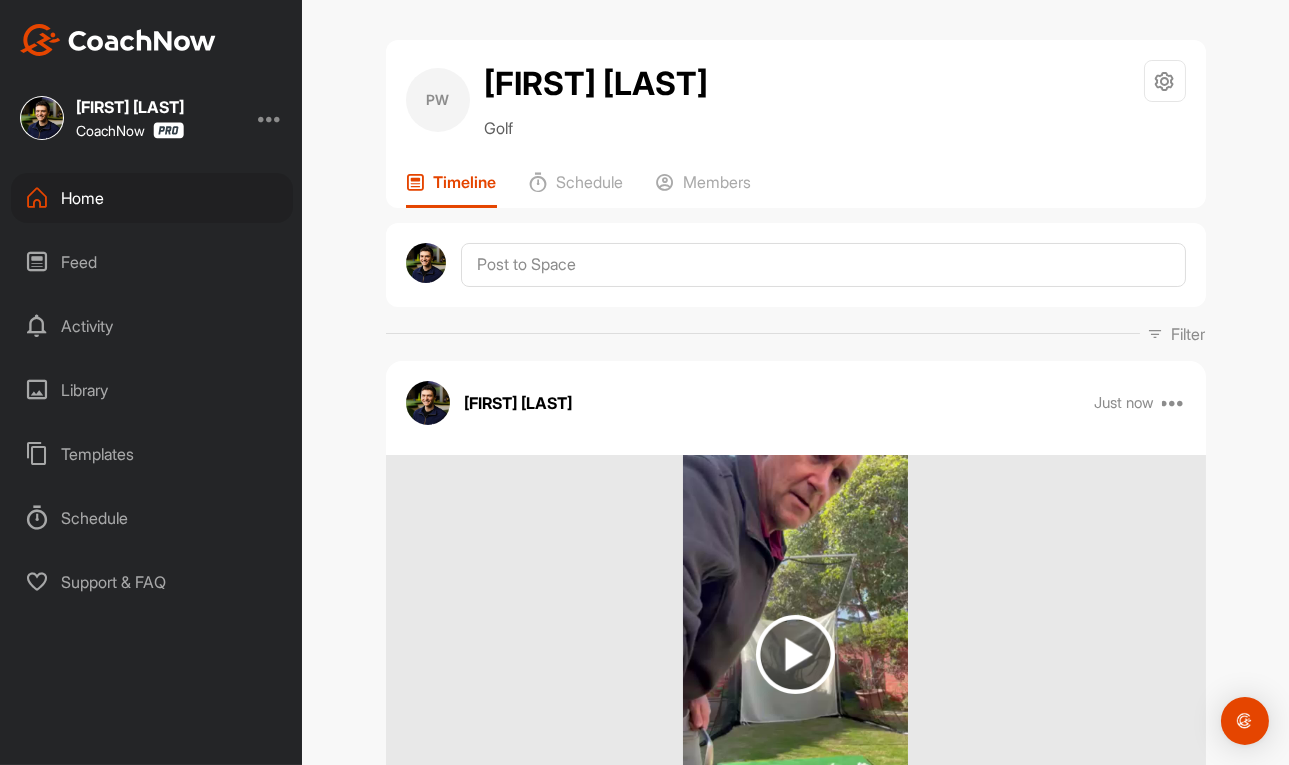 scroll, scrollTop: 0, scrollLeft: 0, axis: both 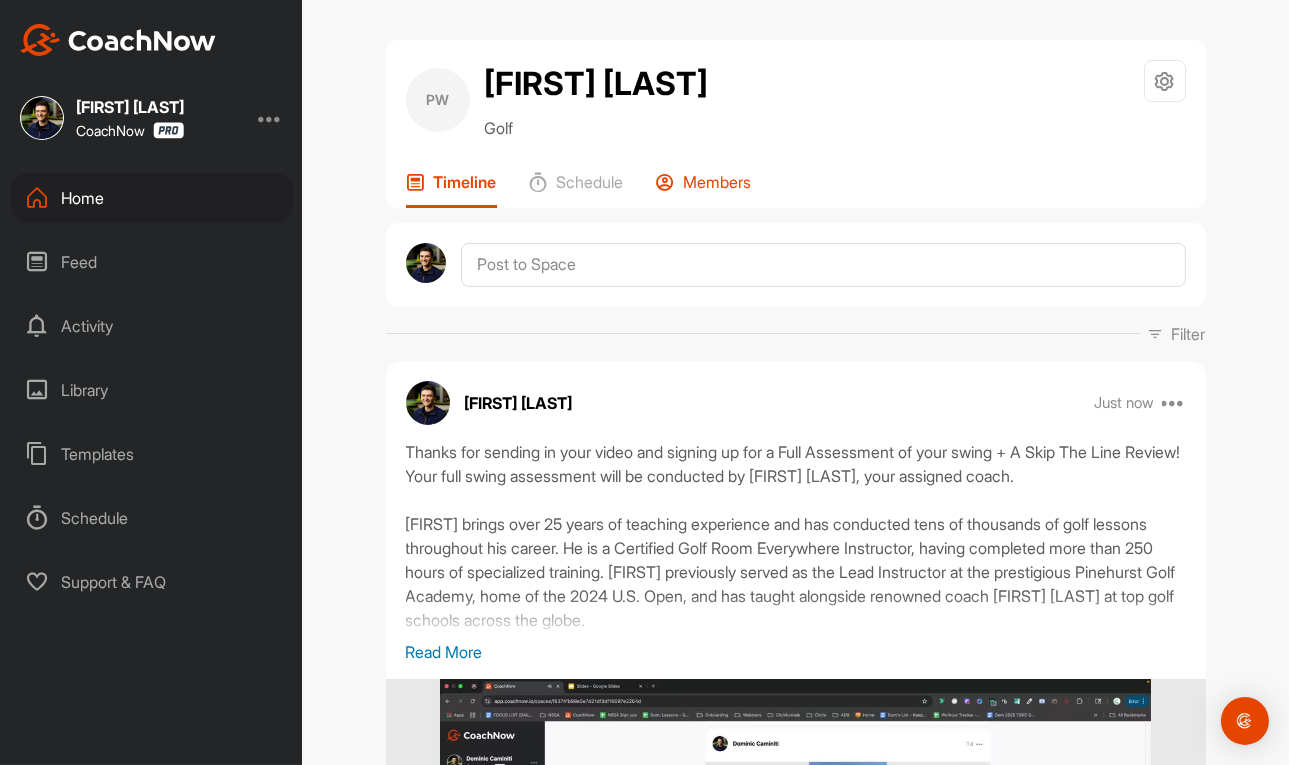 click at bounding box center (666, 182) 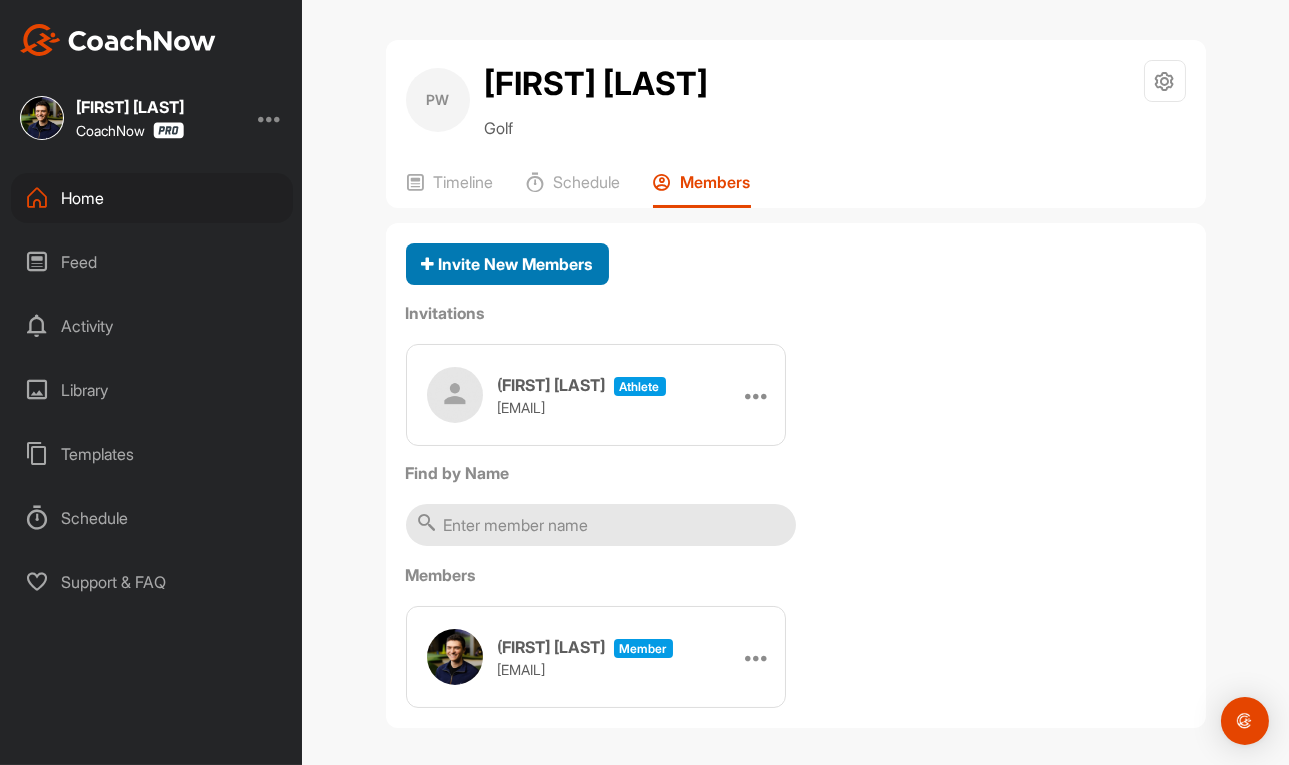 click on "Invite New Members" at bounding box center (507, 264) 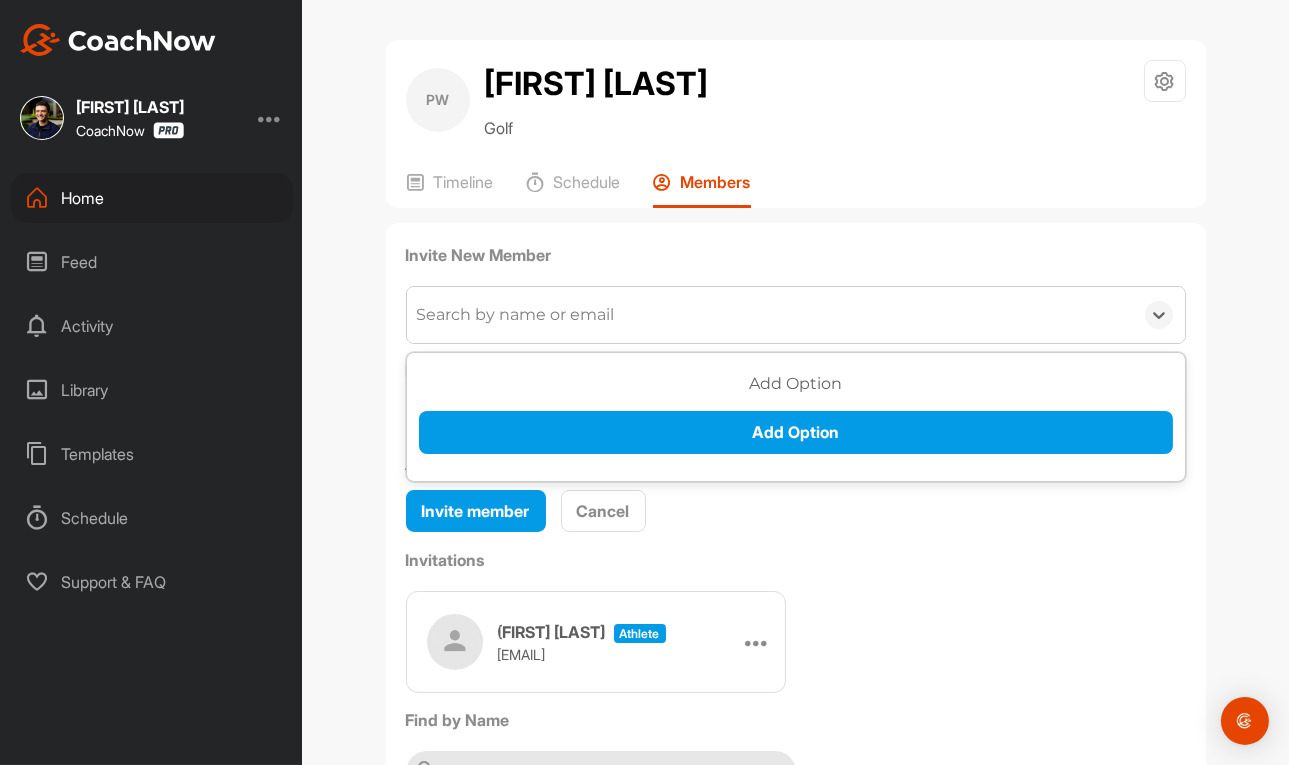 click on "Search by name or email" at bounding box center [516, 315] 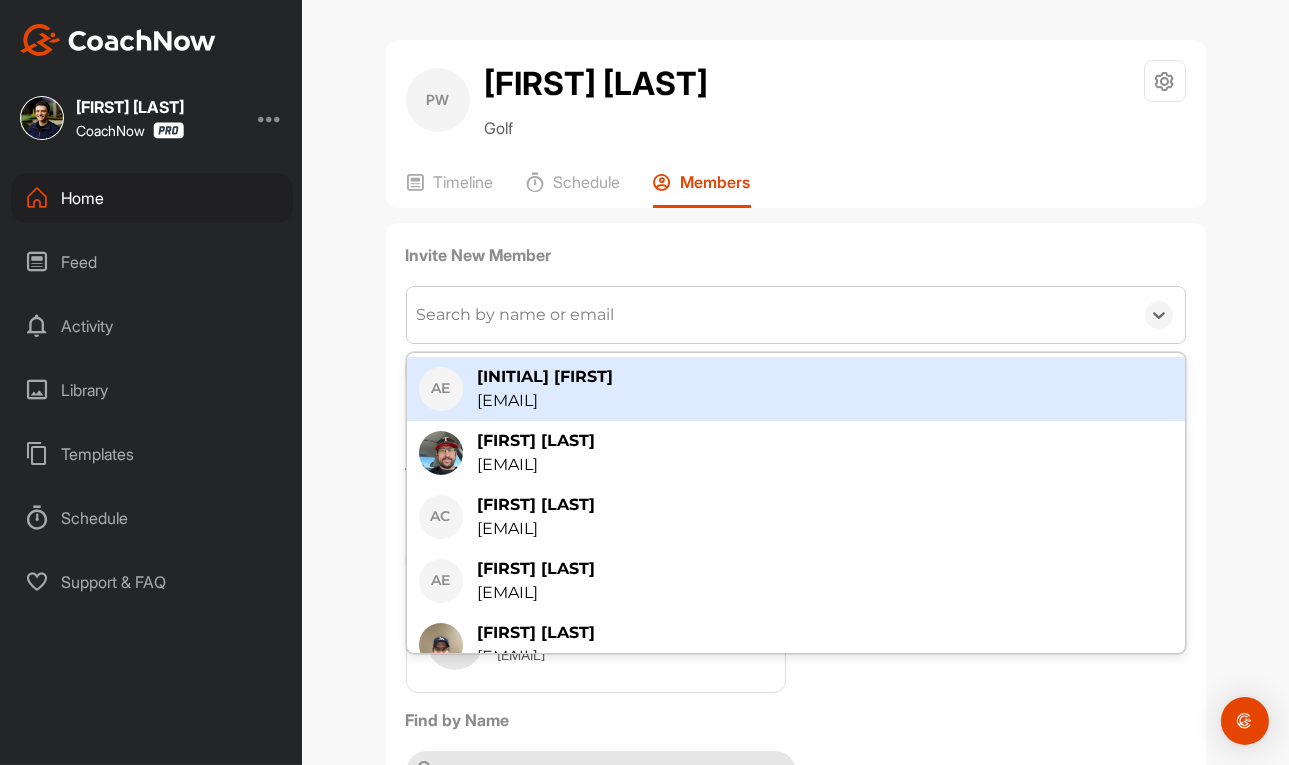 click on "Search by name or email" at bounding box center [516, 315] 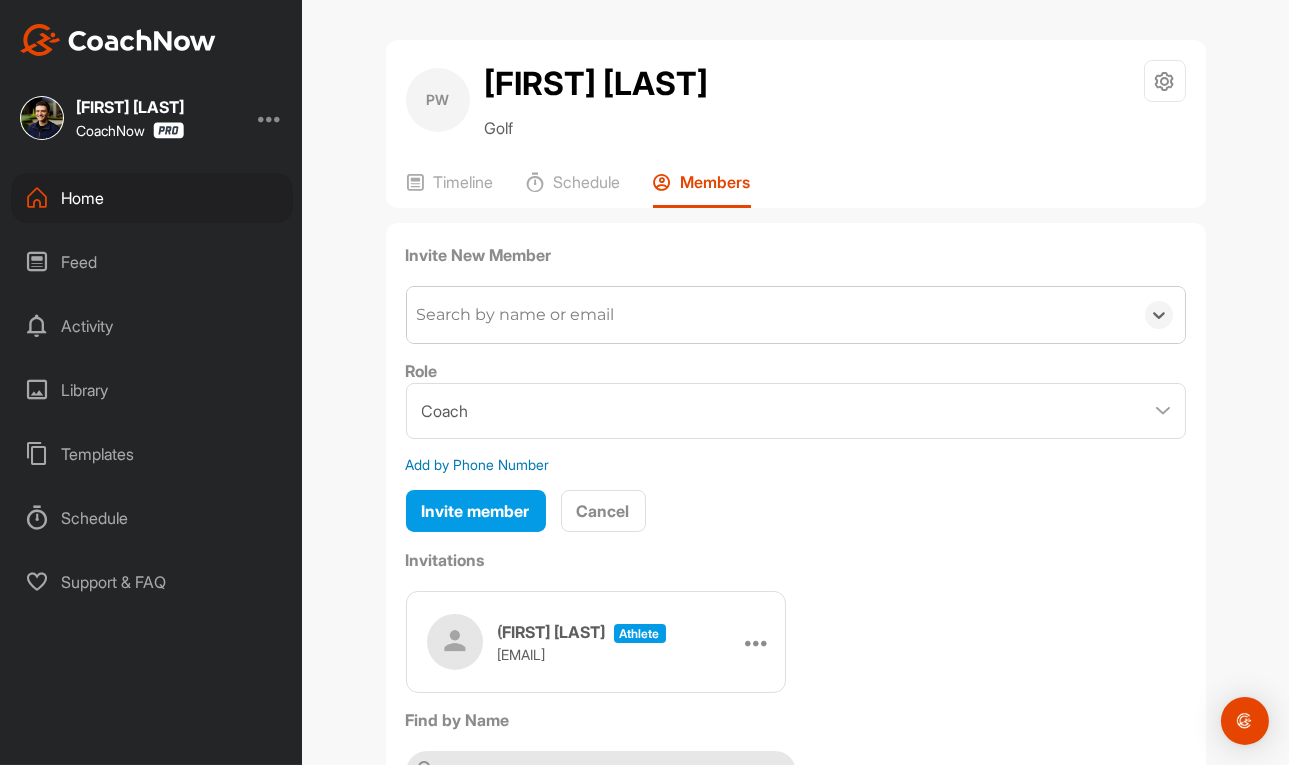 click on "Search by name or email" at bounding box center [516, 315] 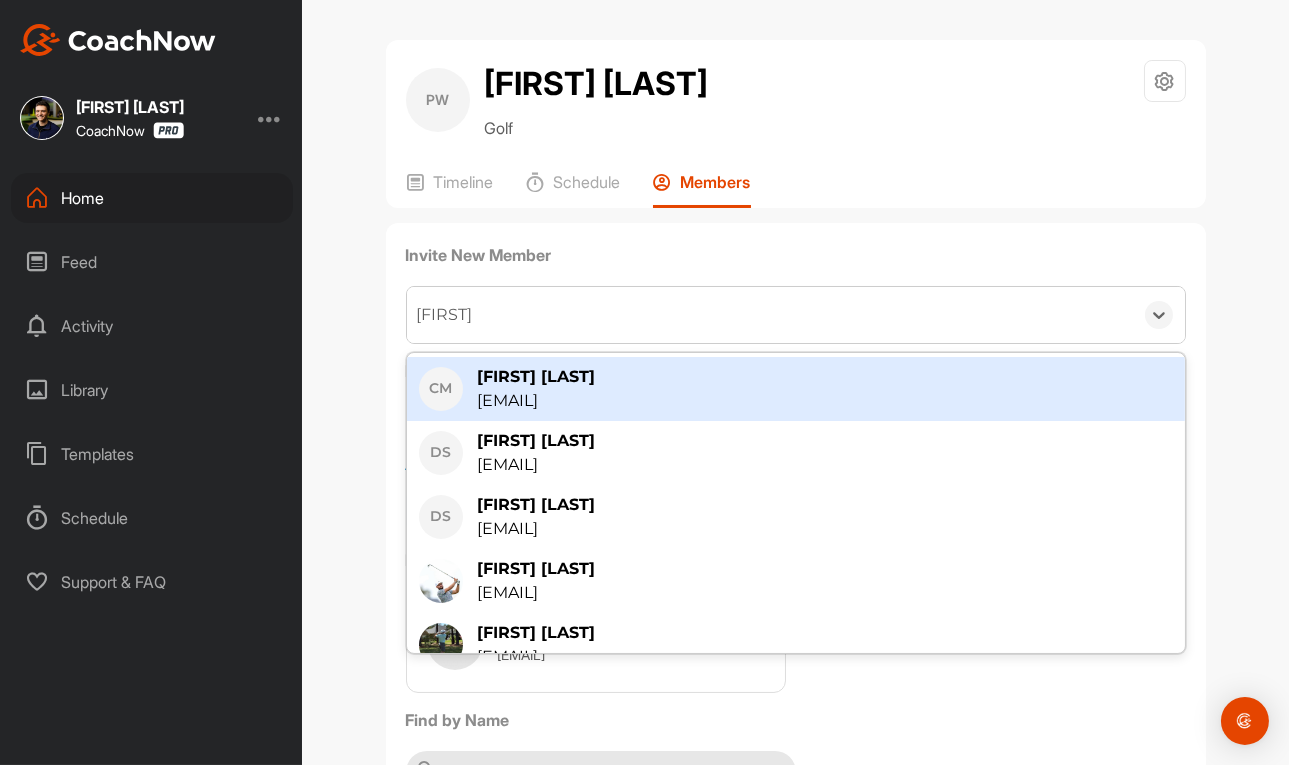 type on "michael" 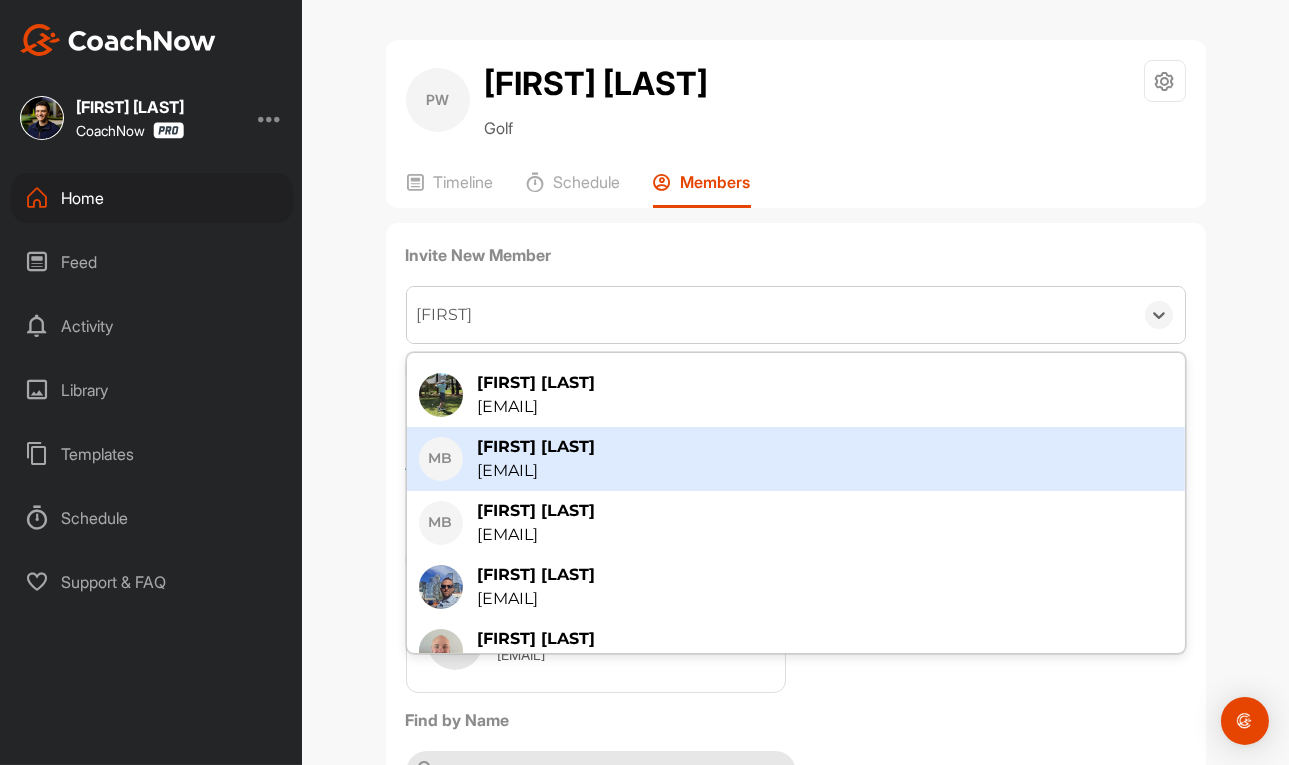 scroll, scrollTop: 272, scrollLeft: 0, axis: vertical 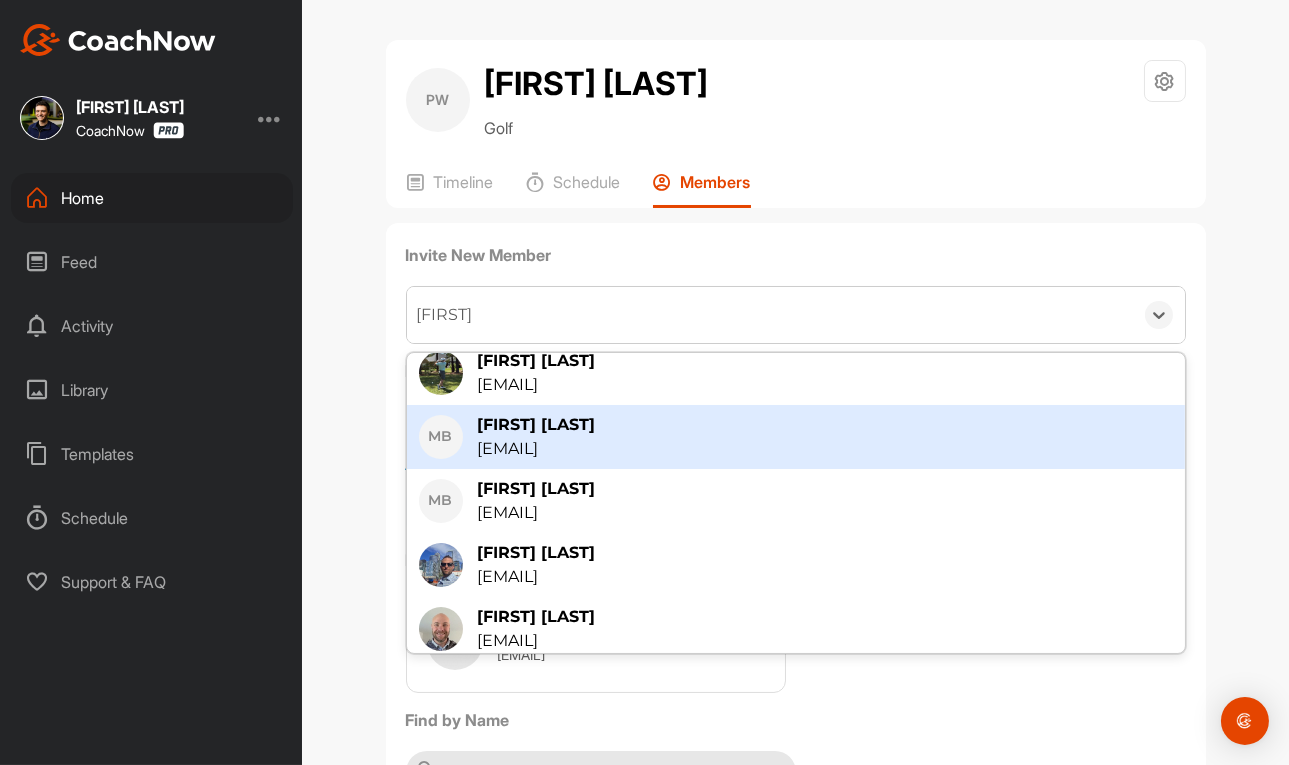click on "[EMAIL]" at bounding box center [537, 449] 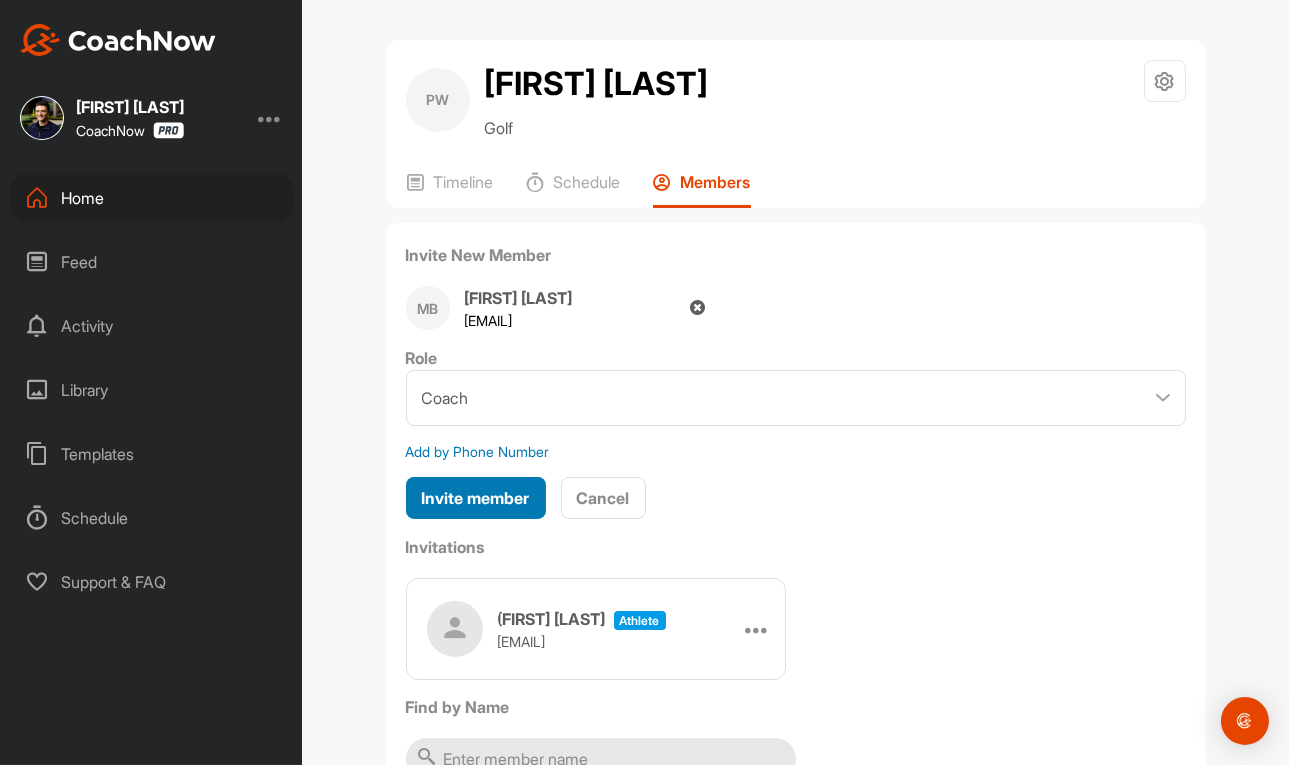 drag, startPoint x: 472, startPoint y: 499, endPoint x: 483, endPoint y: 499, distance: 11 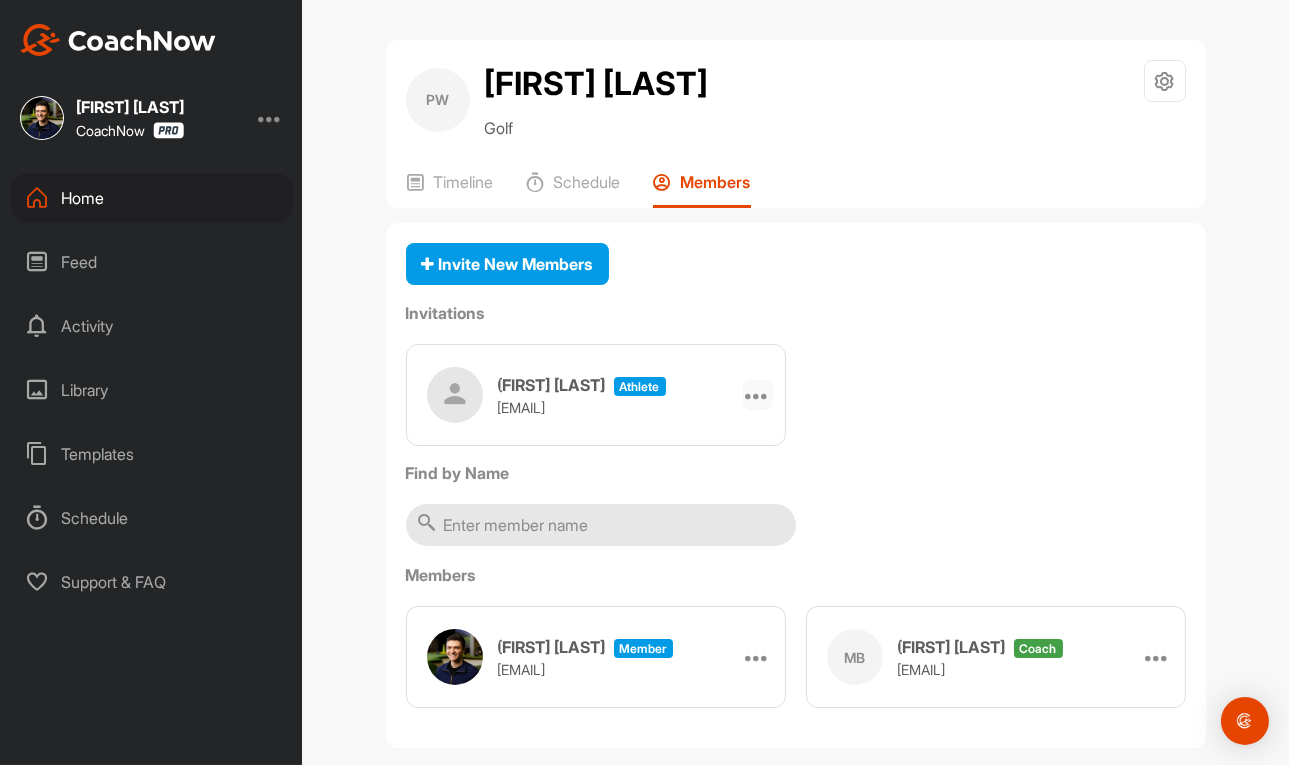 click at bounding box center [758, 395] 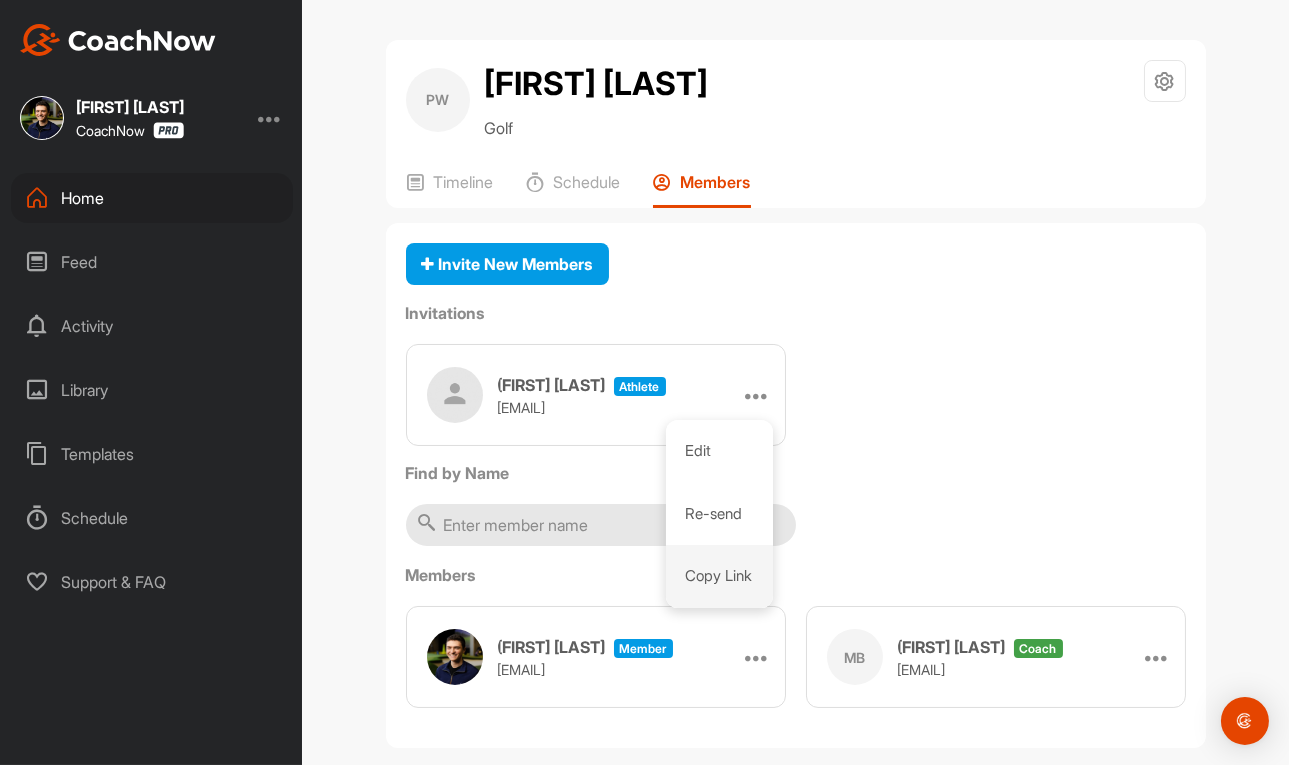 click on "Copy Link" at bounding box center (719, 576) 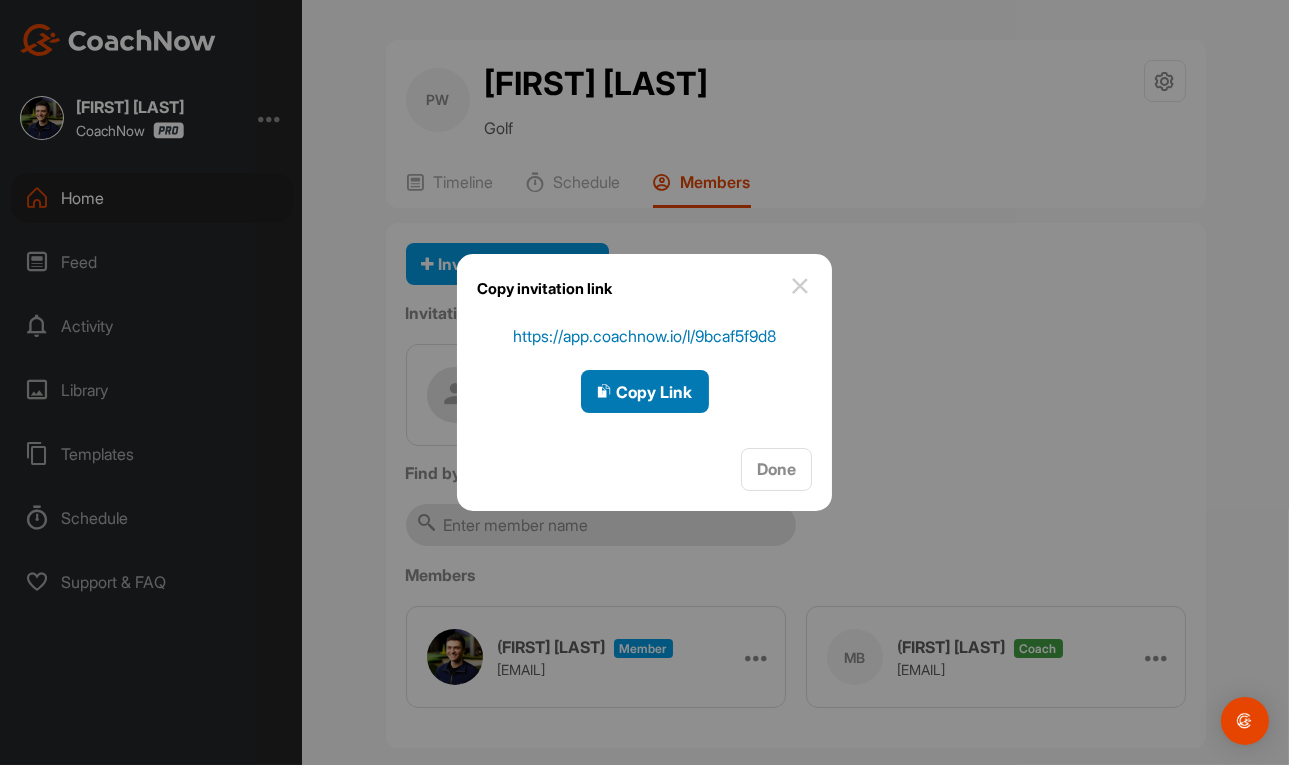 click on "Copy Link" at bounding box center (645, 392) 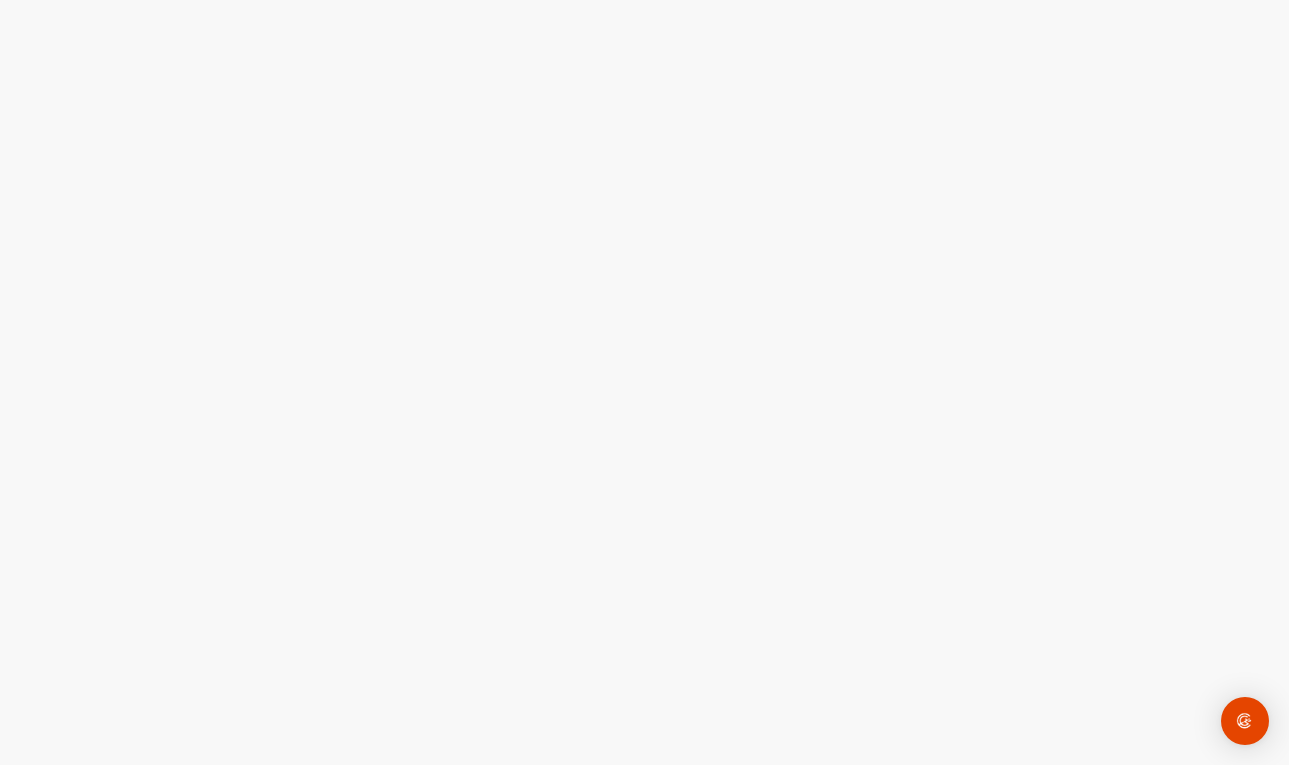 scroll, scrollTop: 0, scrollLeft: 0, axis: both 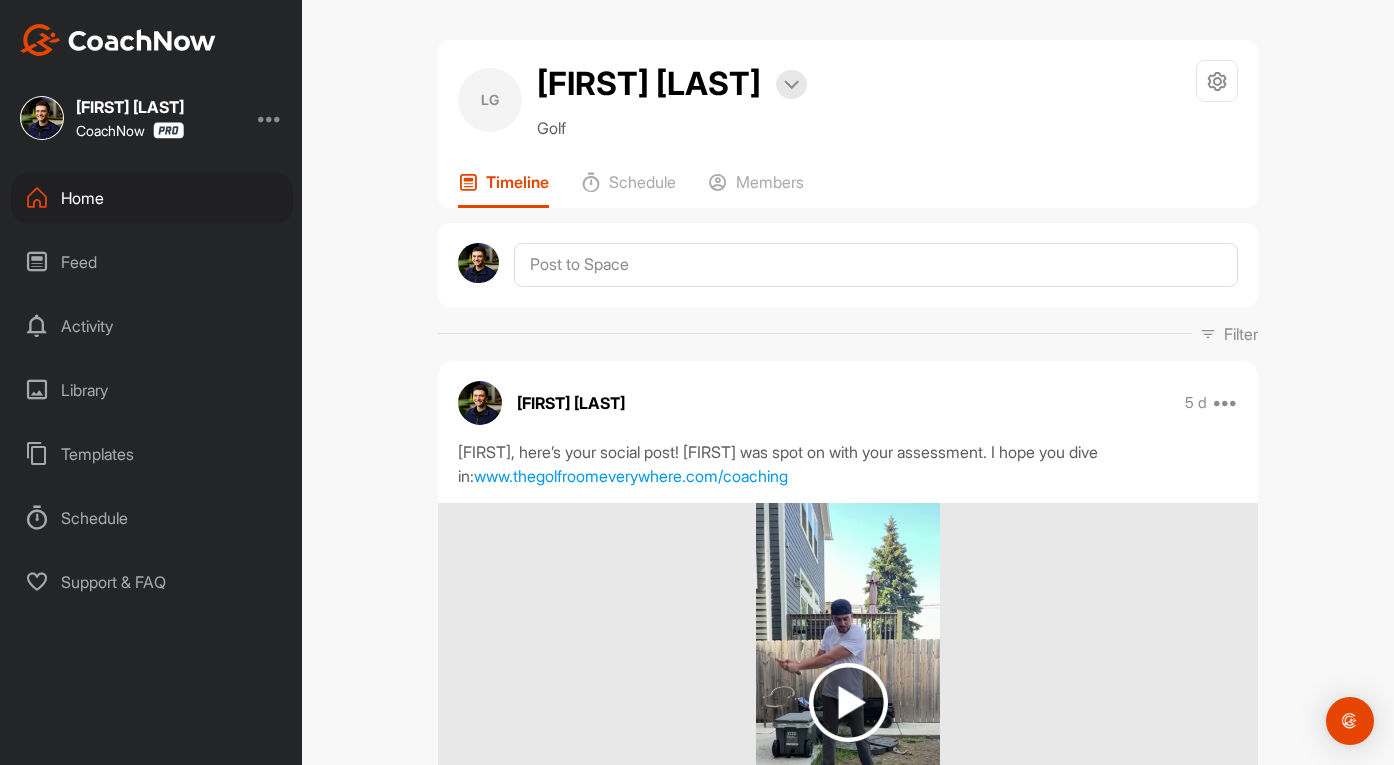 click on "Home" at bounding box center [152, 198] 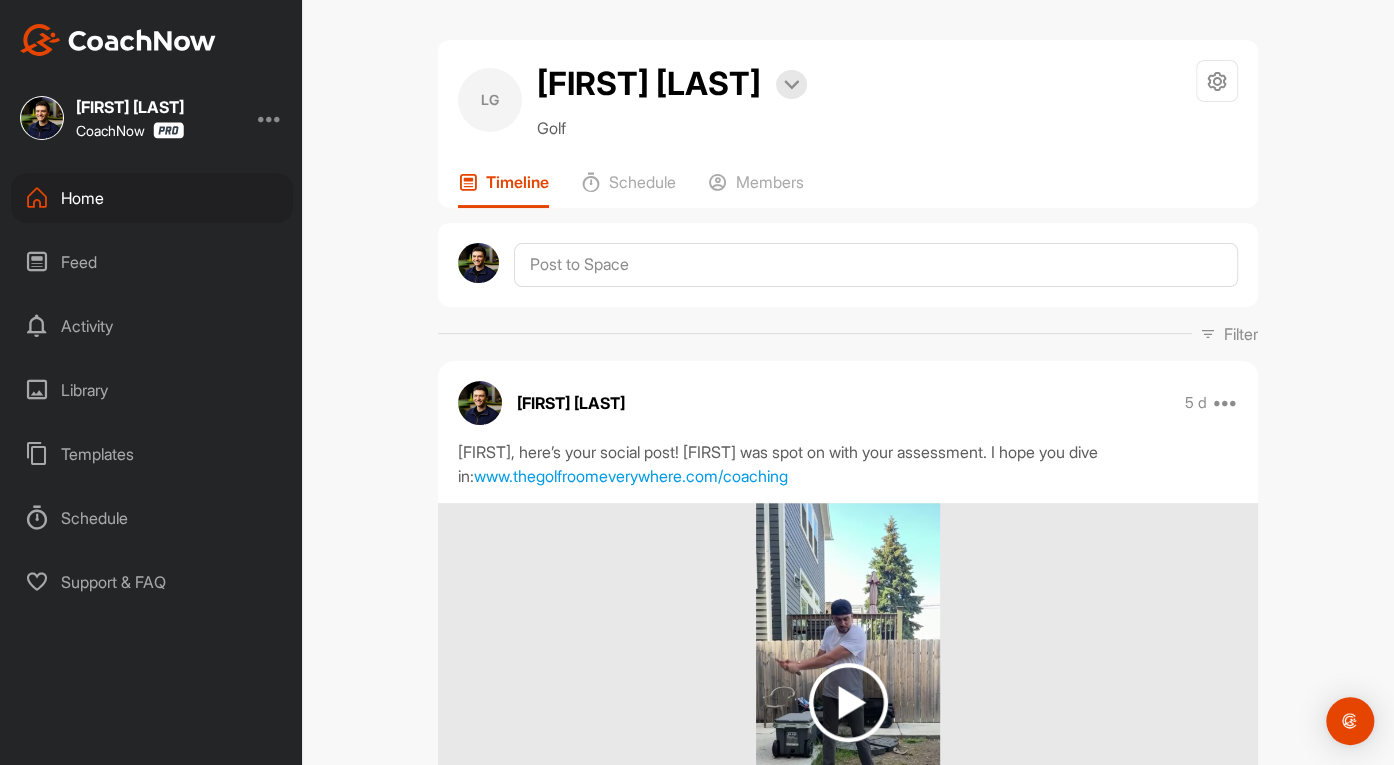 scroll, scrollTop: 0, scrollLeft: 0, axis: both 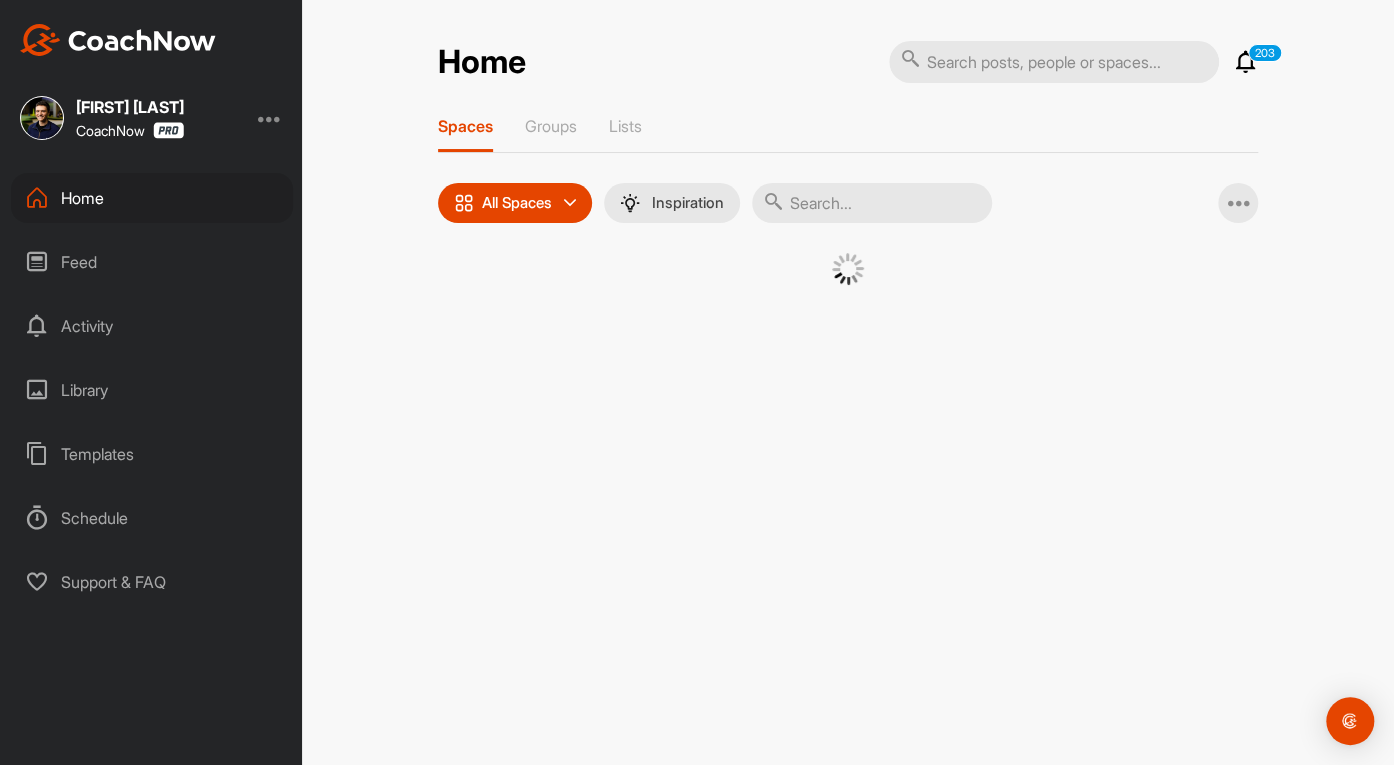 click at bounding box center [872, 203] 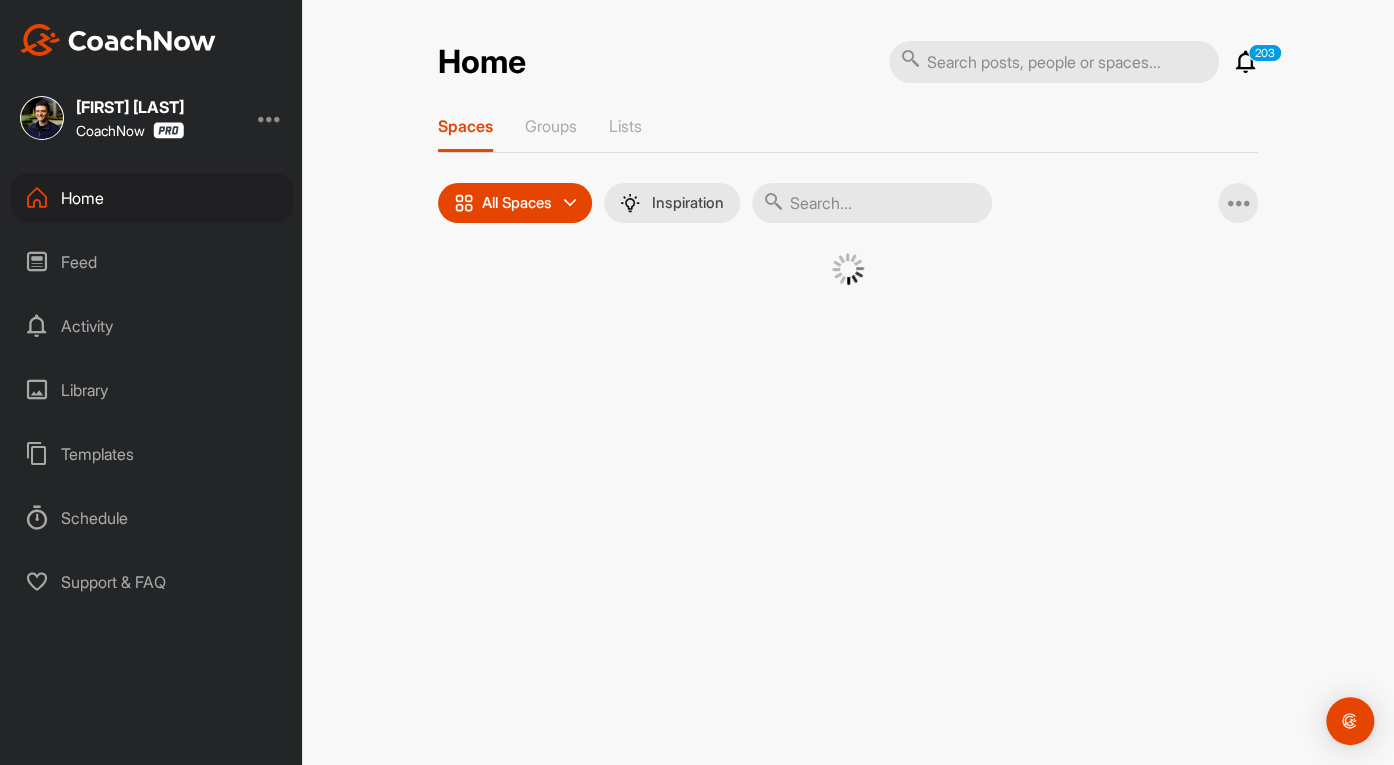 paste on "[FIRST] [LAST]" 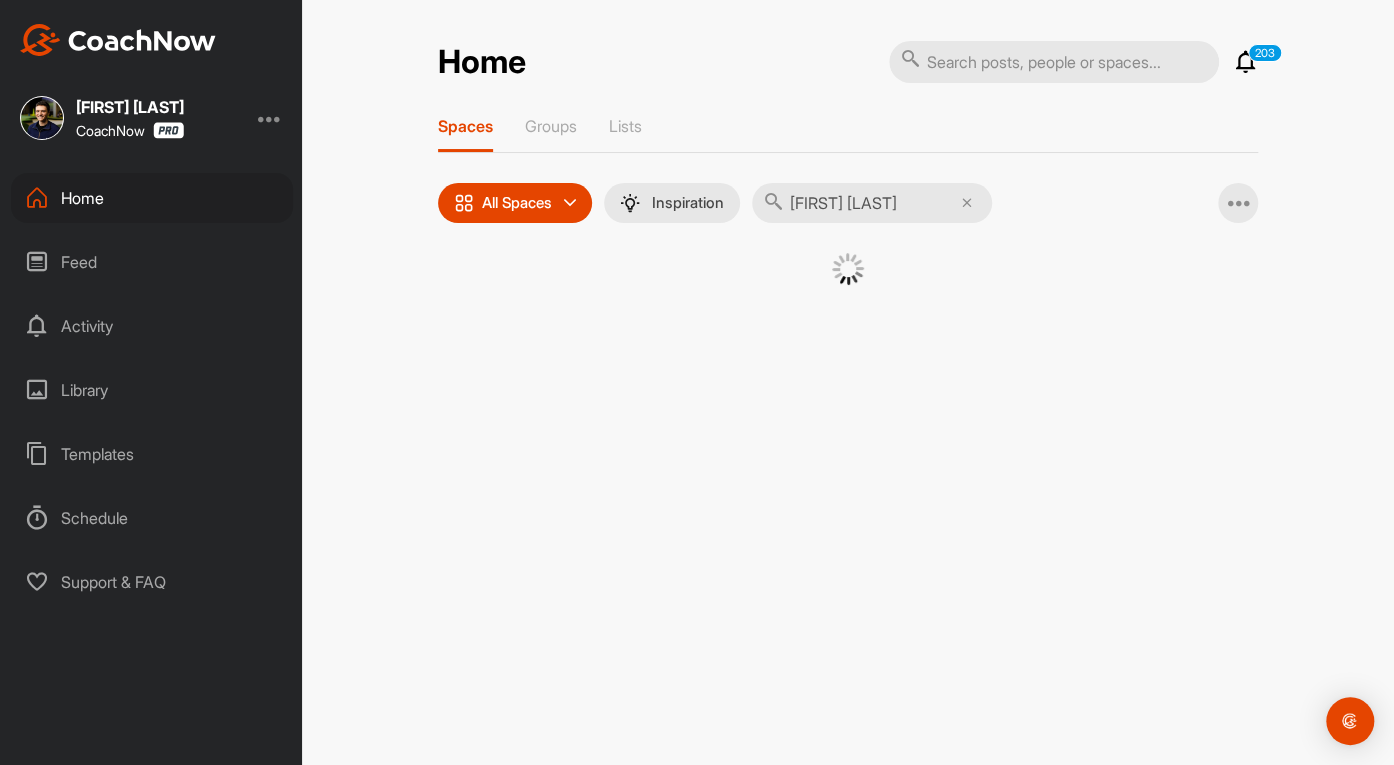 type on "[FIRST] [LAST]" 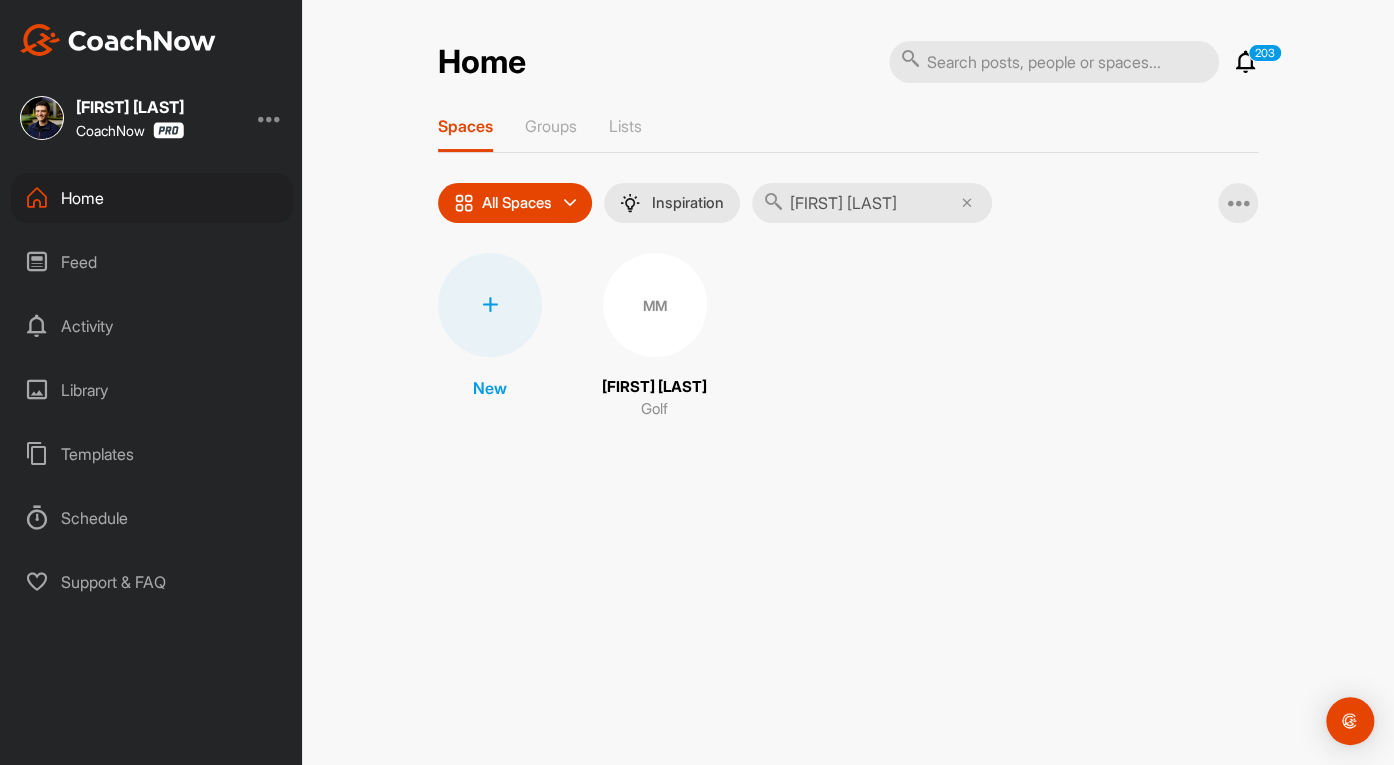 click on "MM" at bounding box center [655, 305] 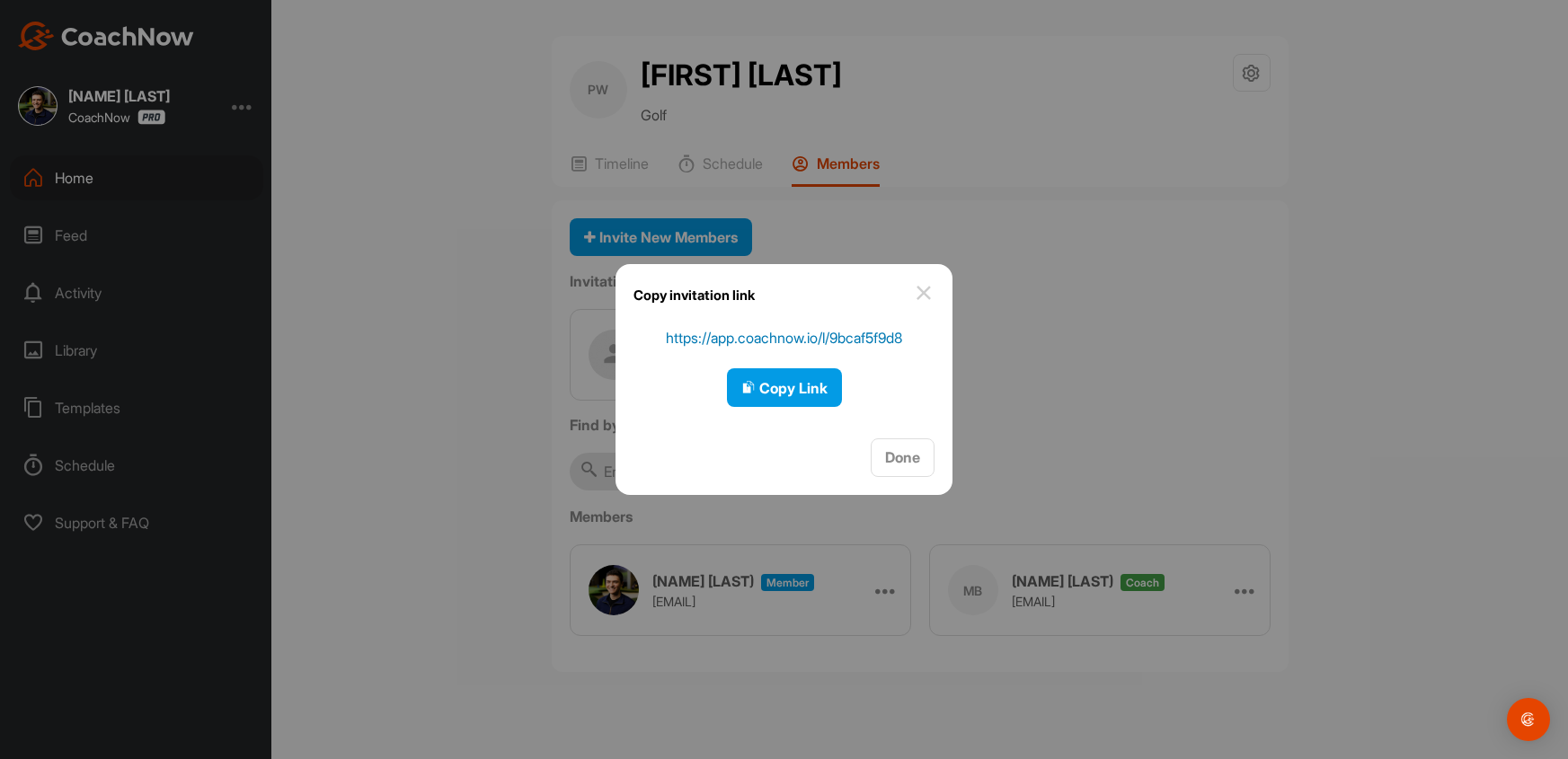 scroll, scrollTop: 0, scrollLeft: 0, axis: both 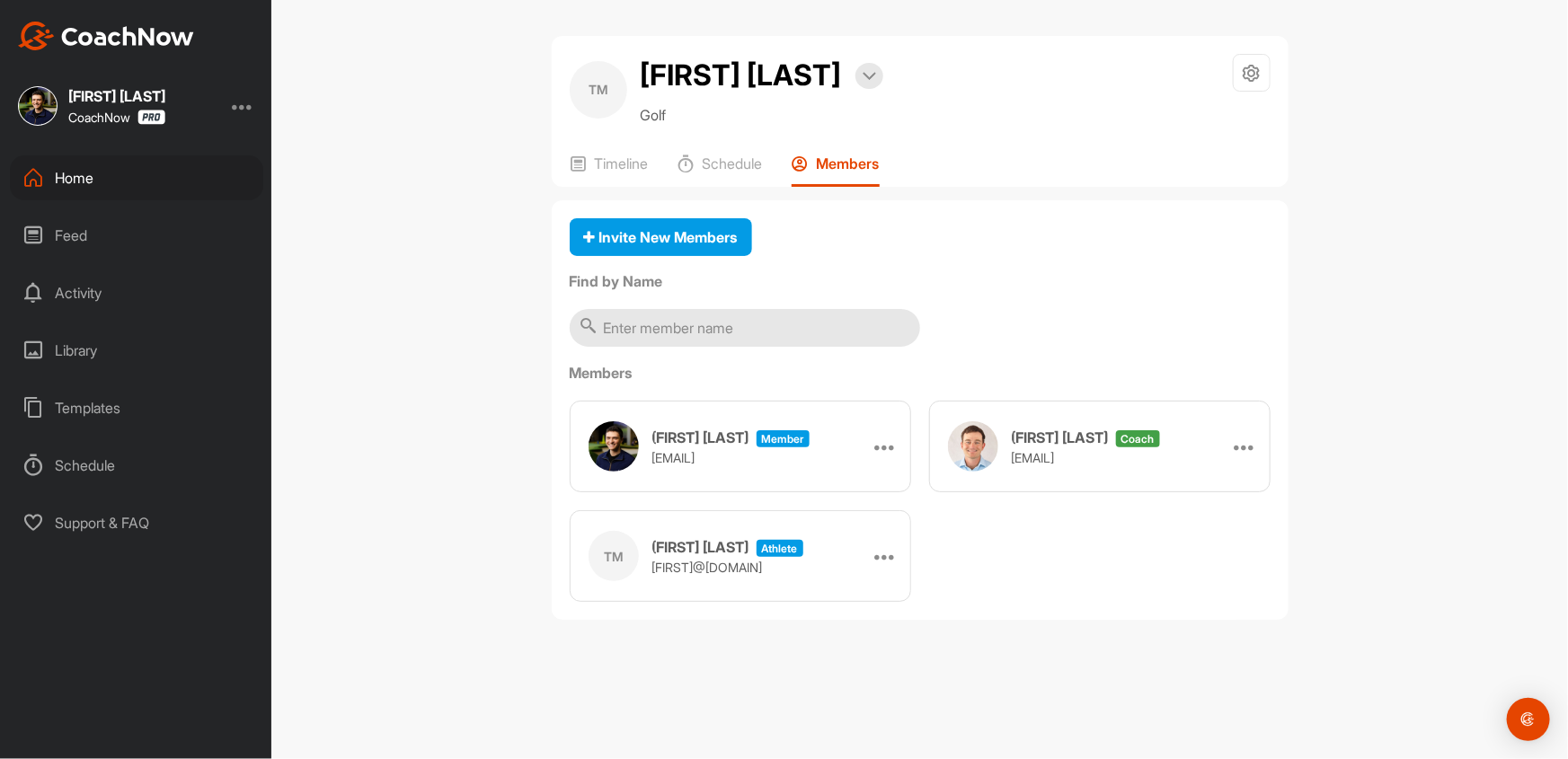 click on "Home" at bounding box center (137, 178) 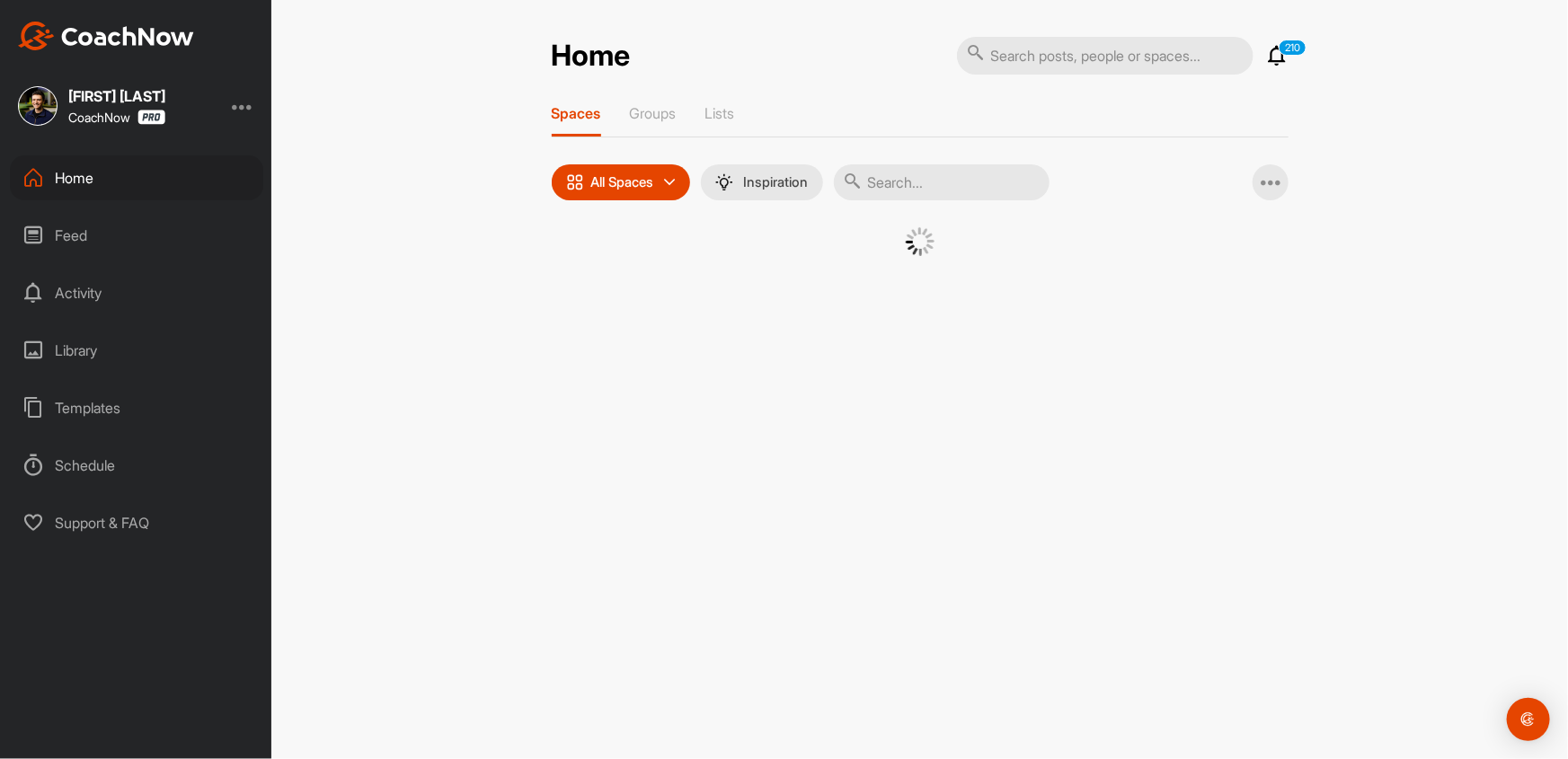 click at bounding box center [1105, 56] 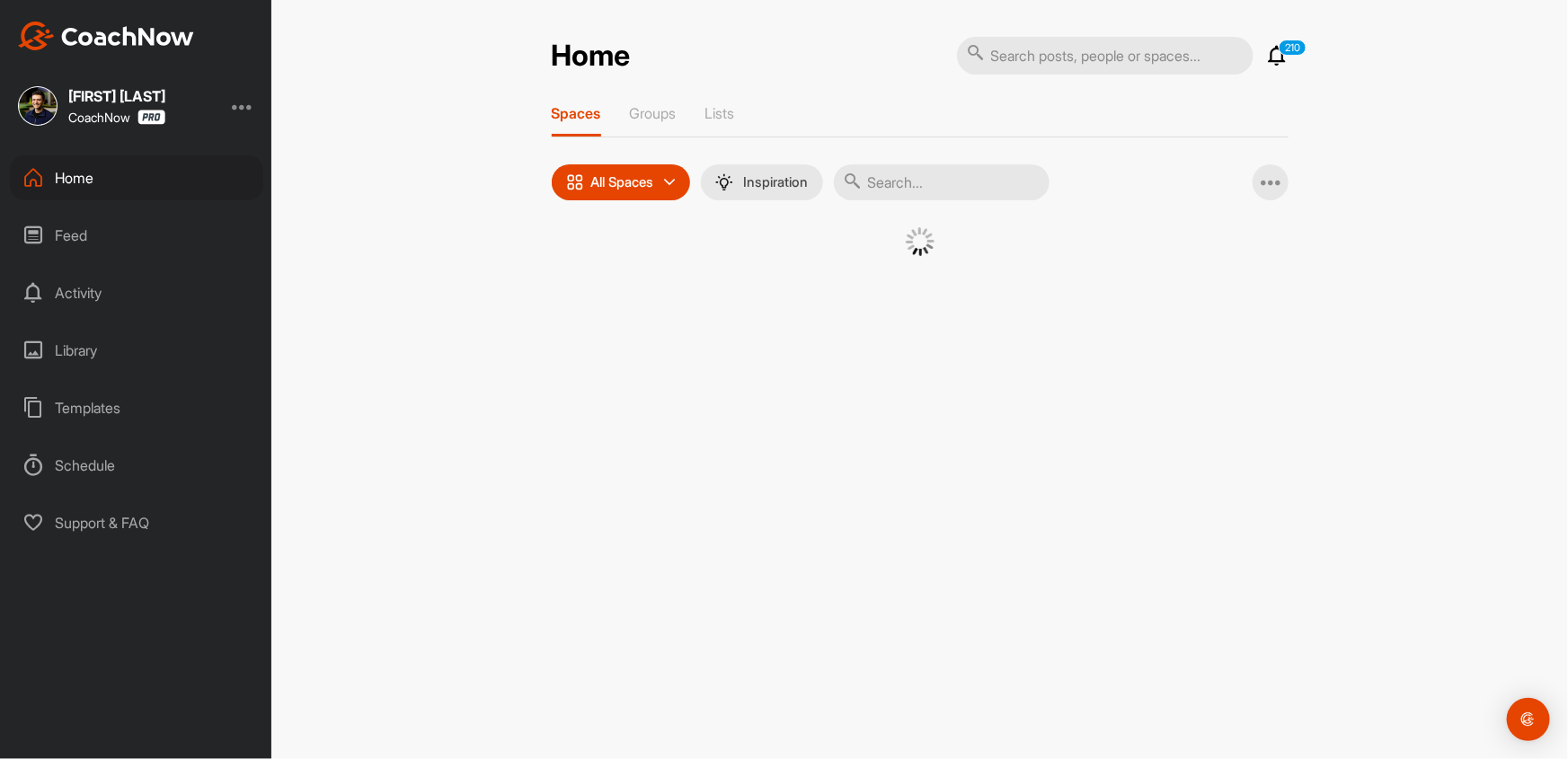 paste on "[FIRST] [LAST]" 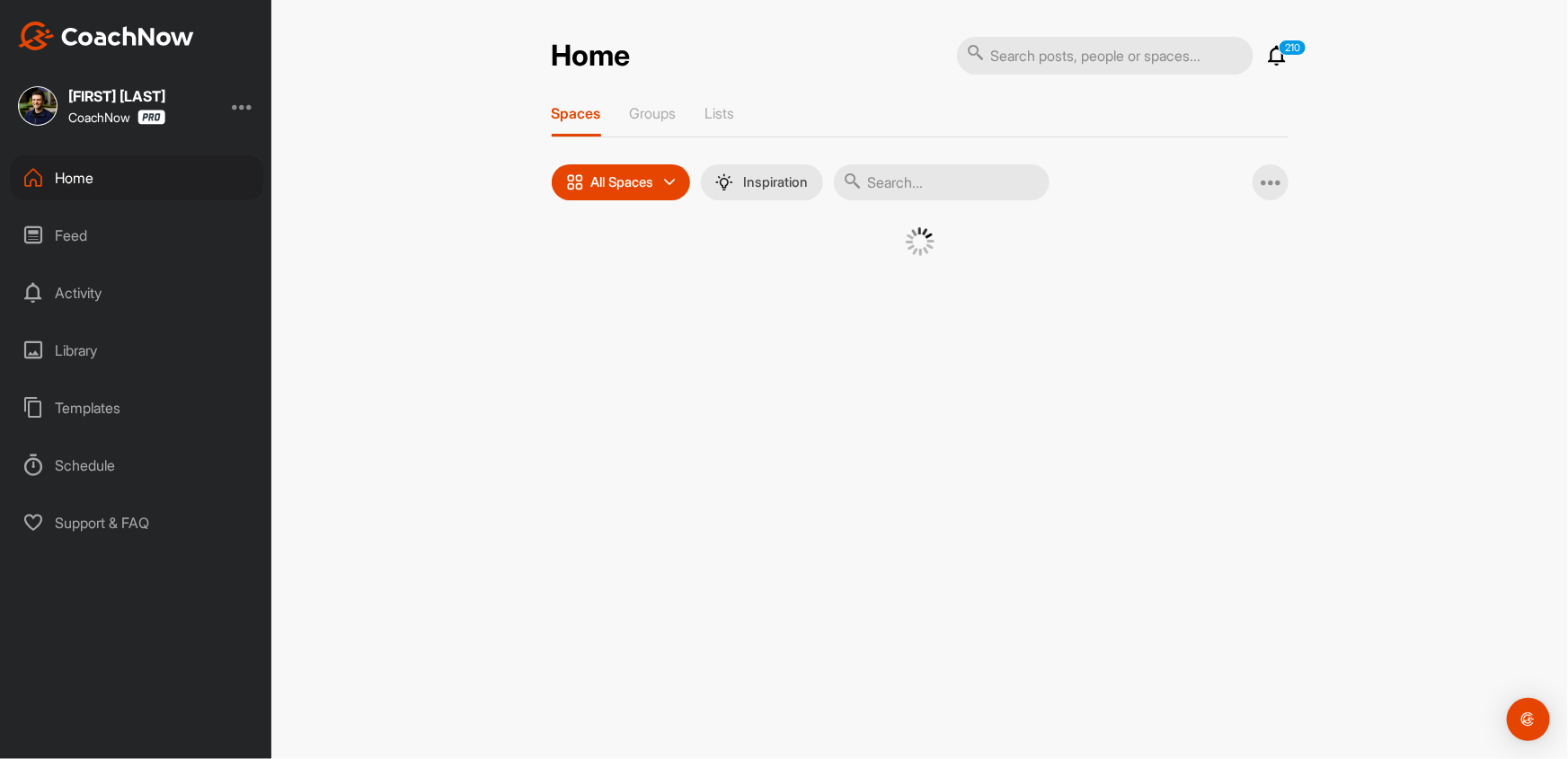 type on "[FIRST] [LAST]" 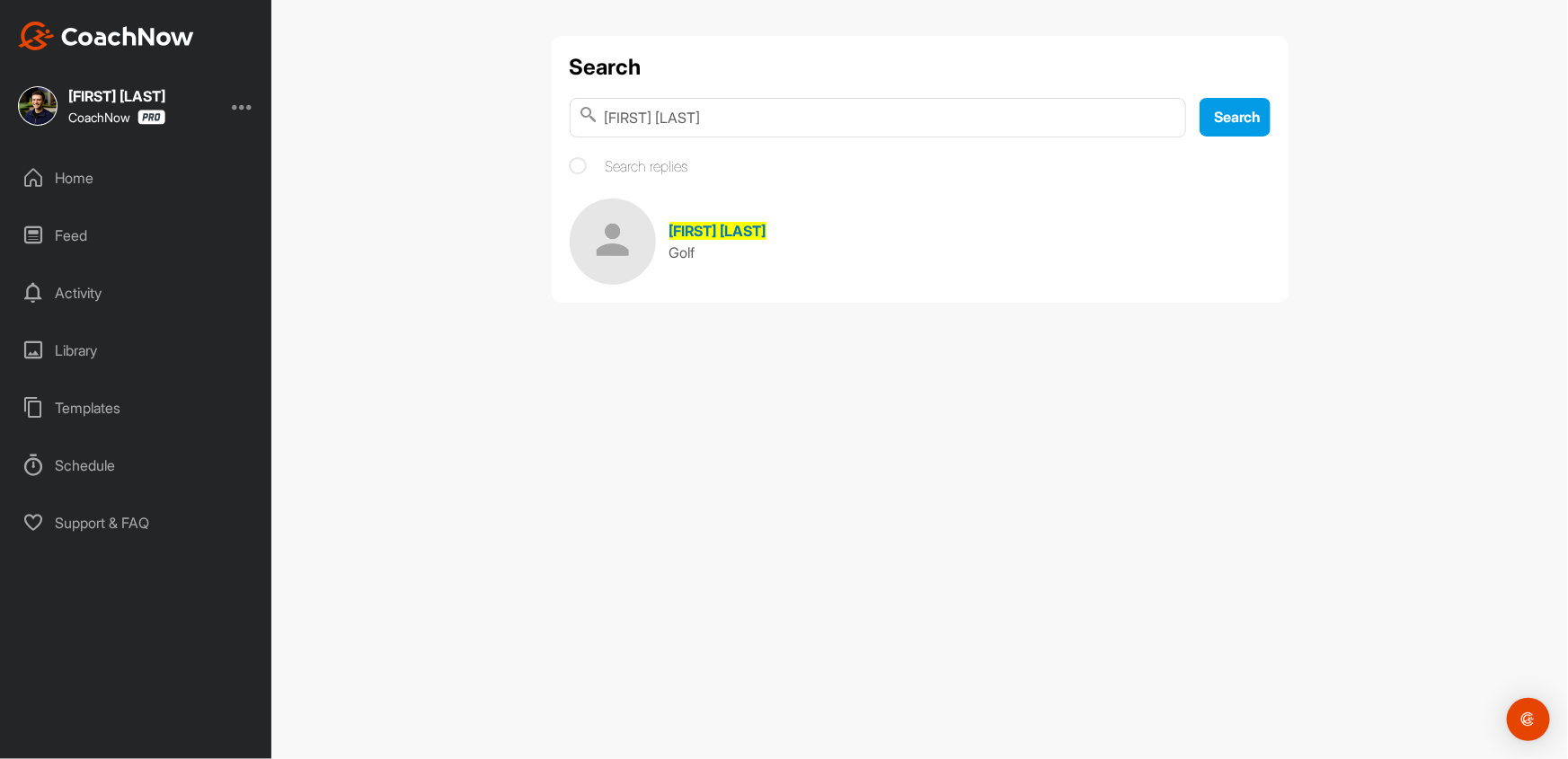 click on "Golf" at bounding box center [682, 252] 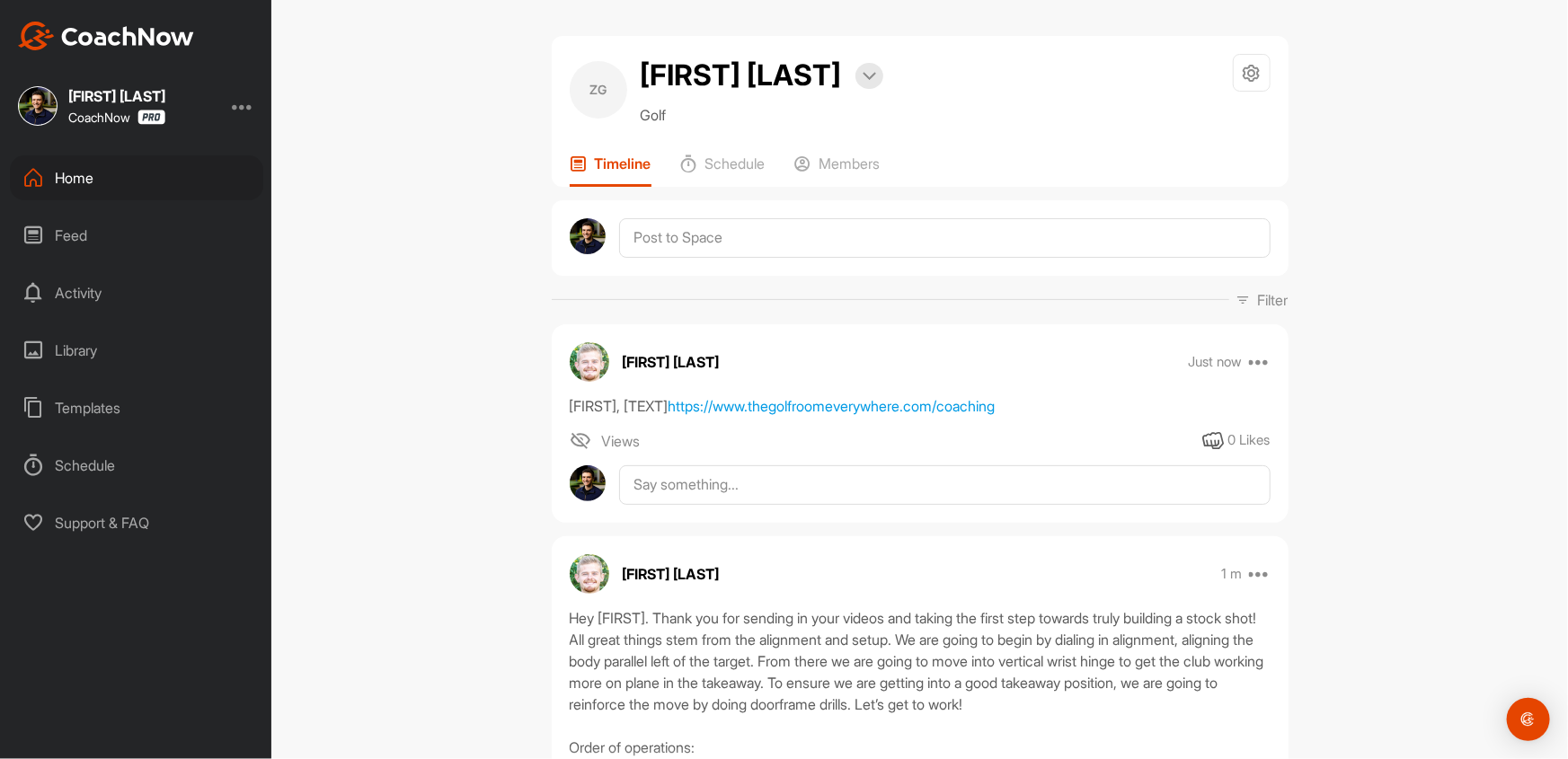drag, startPoint x: 441, startPoint y: 244, endPoint x: 442, endPoint y: 0, distance: 244.00205 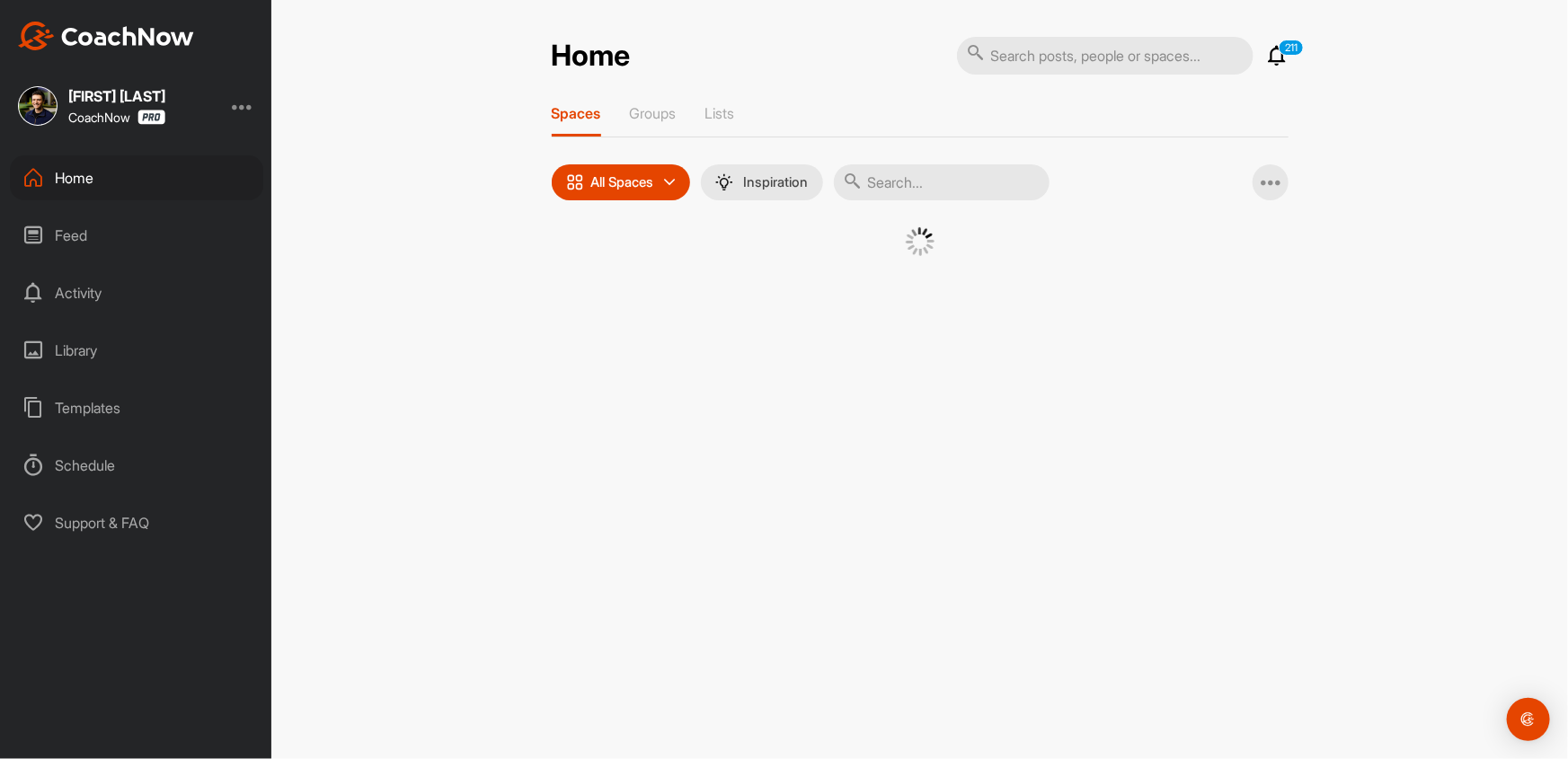 click at bounding box center [942, 182] 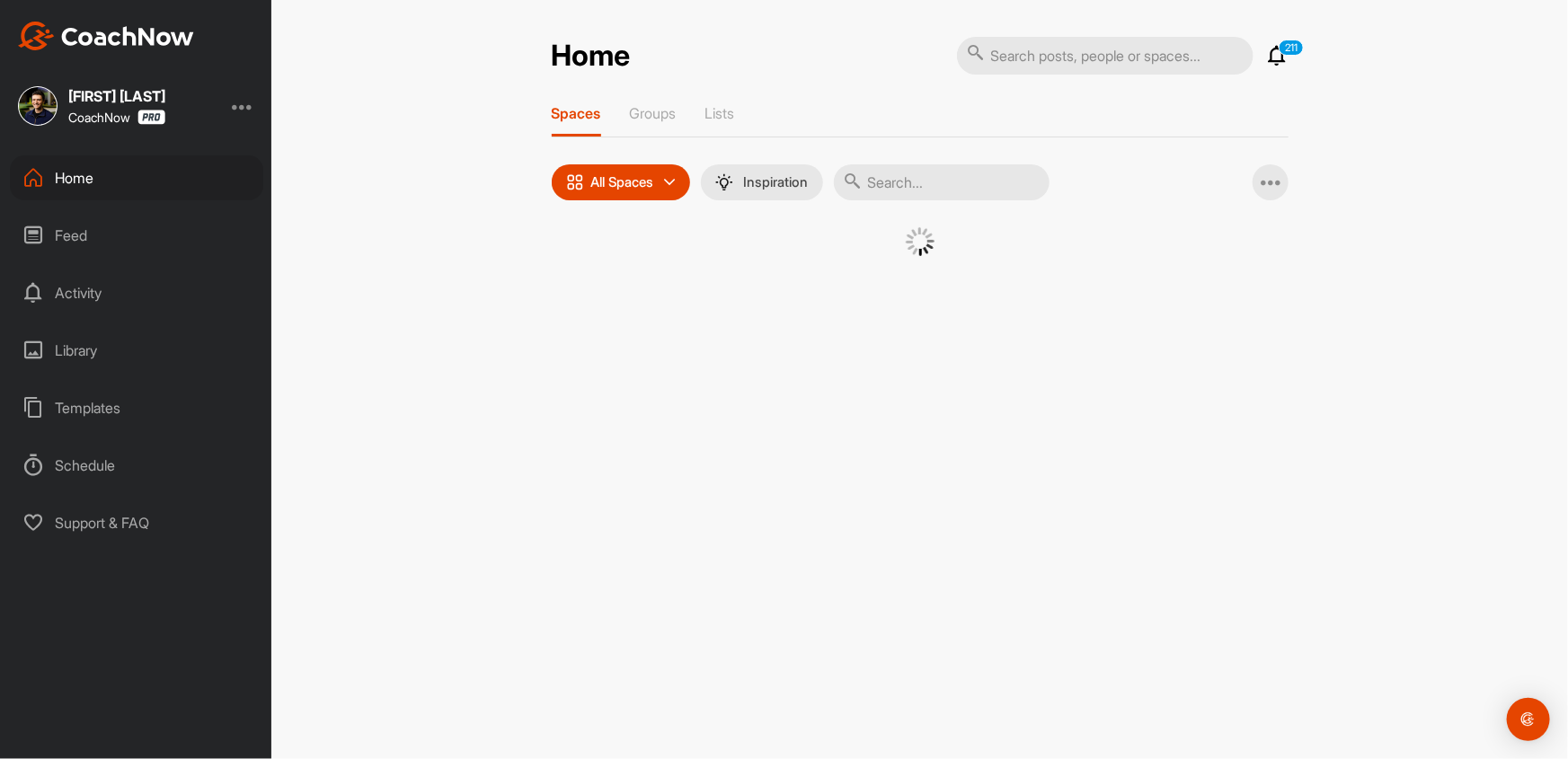 paste on "Shane Fisher" 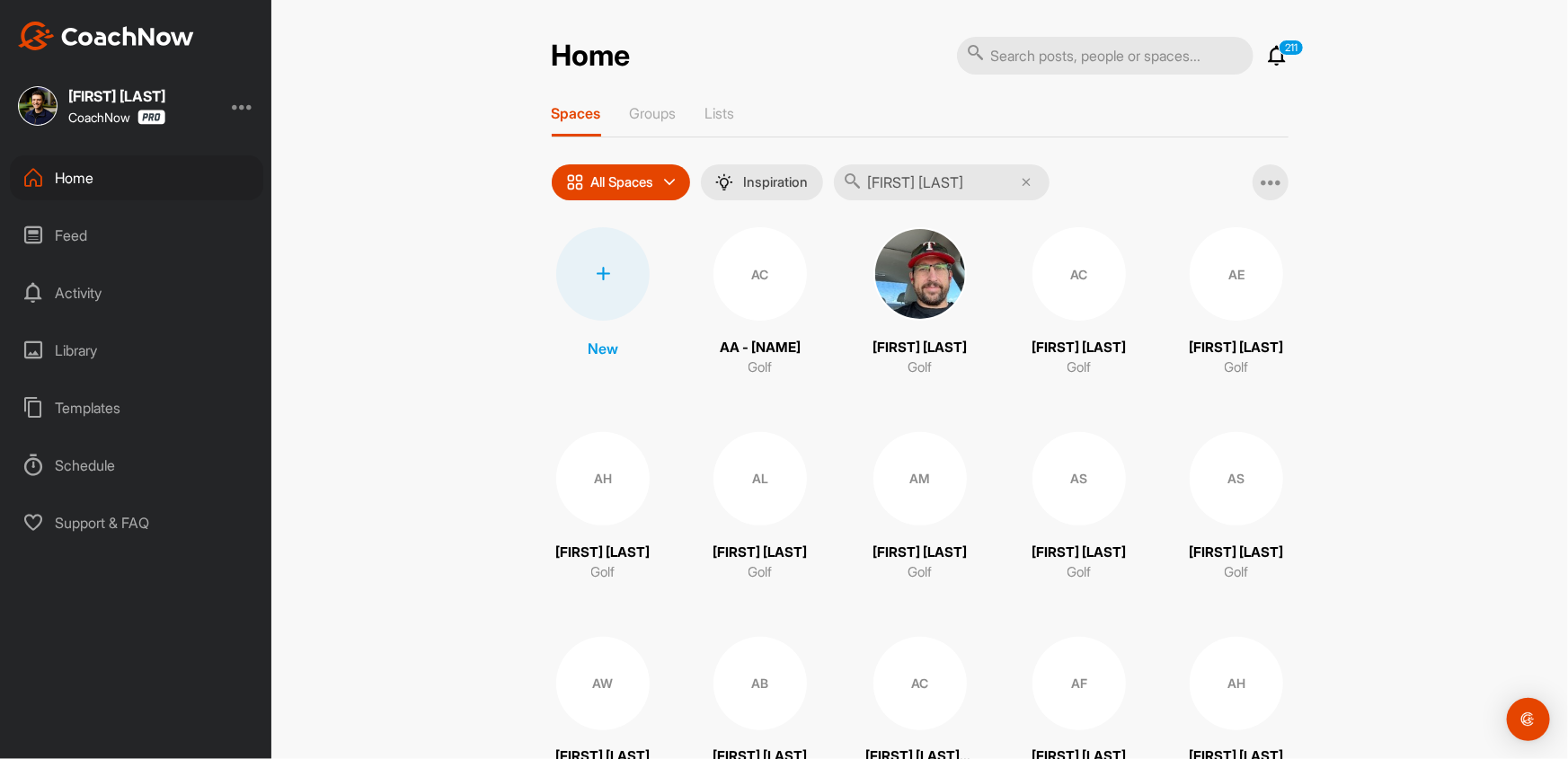 type on "Shane Fisher" 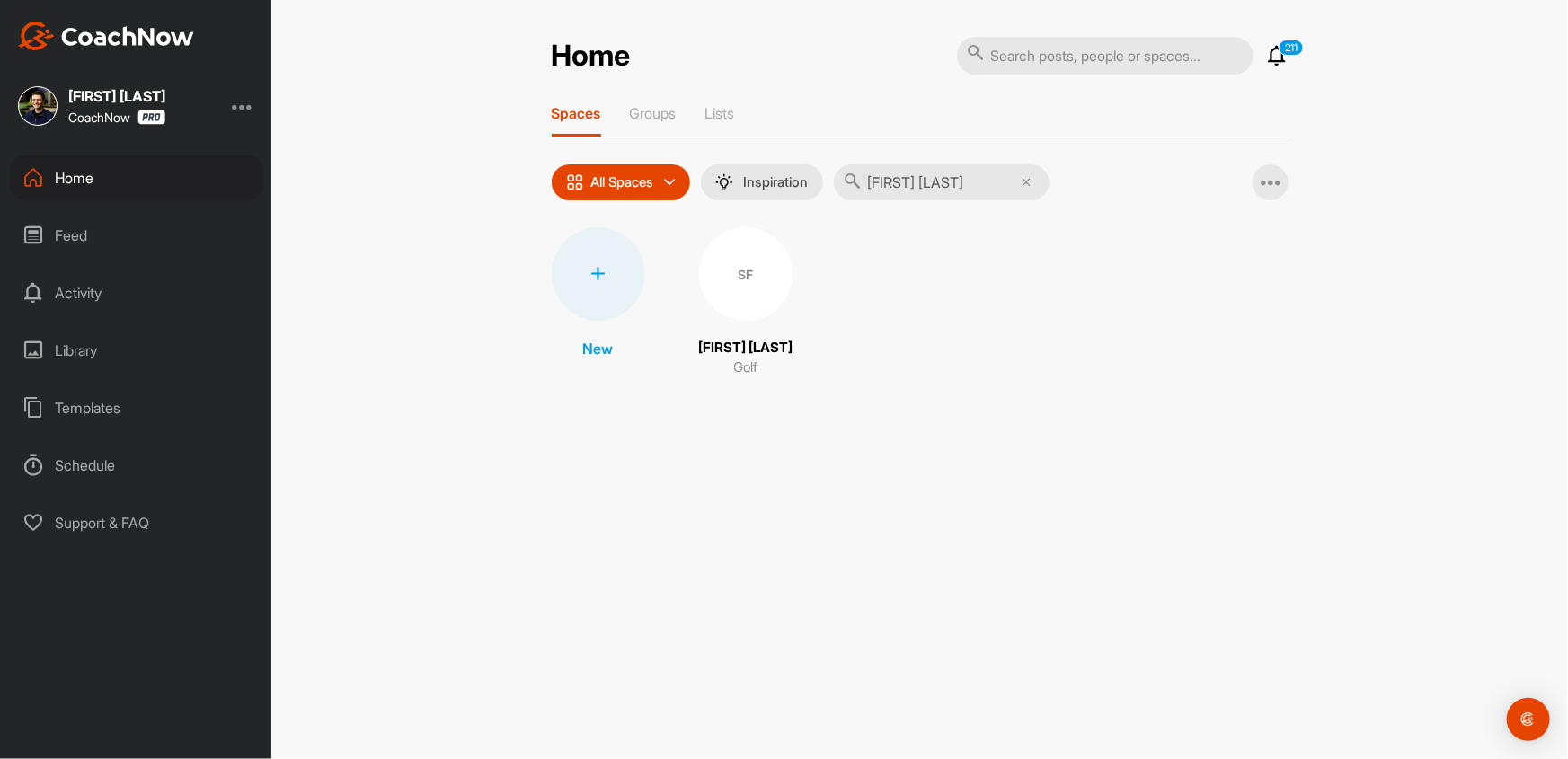 click on "SF" at bounding box center [746, 274] 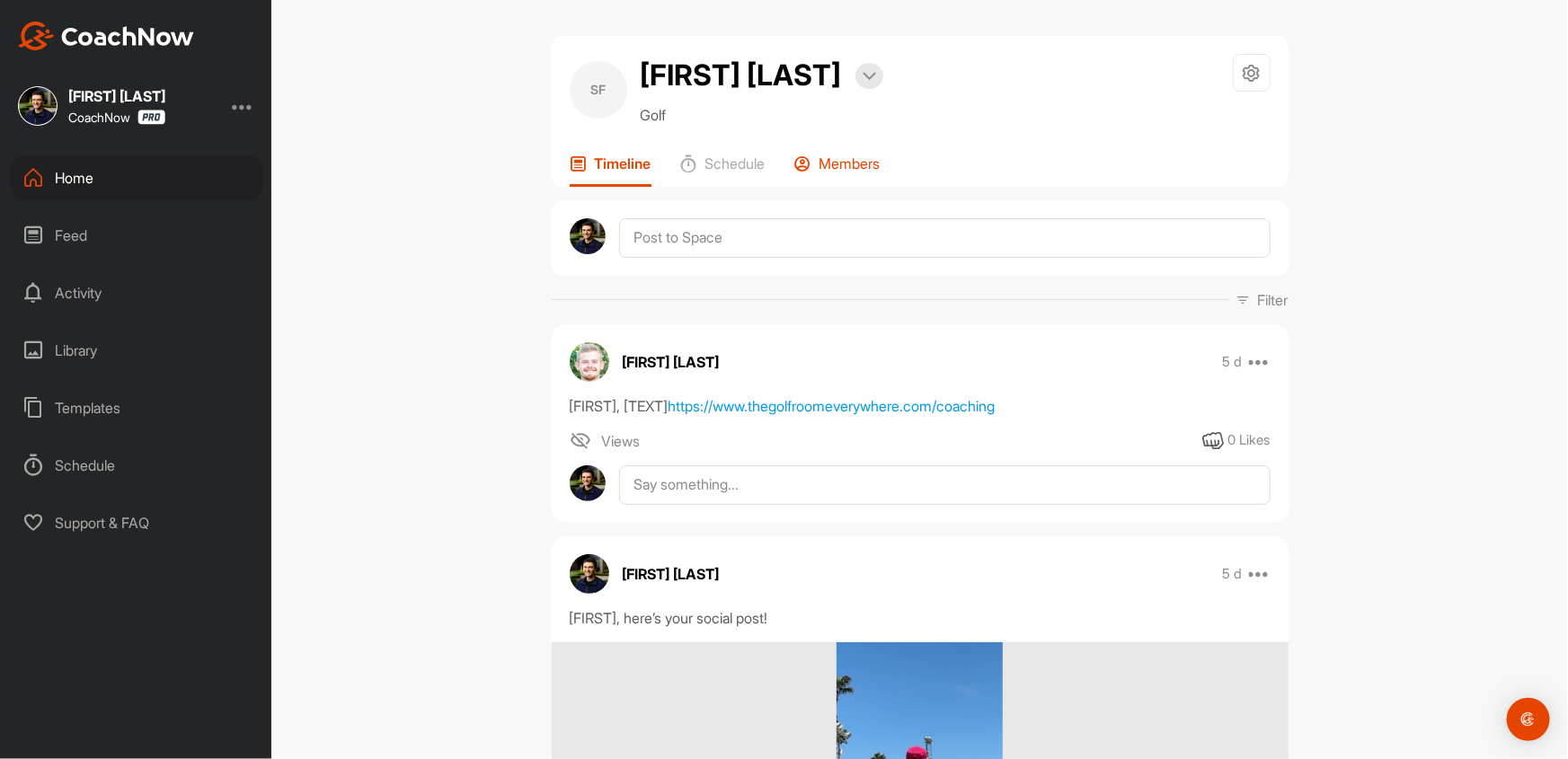 click on "Members" at bounding box center (850, 163) 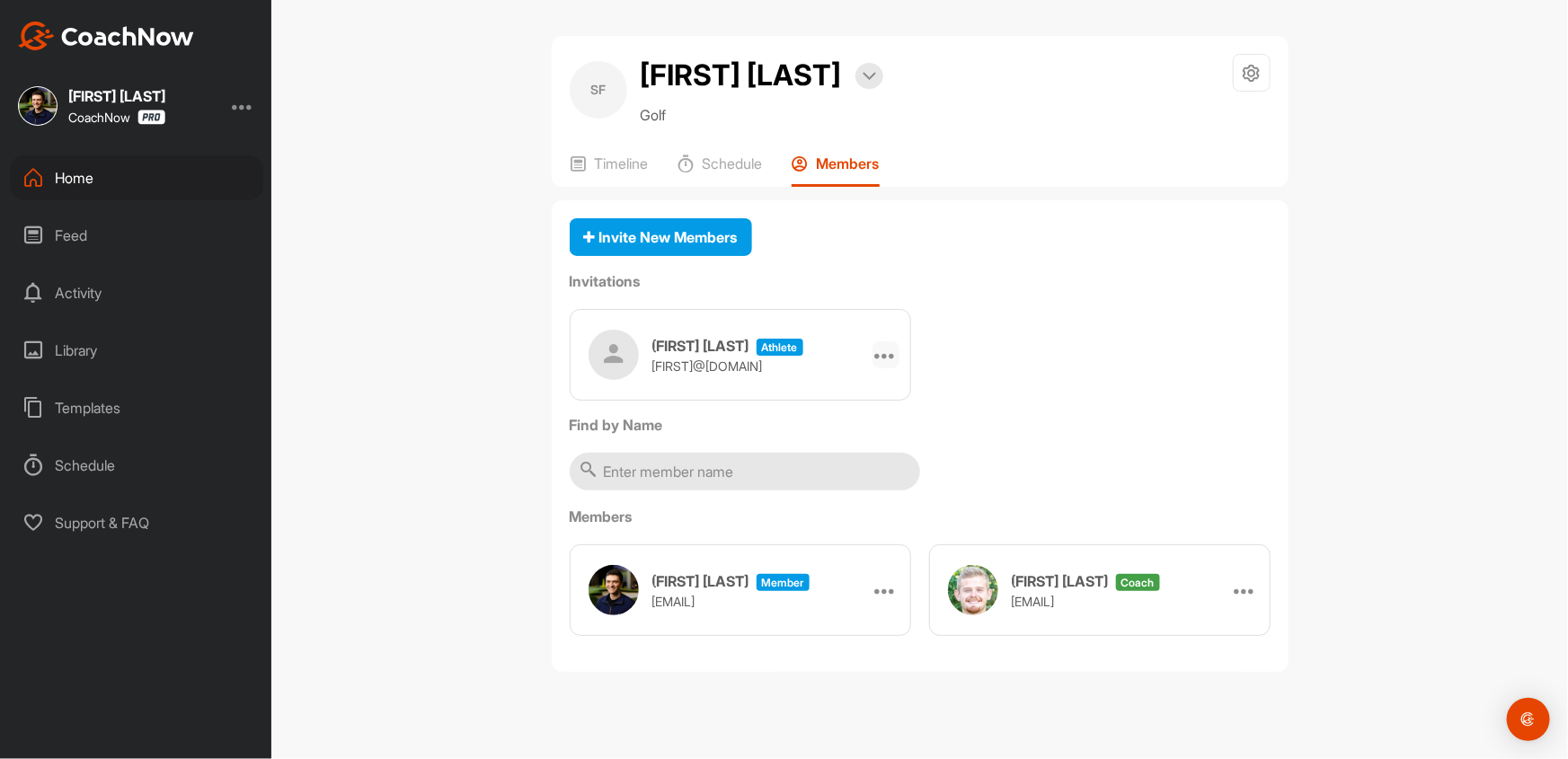 click at bounding box center [886, 355] 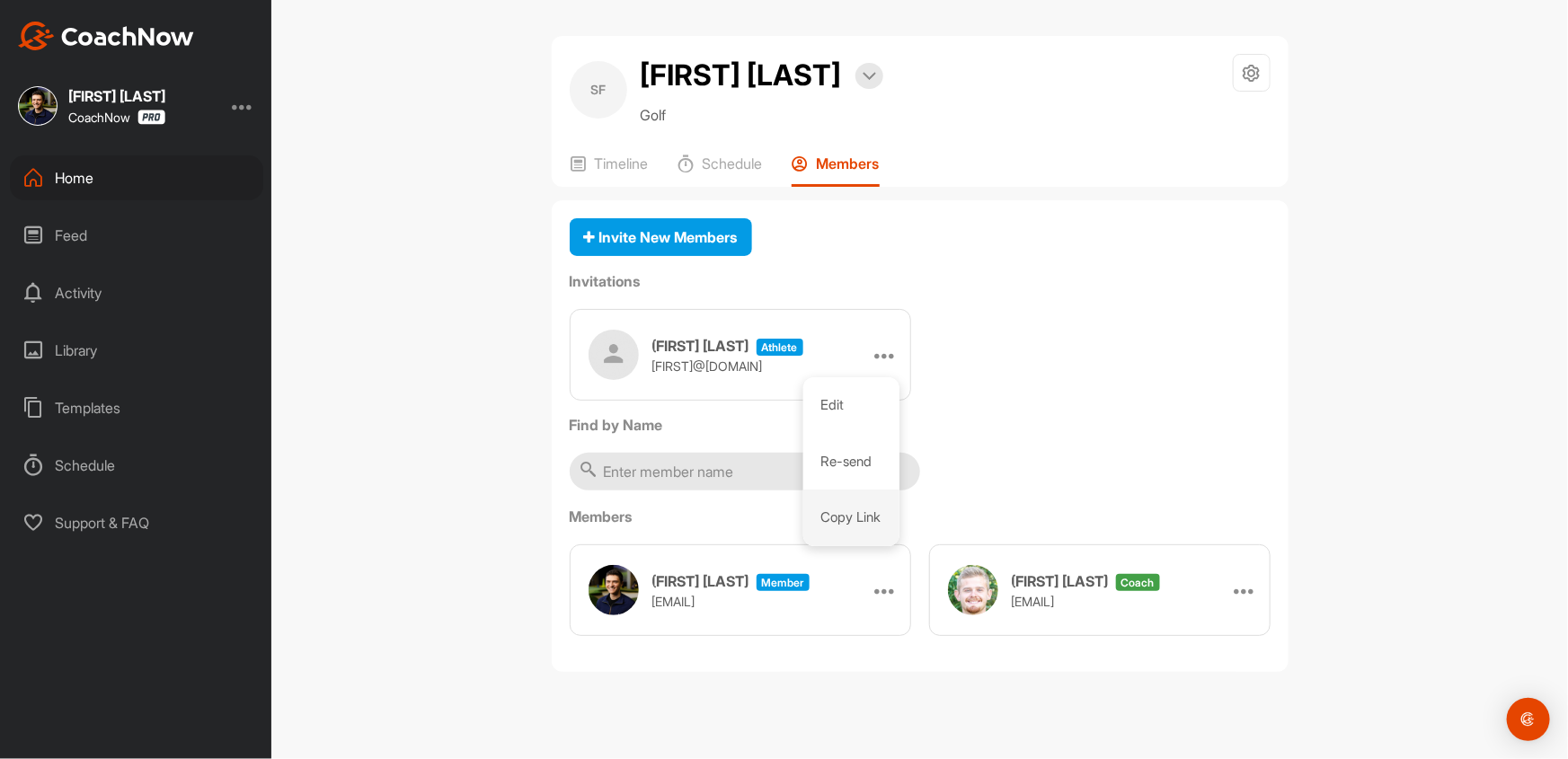 click on "Copy Link" at bounding box center [851, 517] 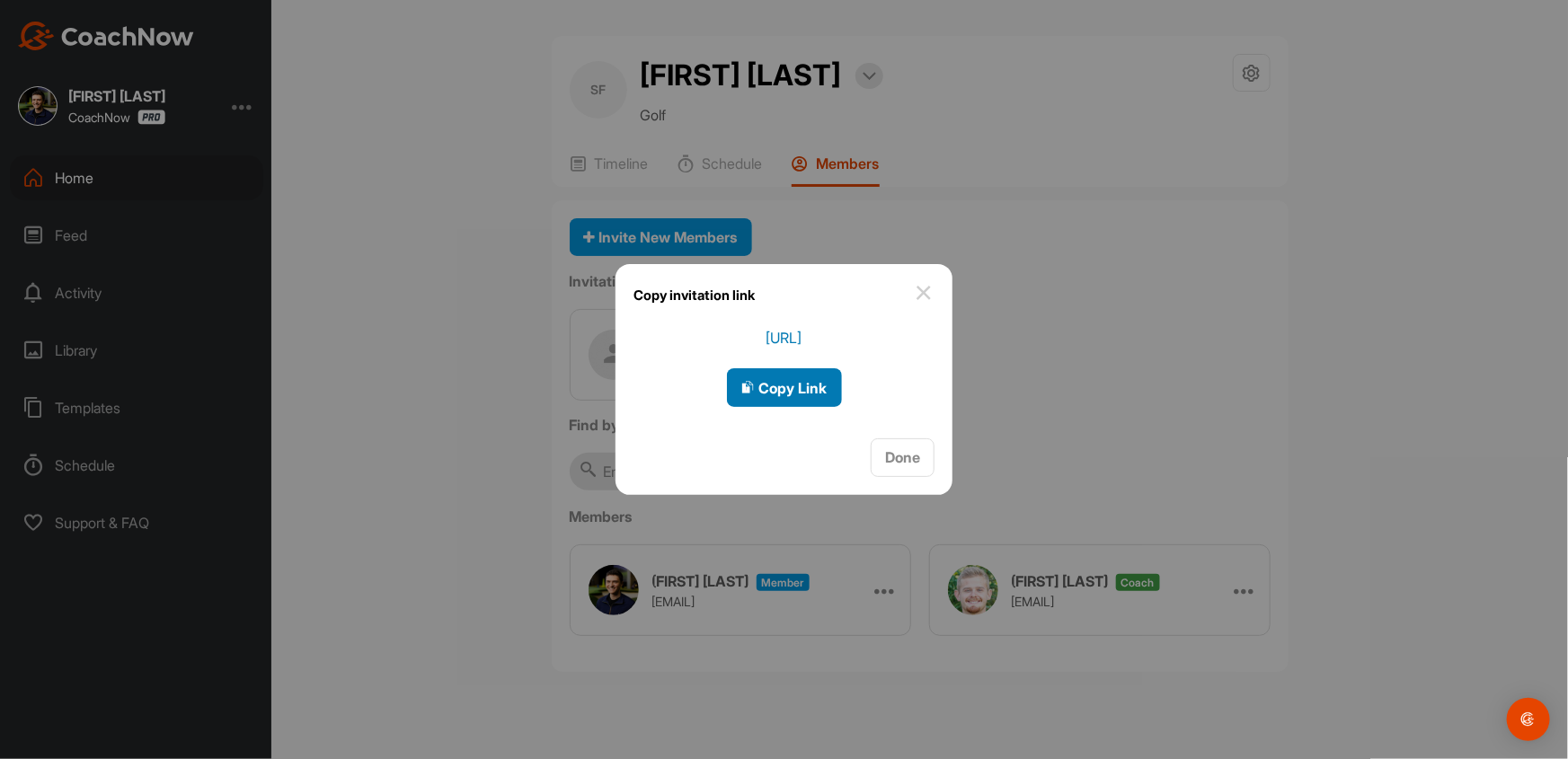 click on "Copy Link" at bounding box center (784, 388) 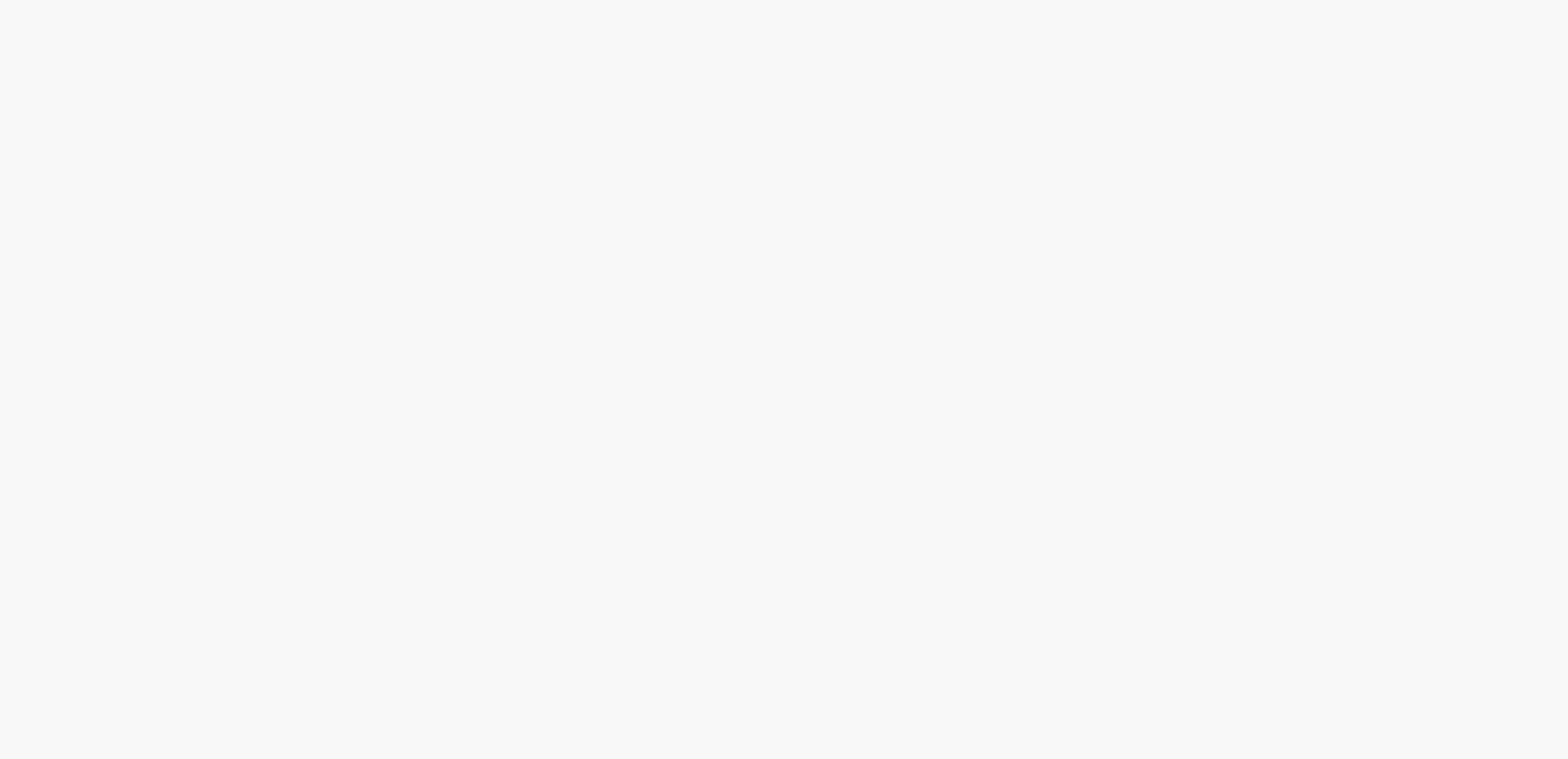 scroll, scrollTop: 0, scrollLeft: 0, axis: both 